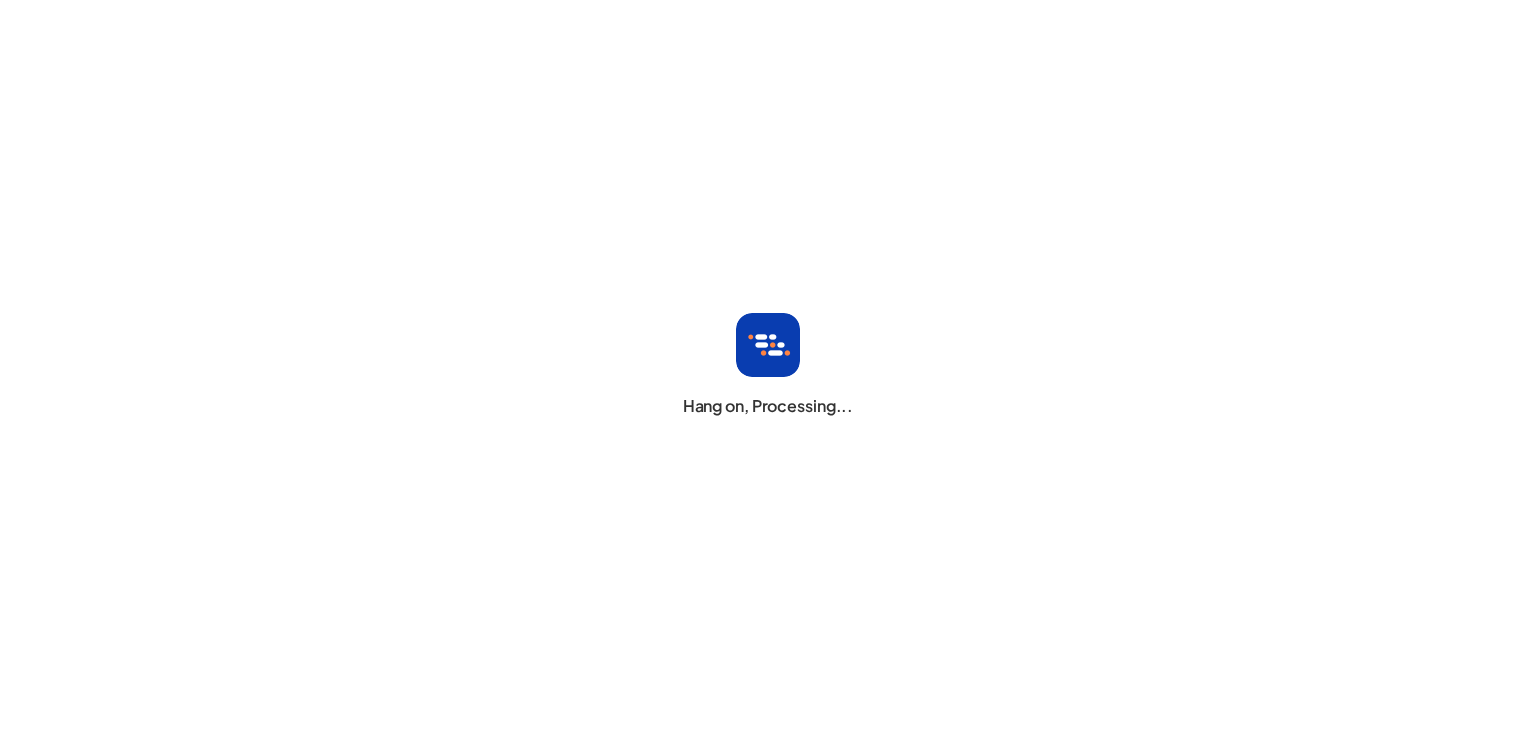 scroll, scrollTop: 0, scrollLeft: 0, axis: both 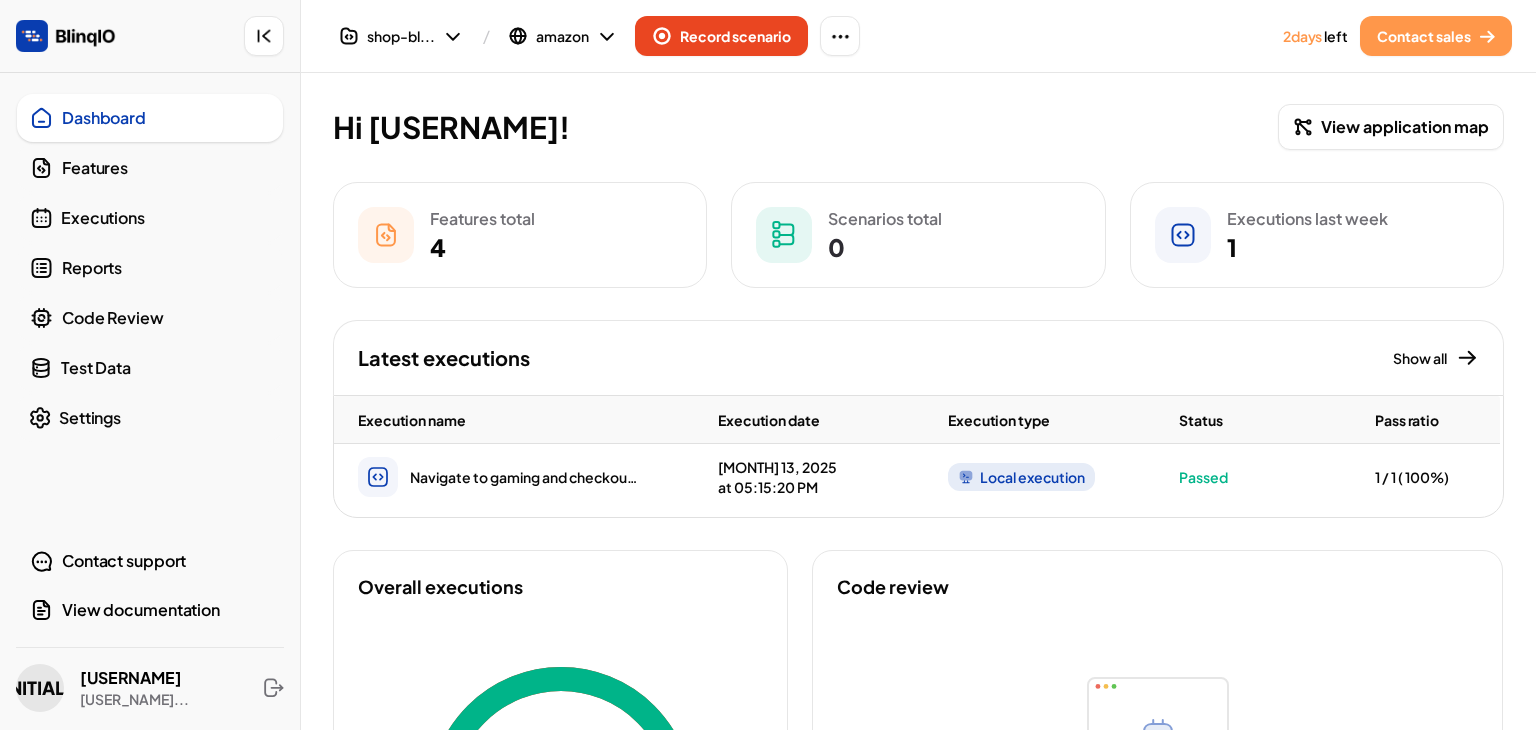 click on "Environments amazon default shop-blinq Add an environment" at bounding box center [918, 36] 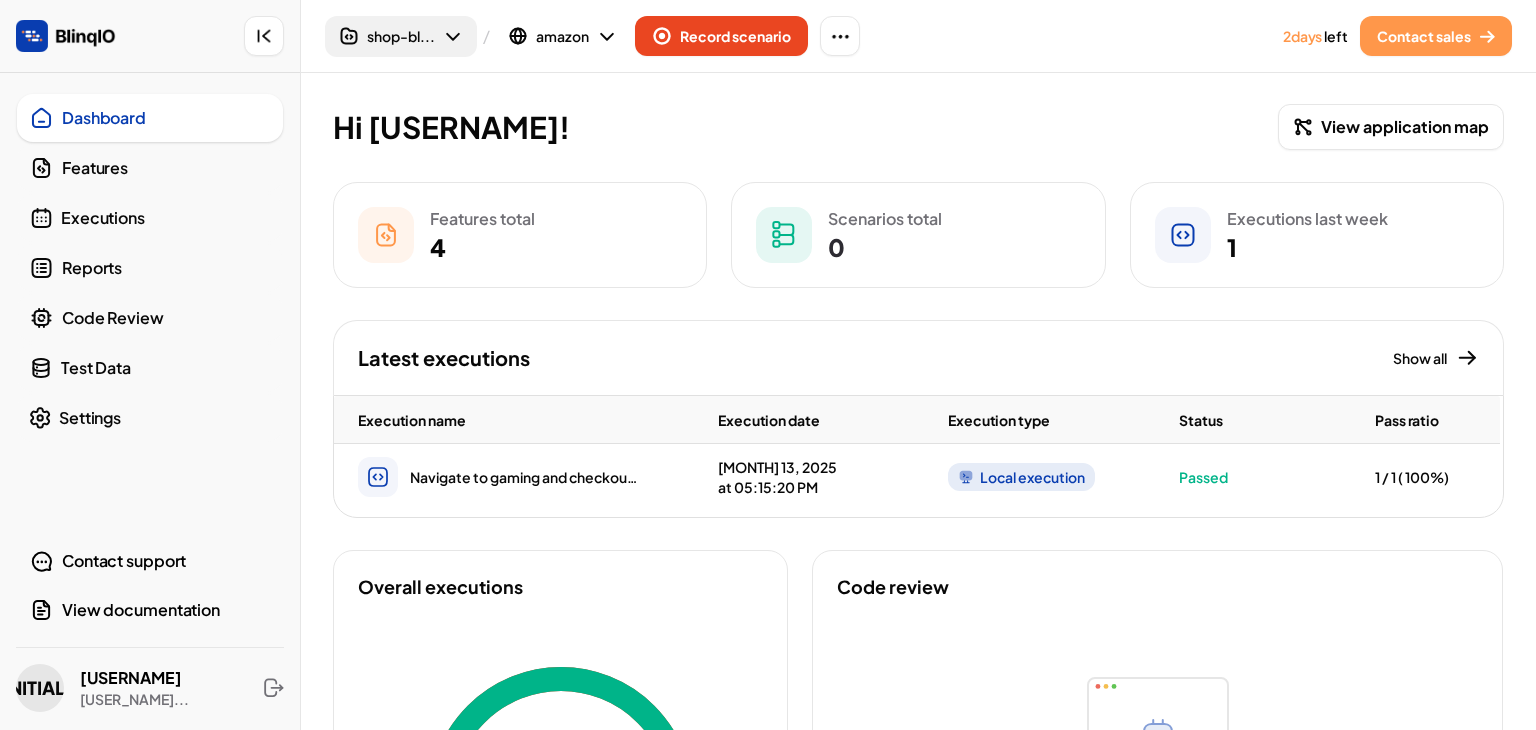 click 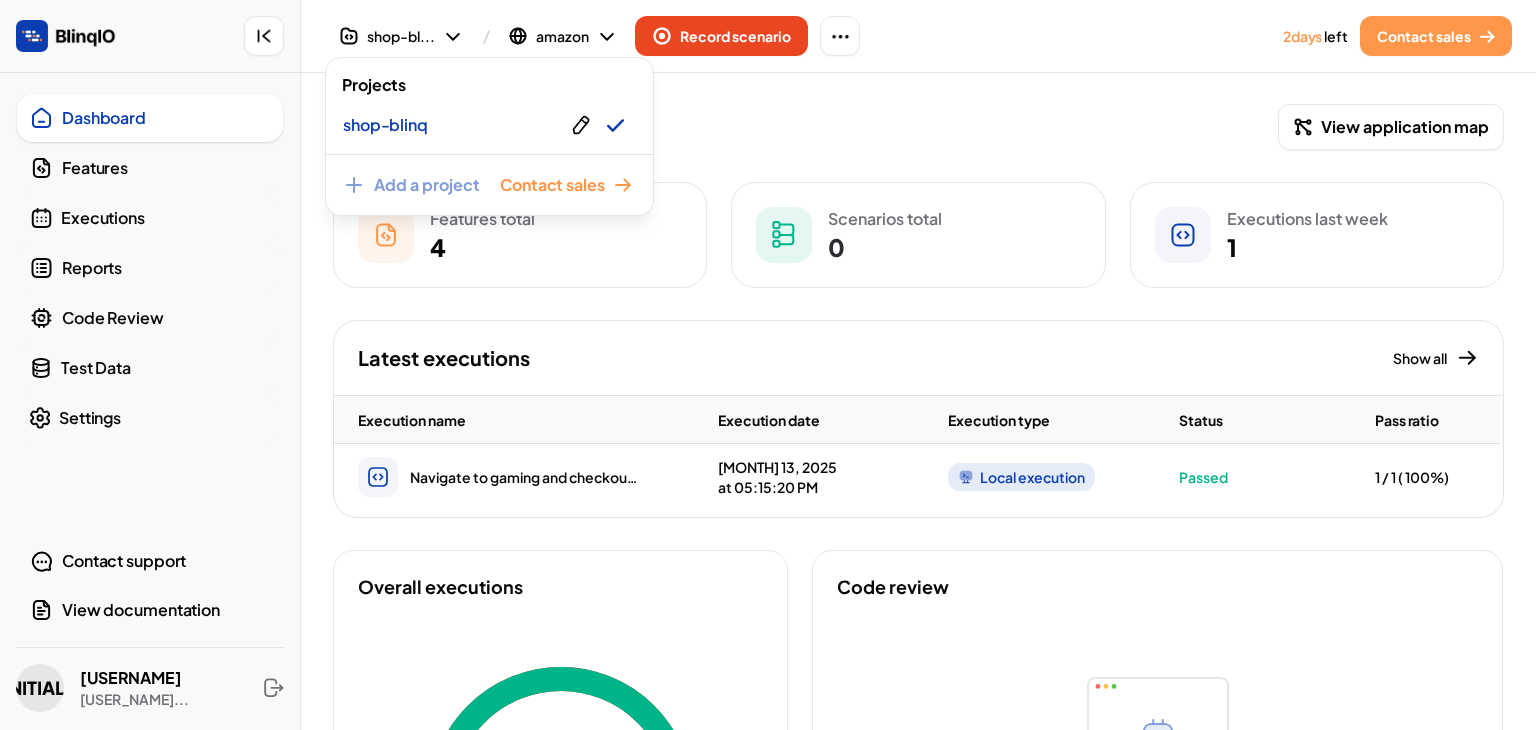 click at bounding box center (768, 365) 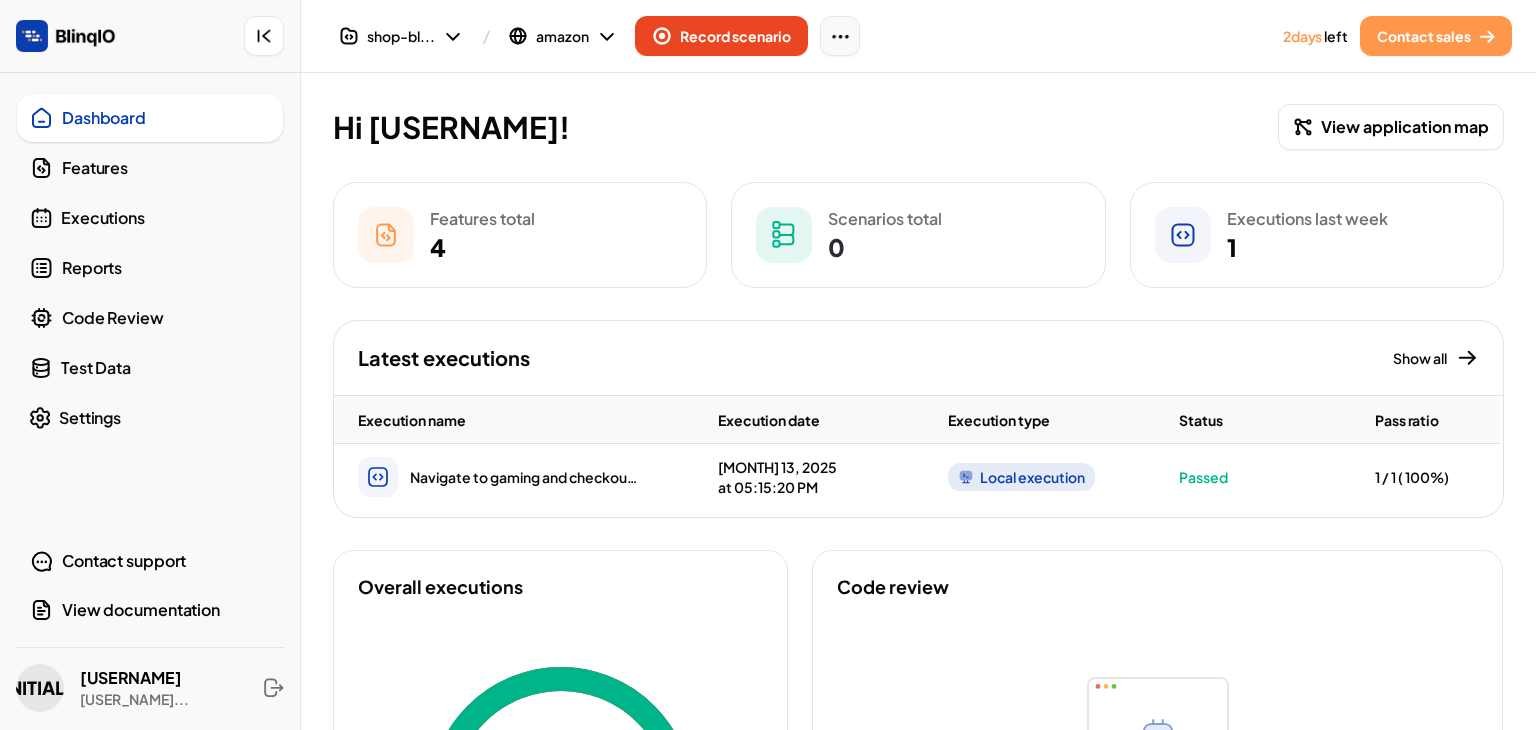 click at bounding box center (840, 36) 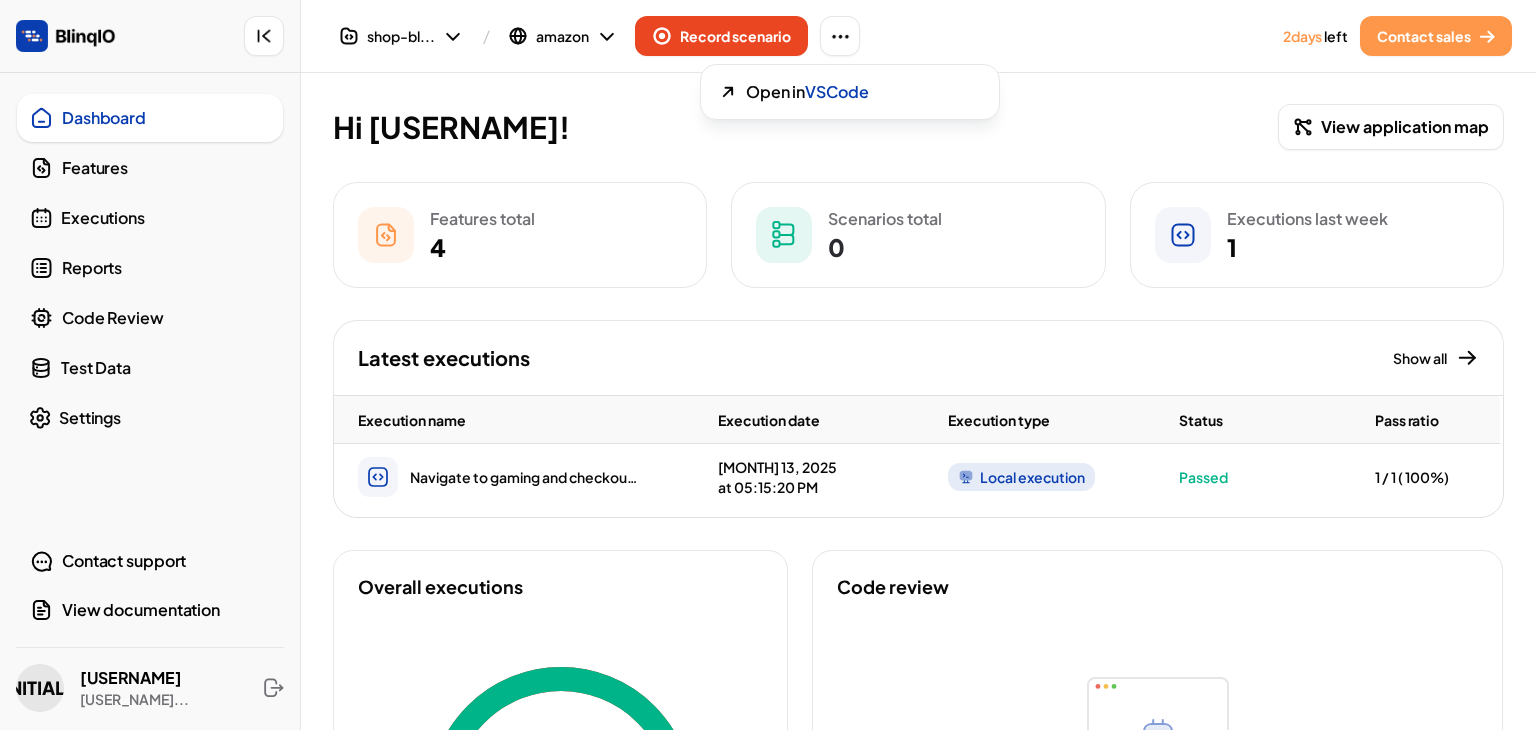 click at bounding box center [648, 365] 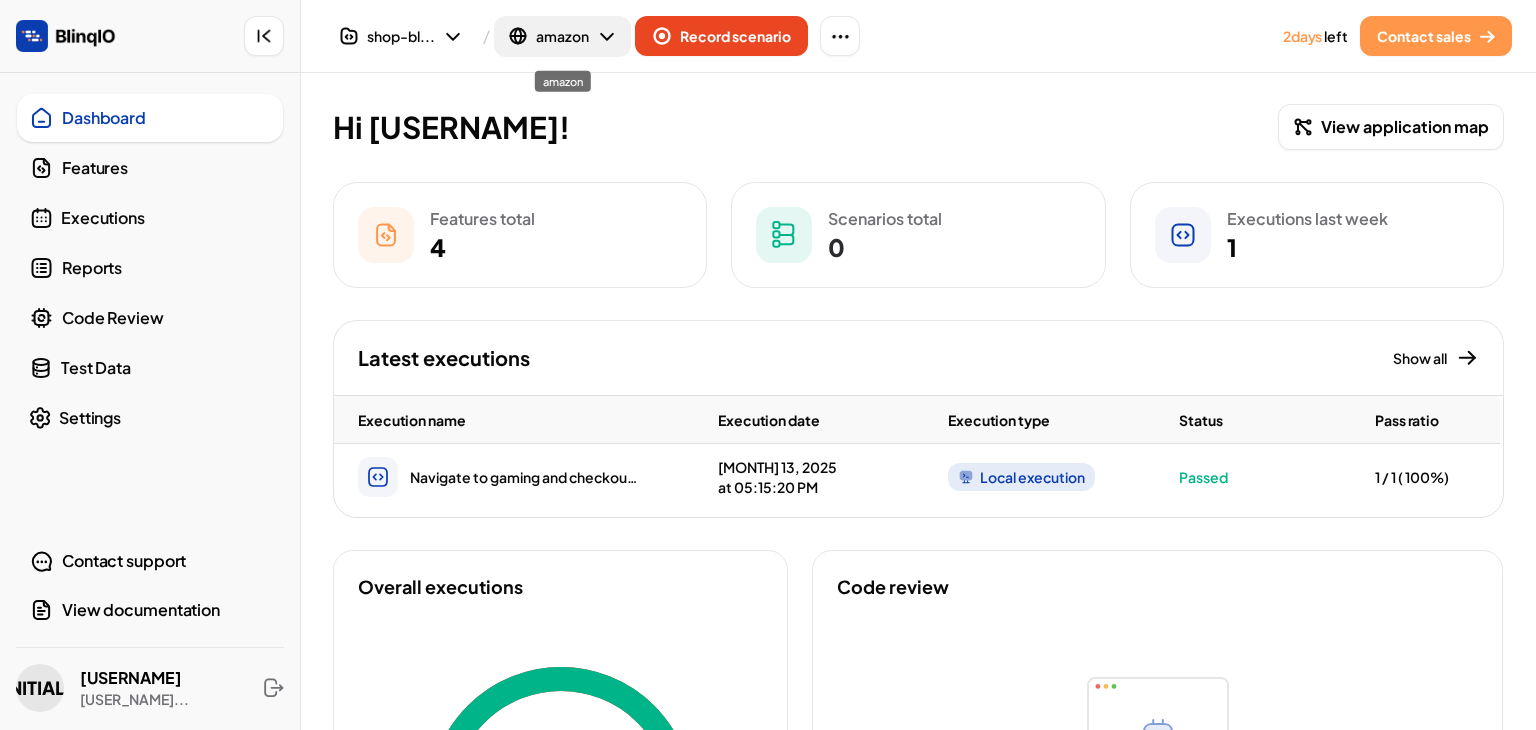 click 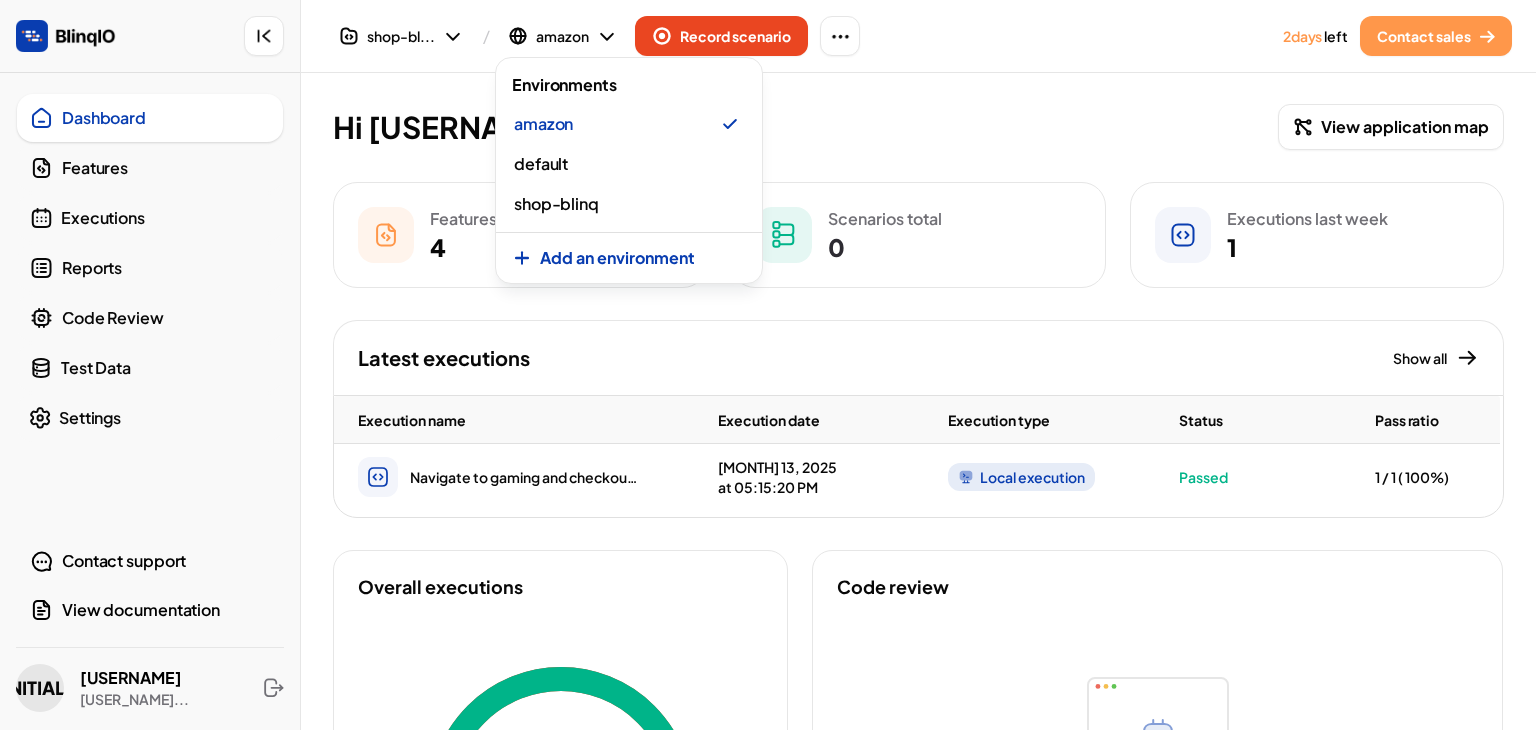 click at bounding box center (768, 365) 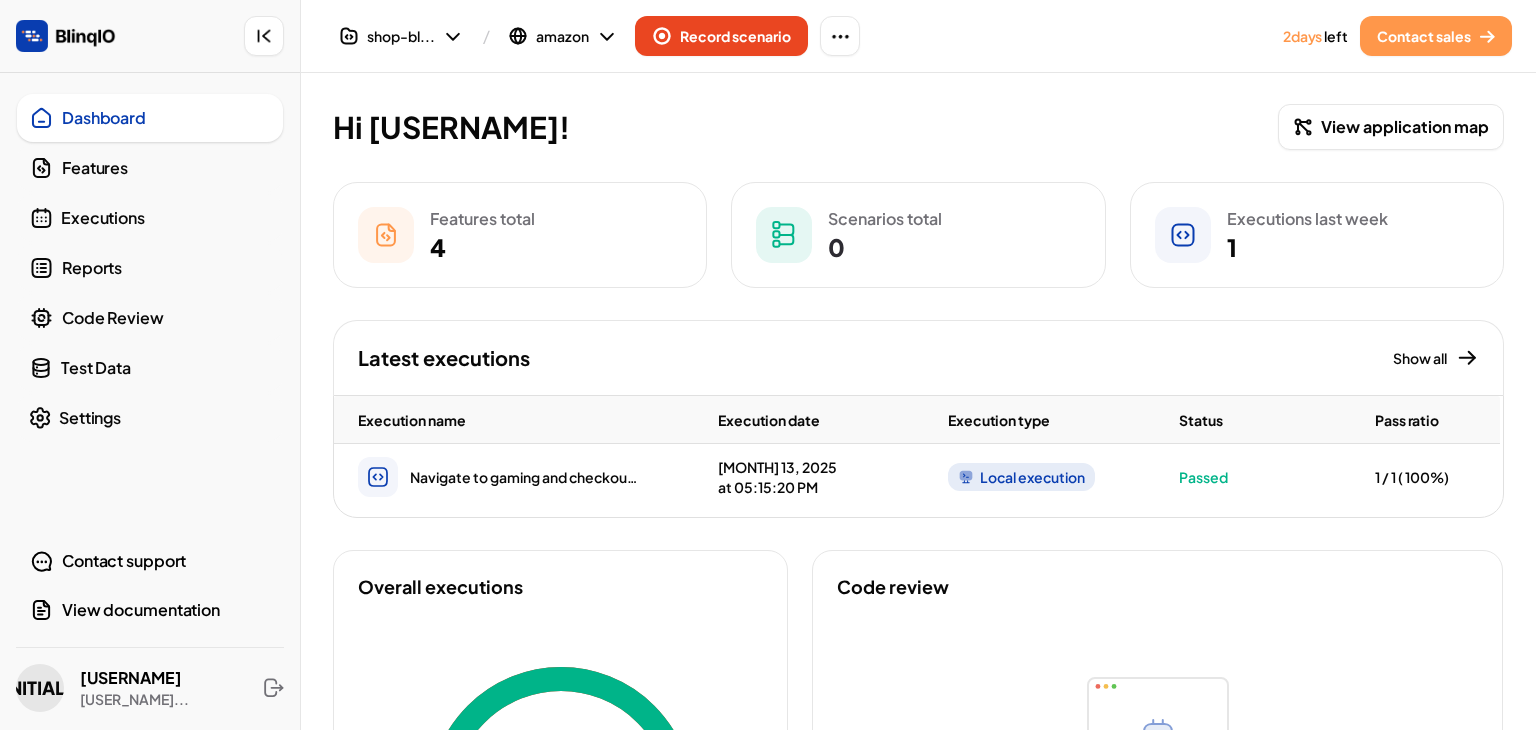click on "Executions" at bounding box center [166, 218] 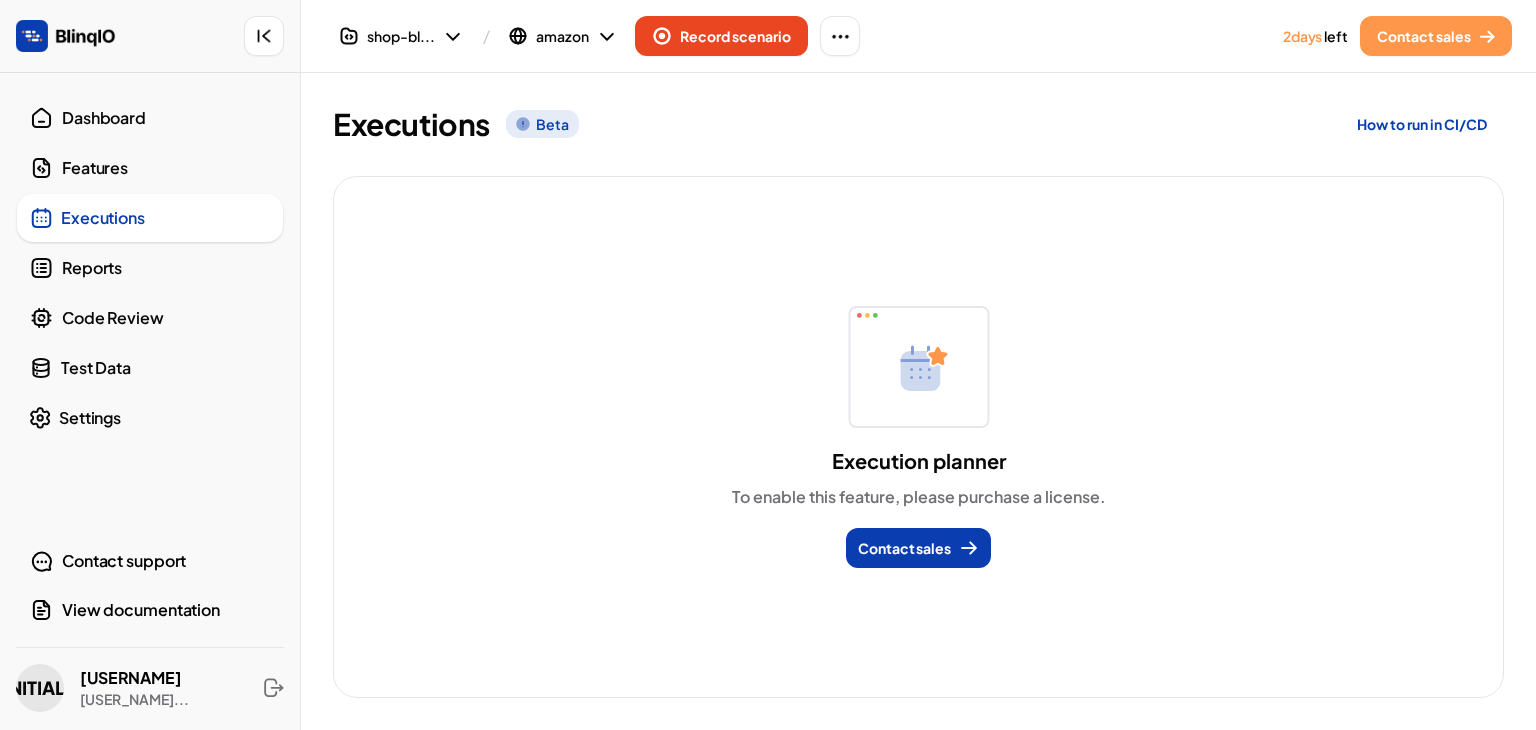 click on "Features" at bounding box center [150, 168] 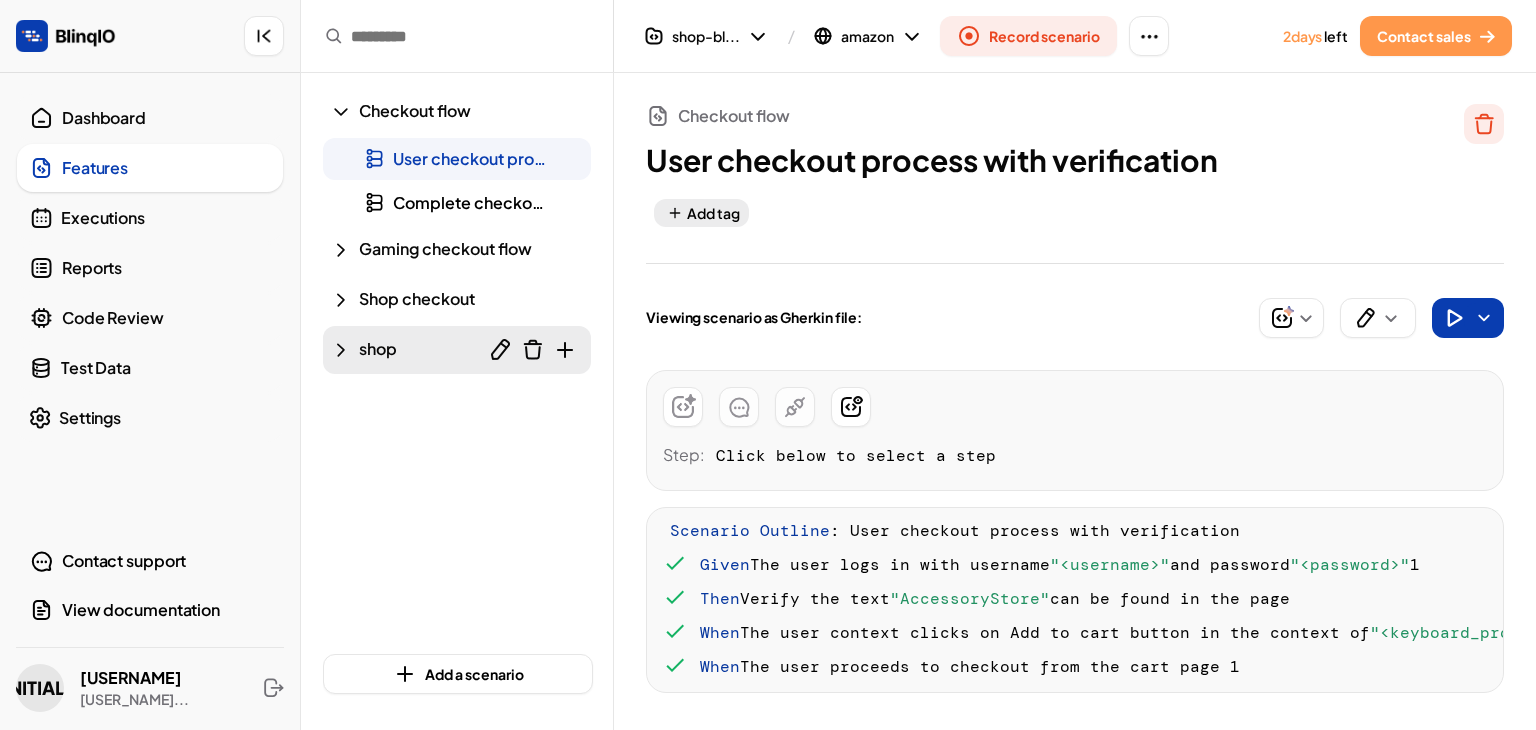 click 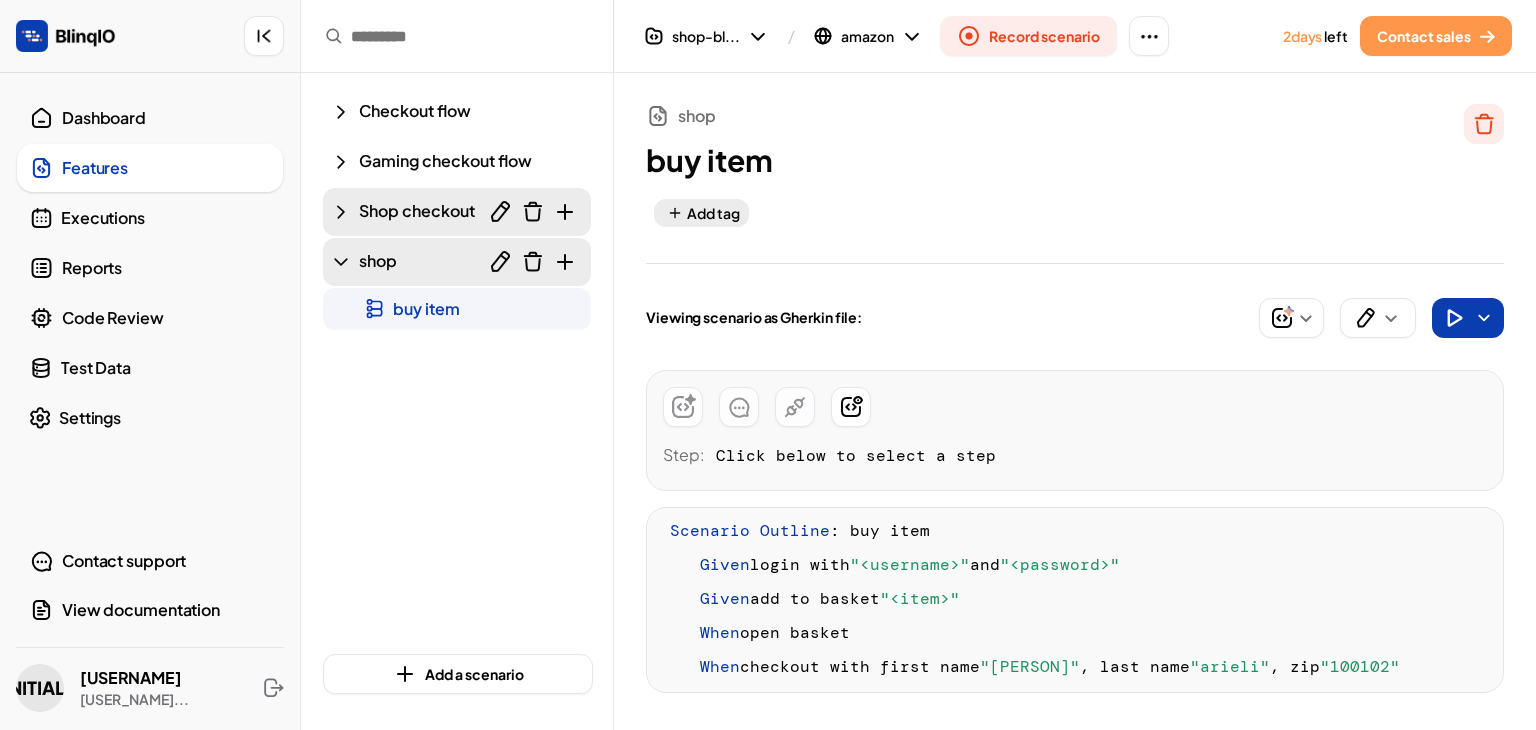 click on "Shop checkout" at bounding box center (417, 210) 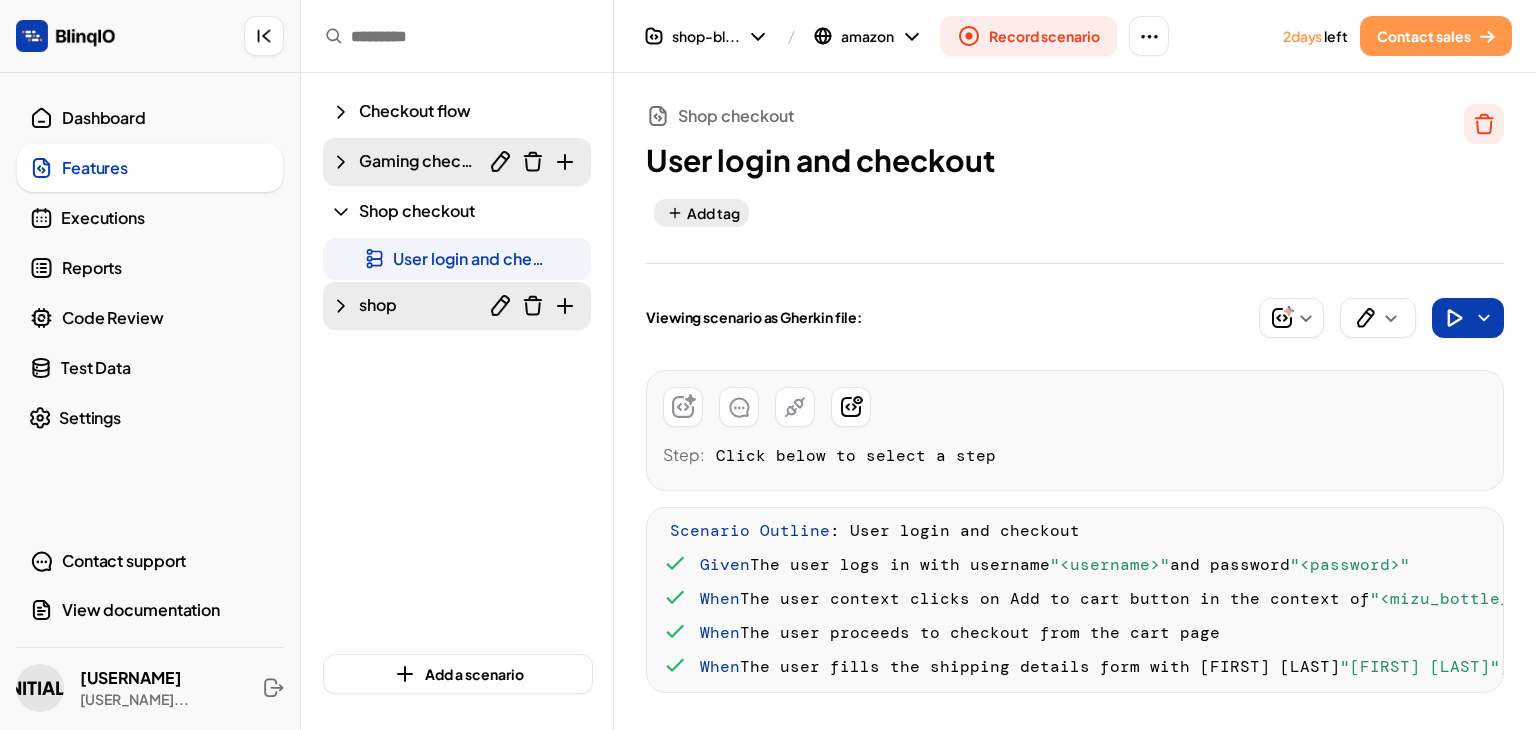 click on "Gaming checkout flow" at bounding box center [457, 162] 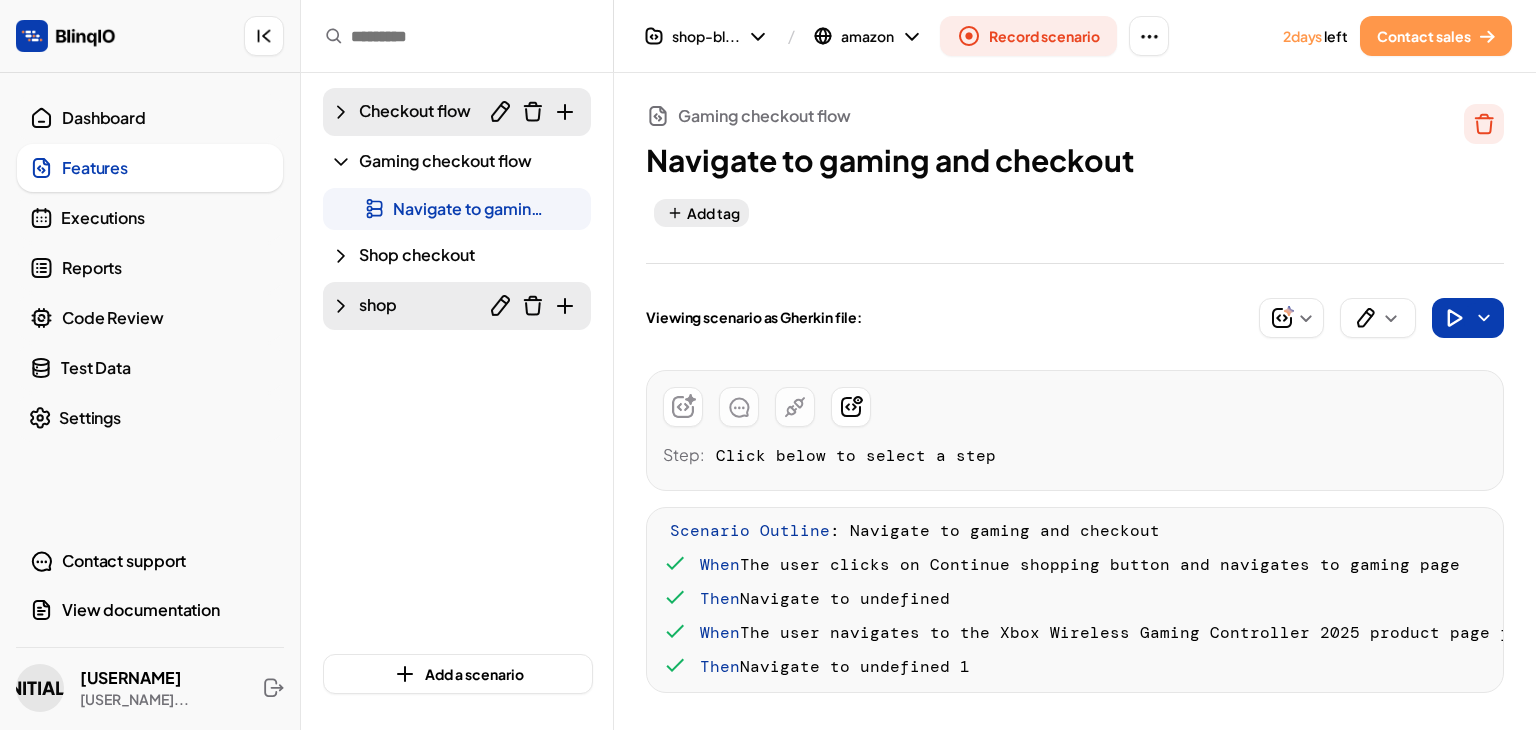 click on "Checkout flow" at bounding box center (457, 112) 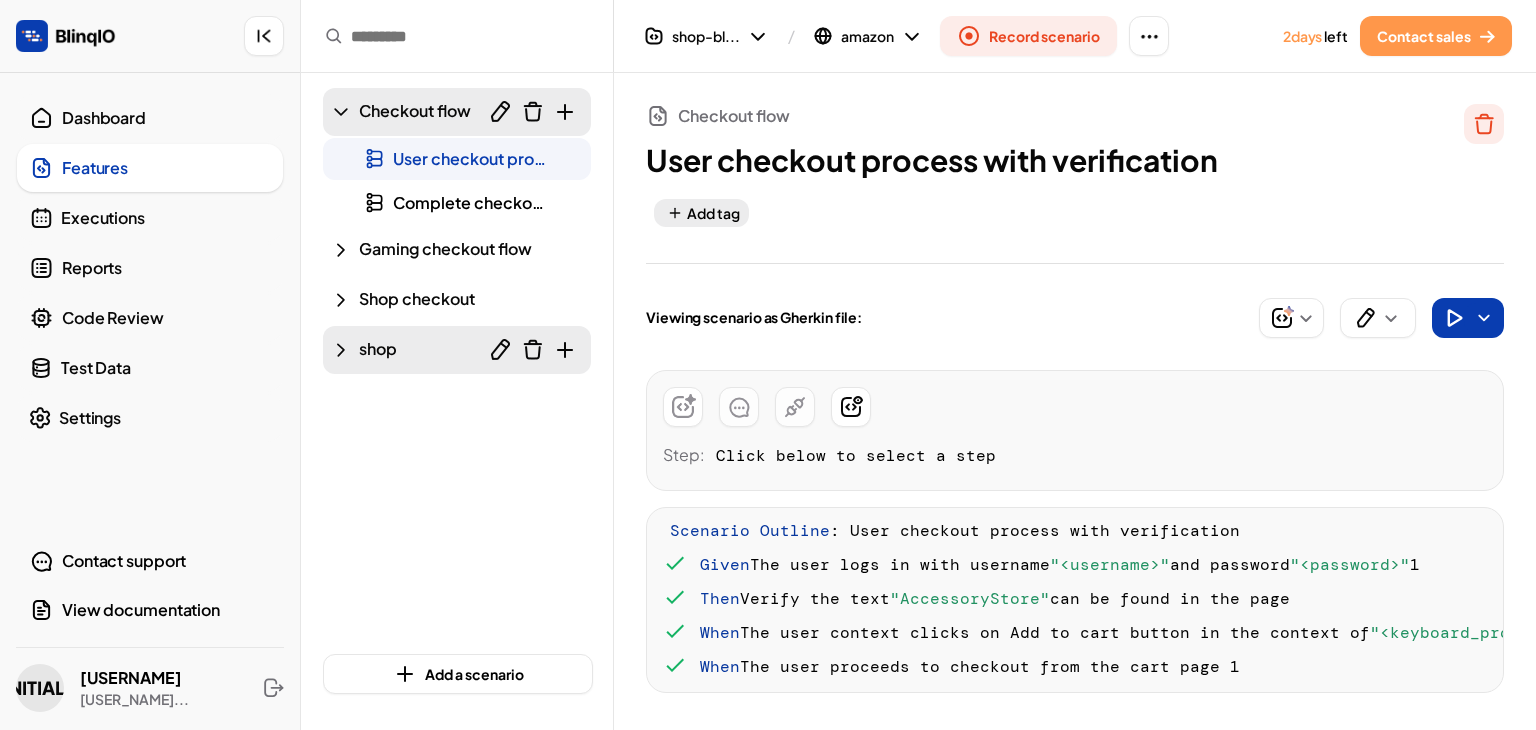 click on "Checkout flow" at bounding box center (457, 112) 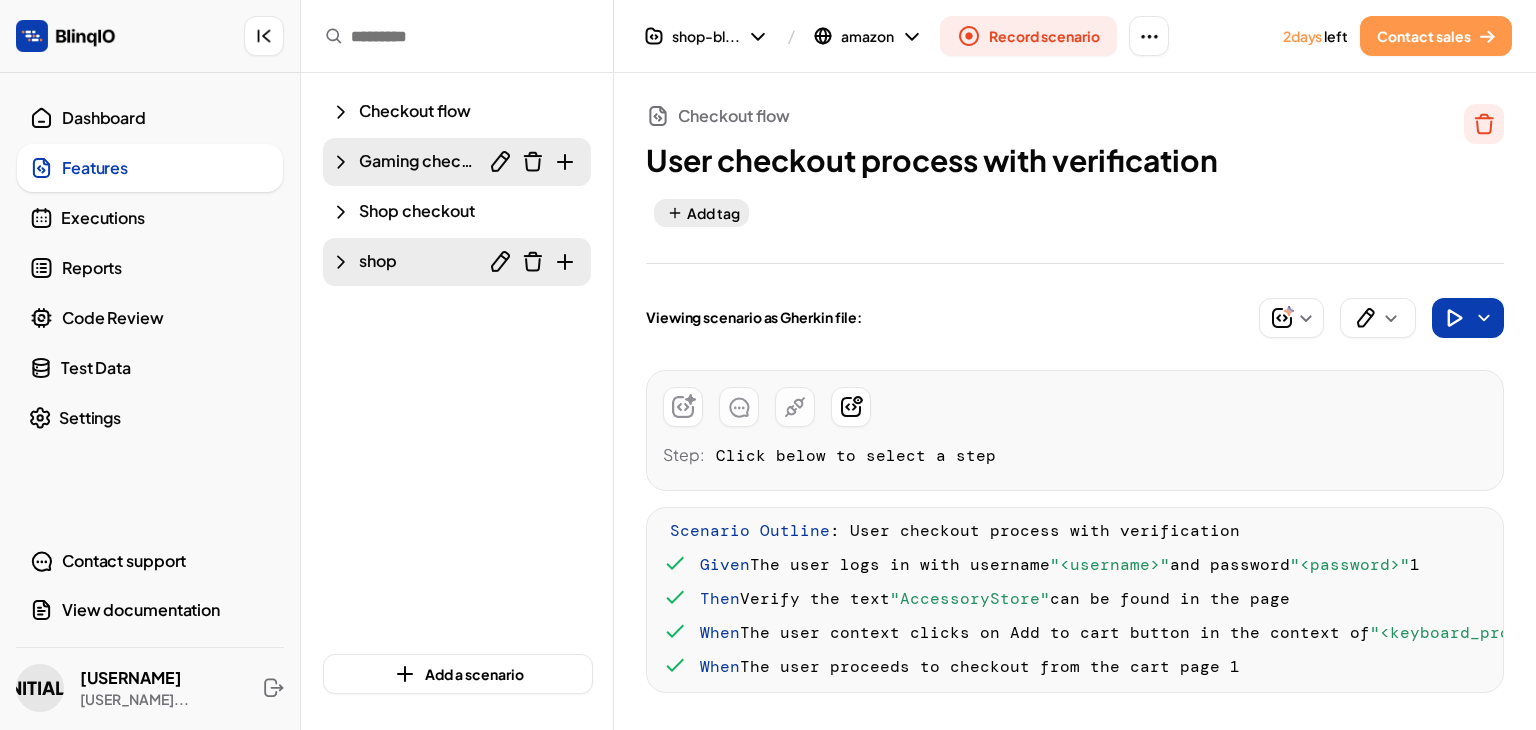 click 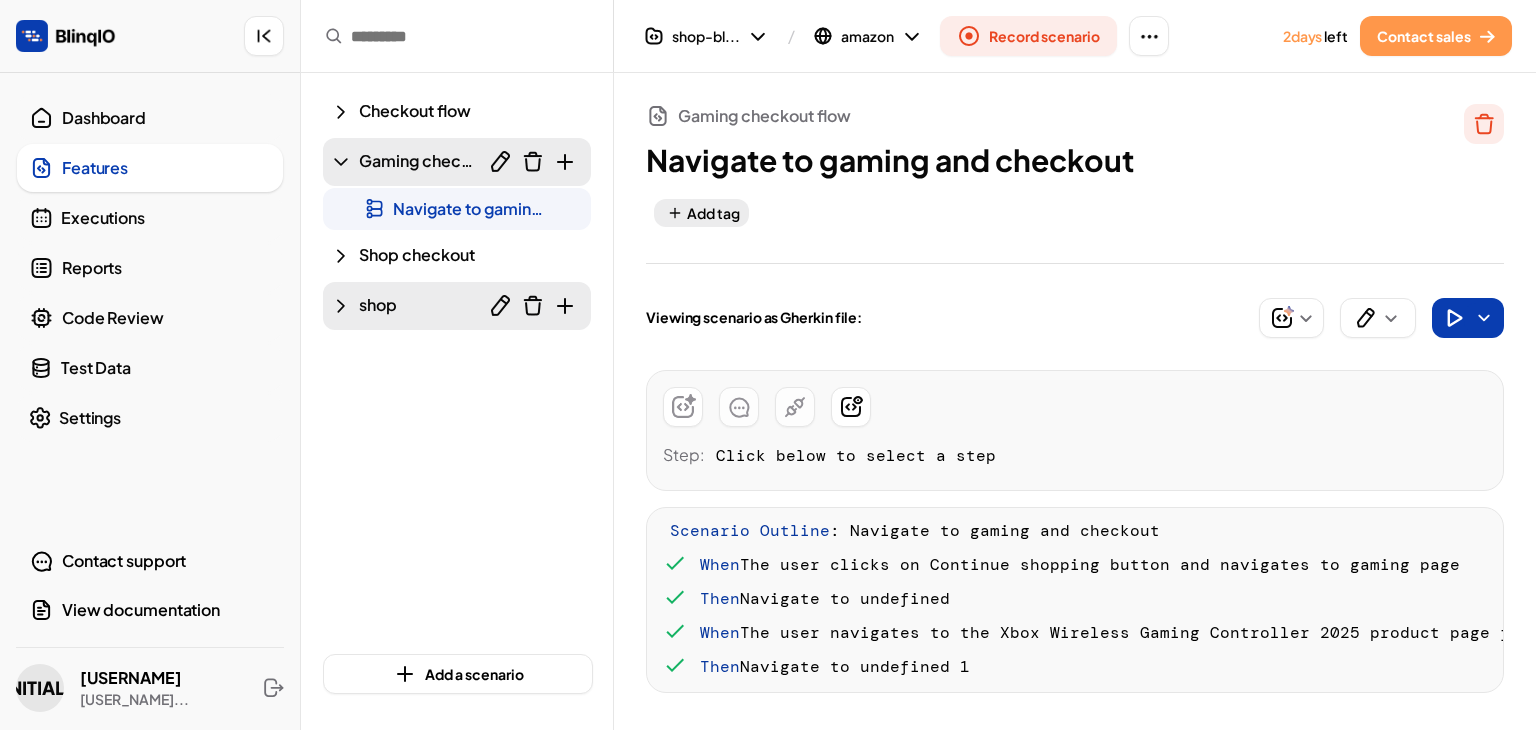 click at bounding box center [533, 162] 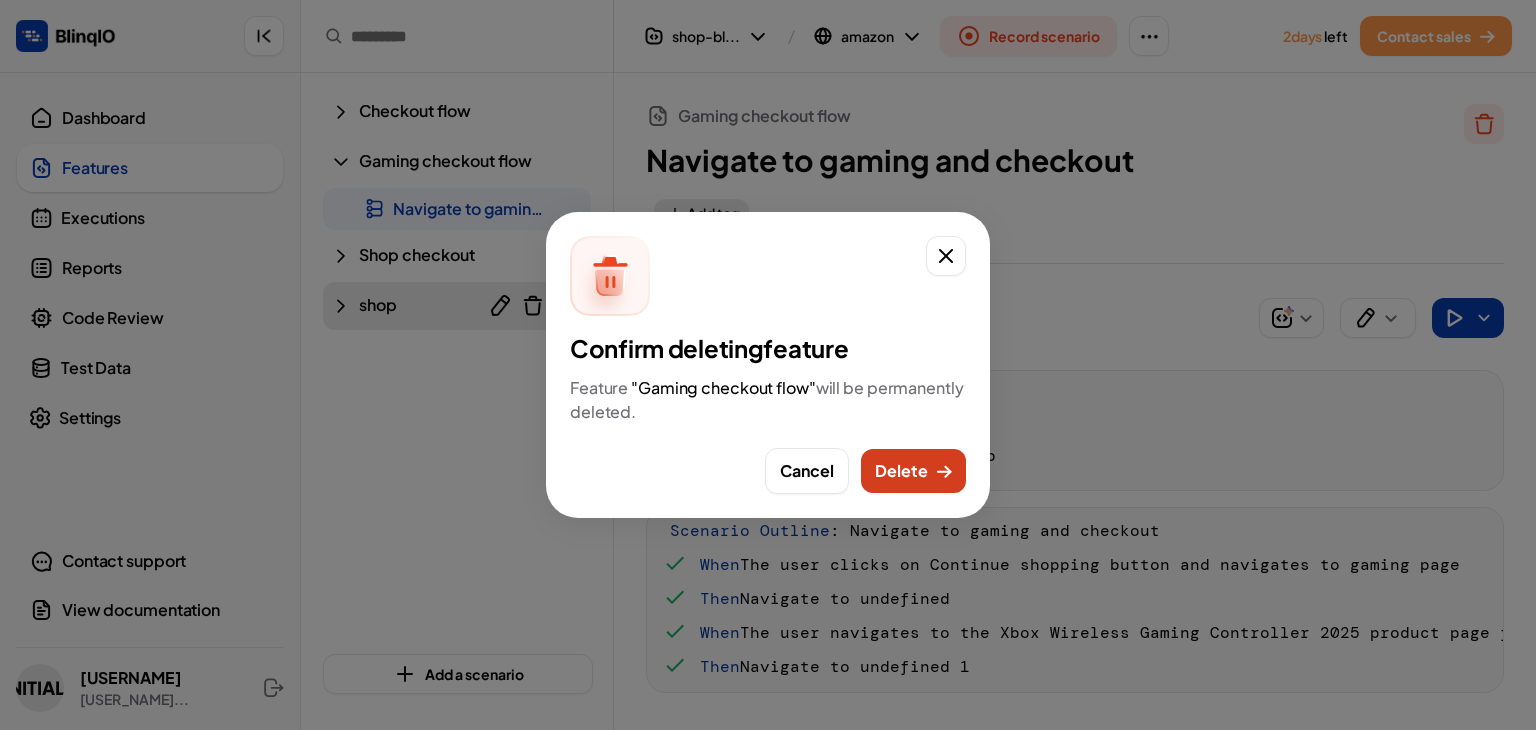 click on "Delete" at bounding box center [901, 471] 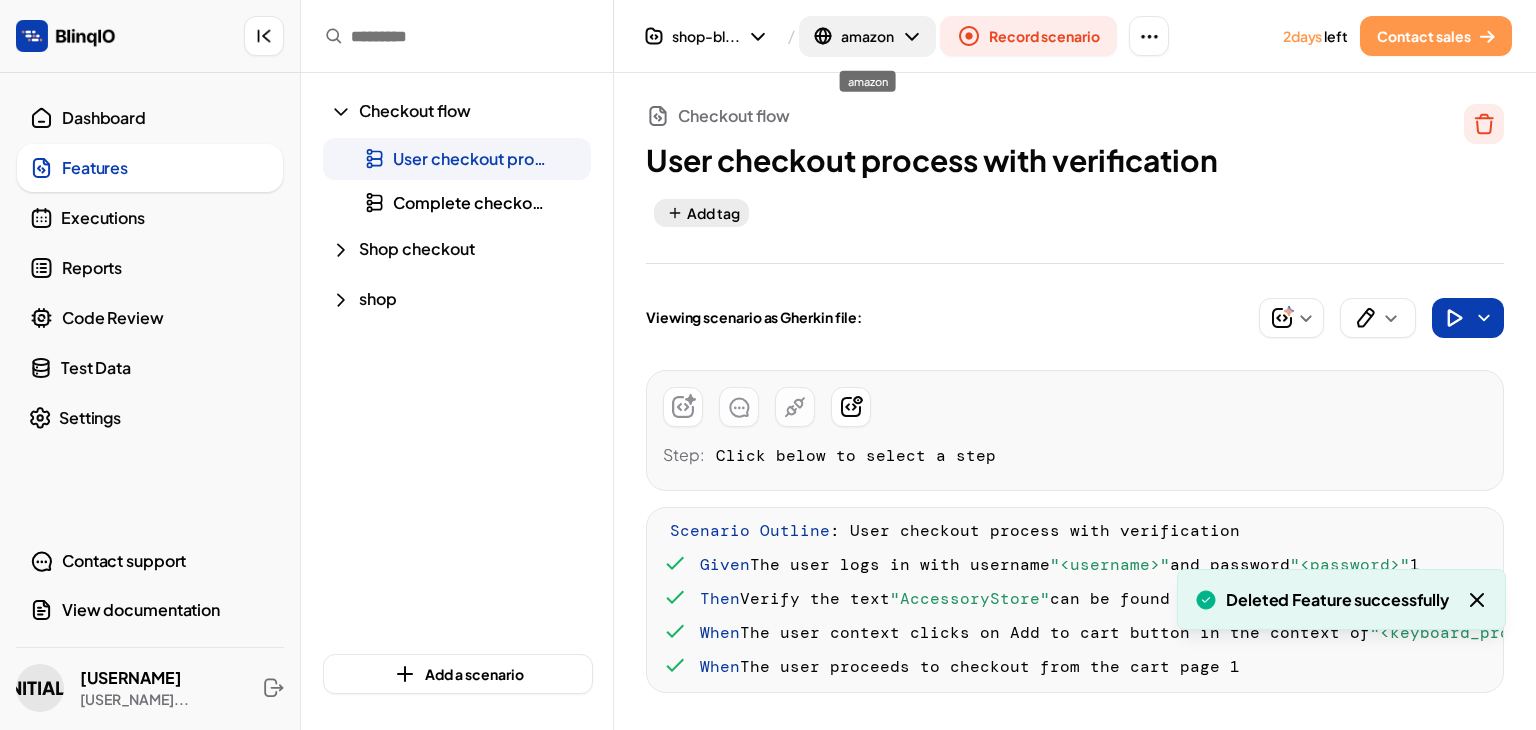 click on "amazon" at bounding box center [867, 36] 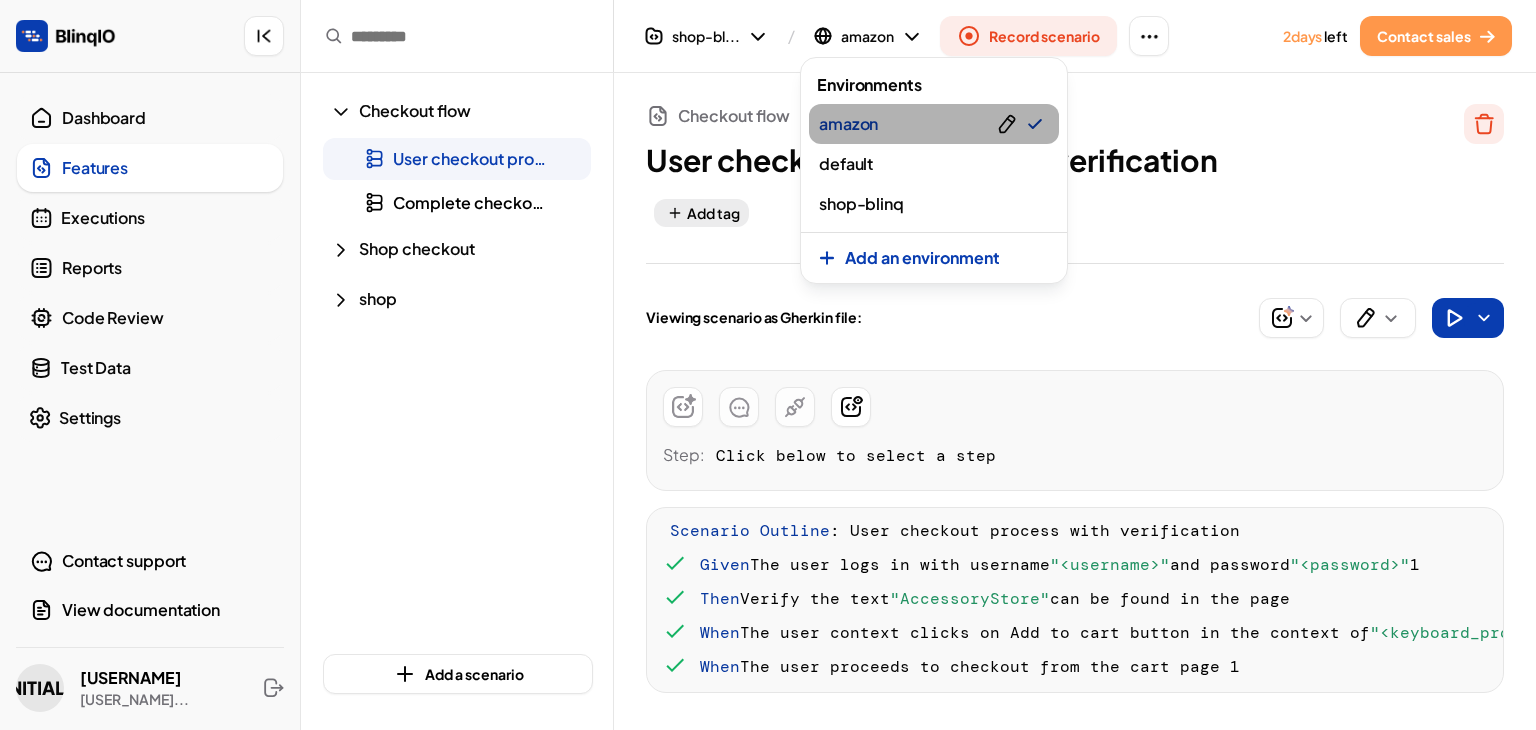 click on "amazon" at bounding box center (846, 124) 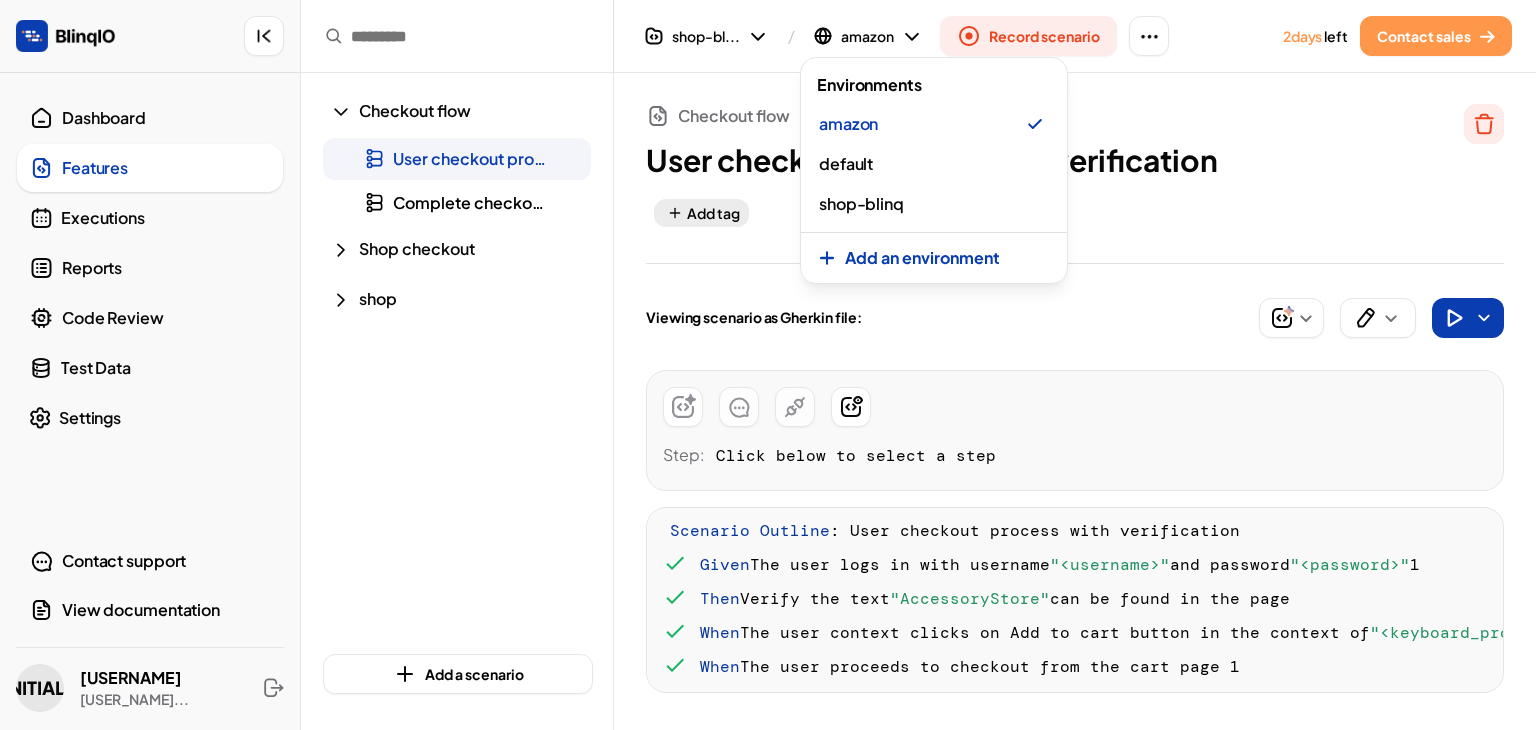 click at bounding box center (768, 365) 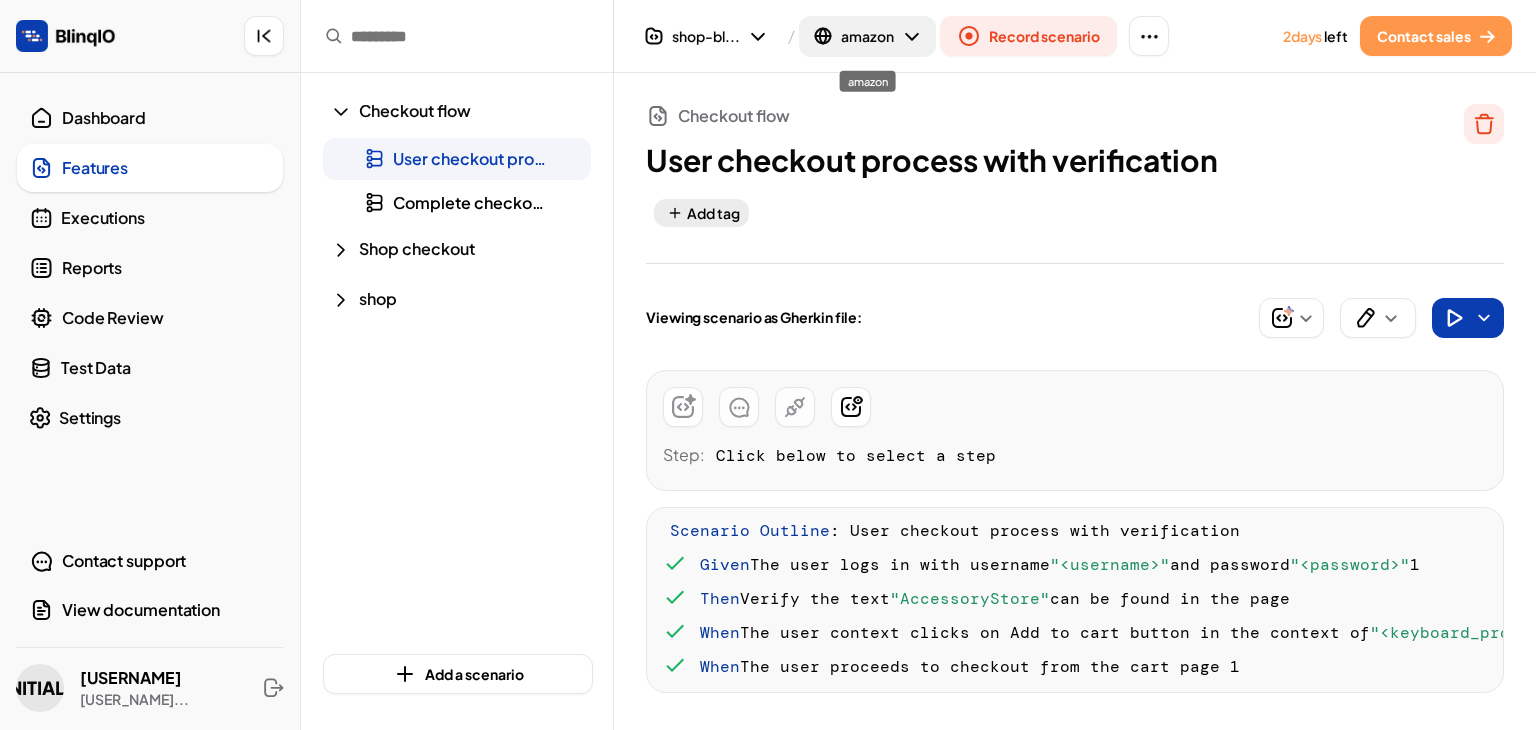 click on "amazon" at bounding box center (867, 36) 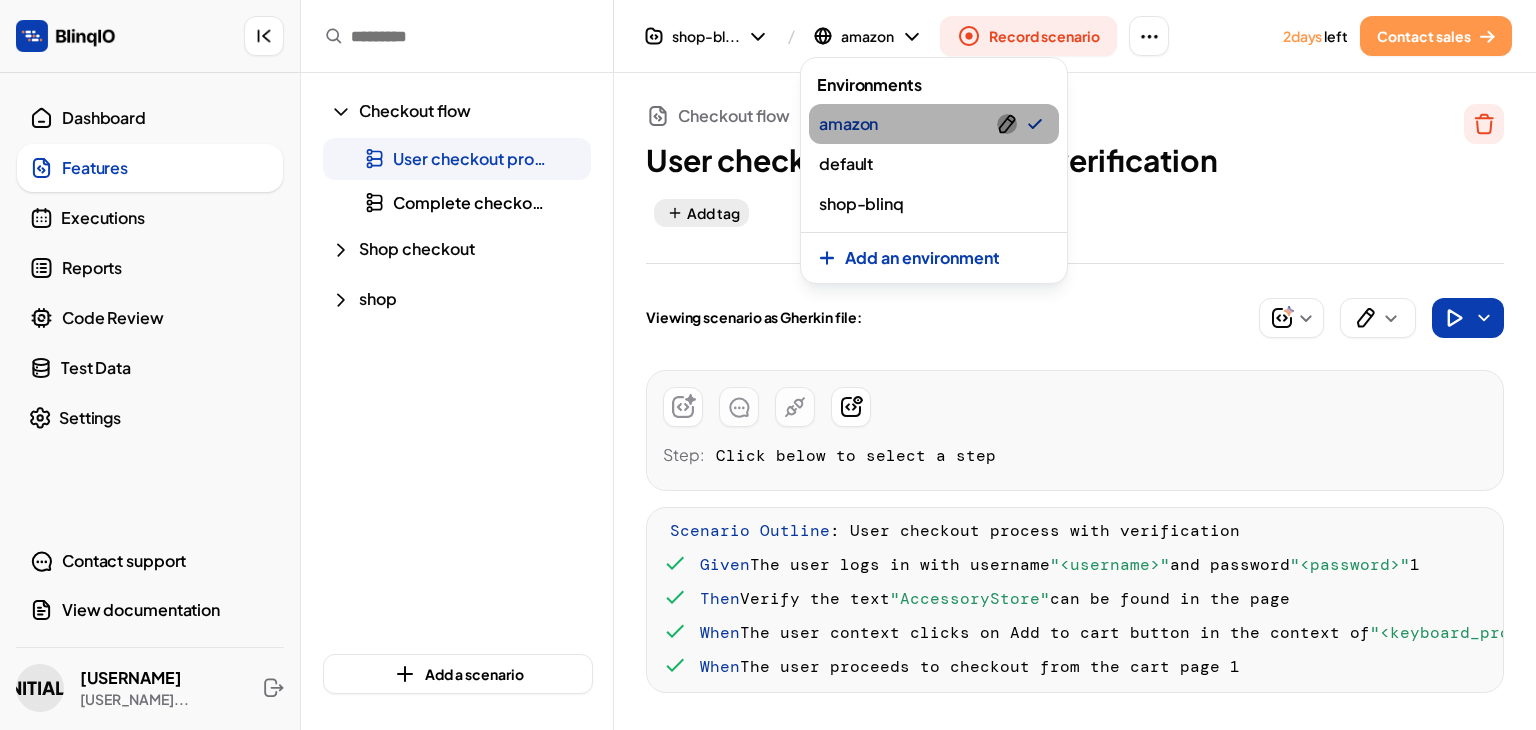 click at bounding box center (1007, 124) 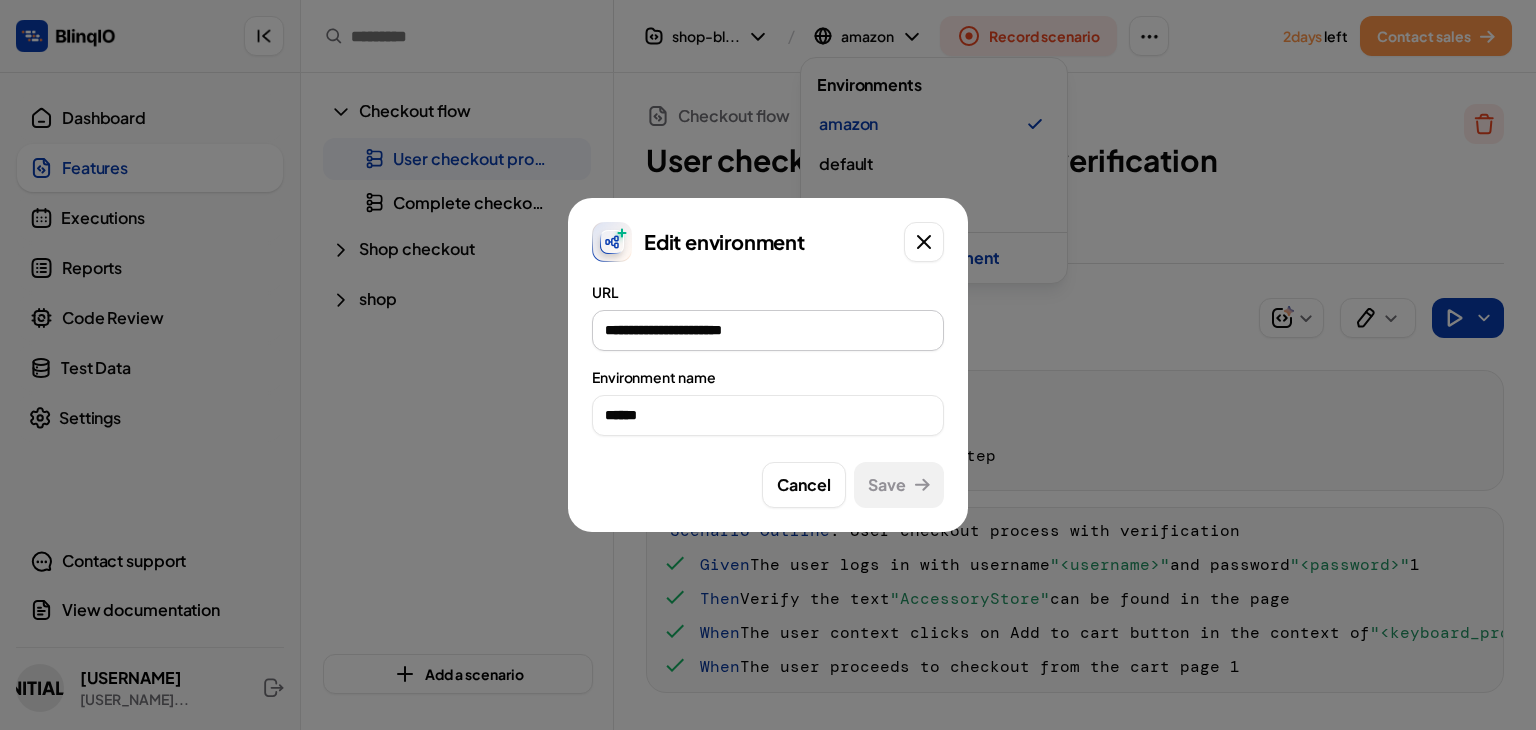 drag, startPoint x: 835, startPoint y: 317, endPoint x: 825, endPoint y: 320, distance: 10.440307 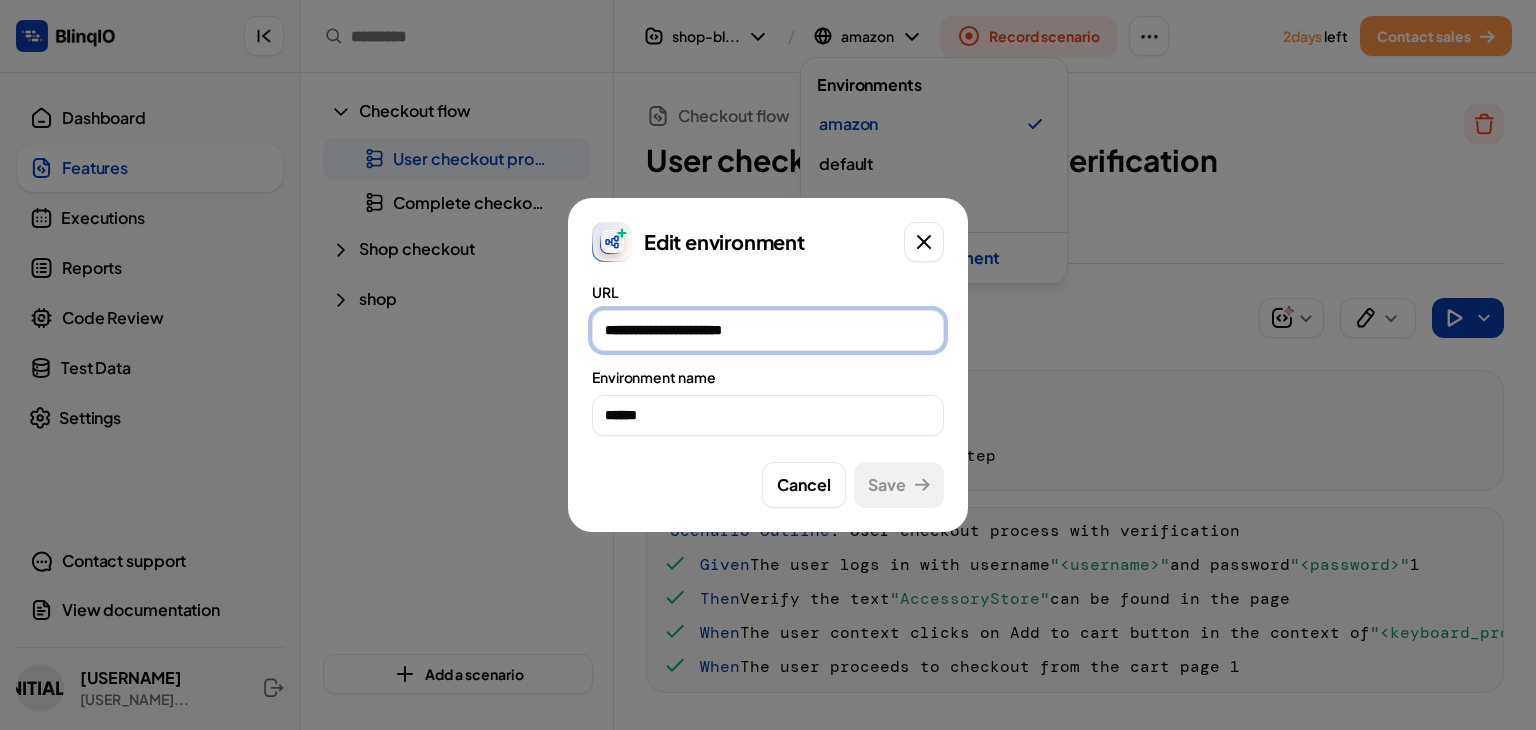 drag, startPoint x: 824, startPoint y: 320, endPoint x: 487, endPoint y: 329, distance: 337.12015 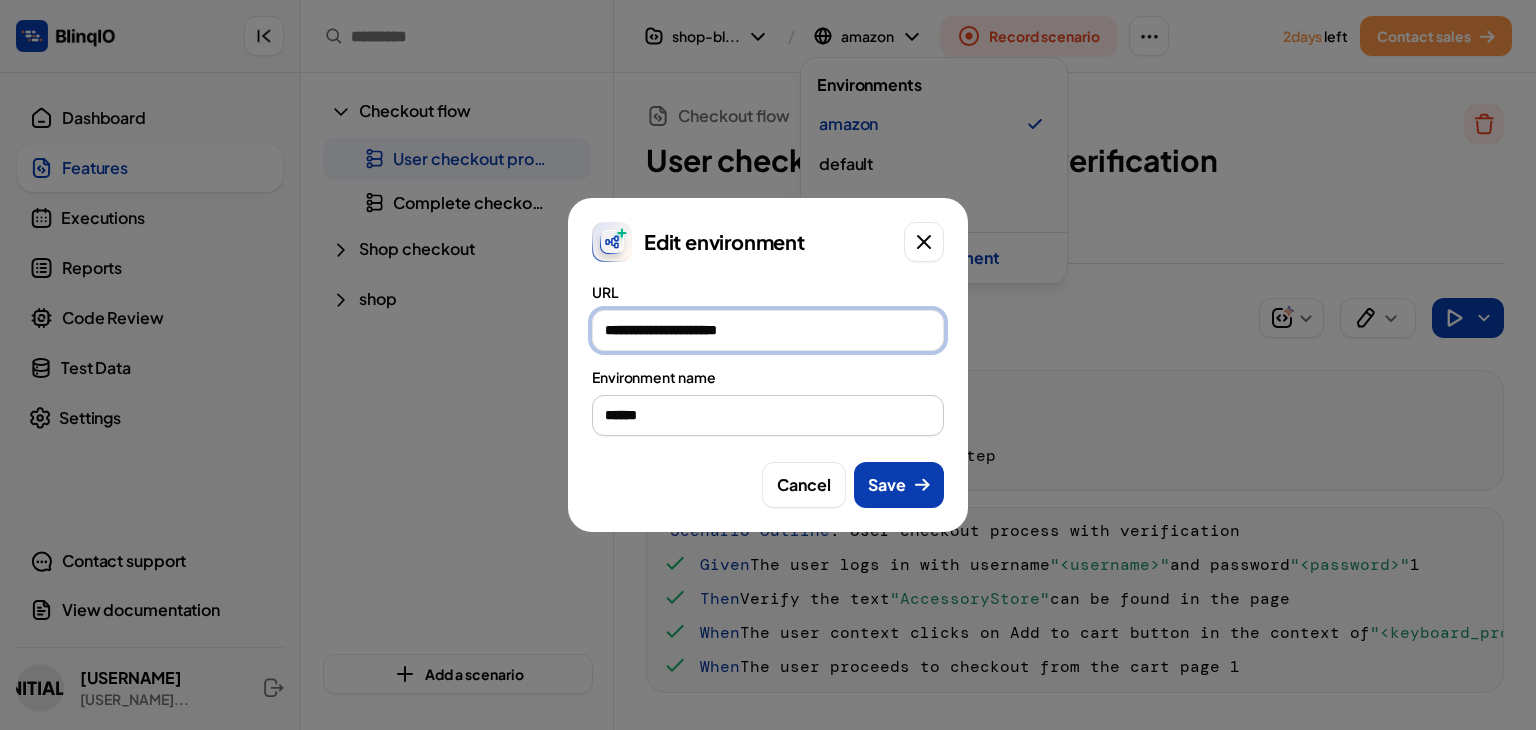 type on "**********" 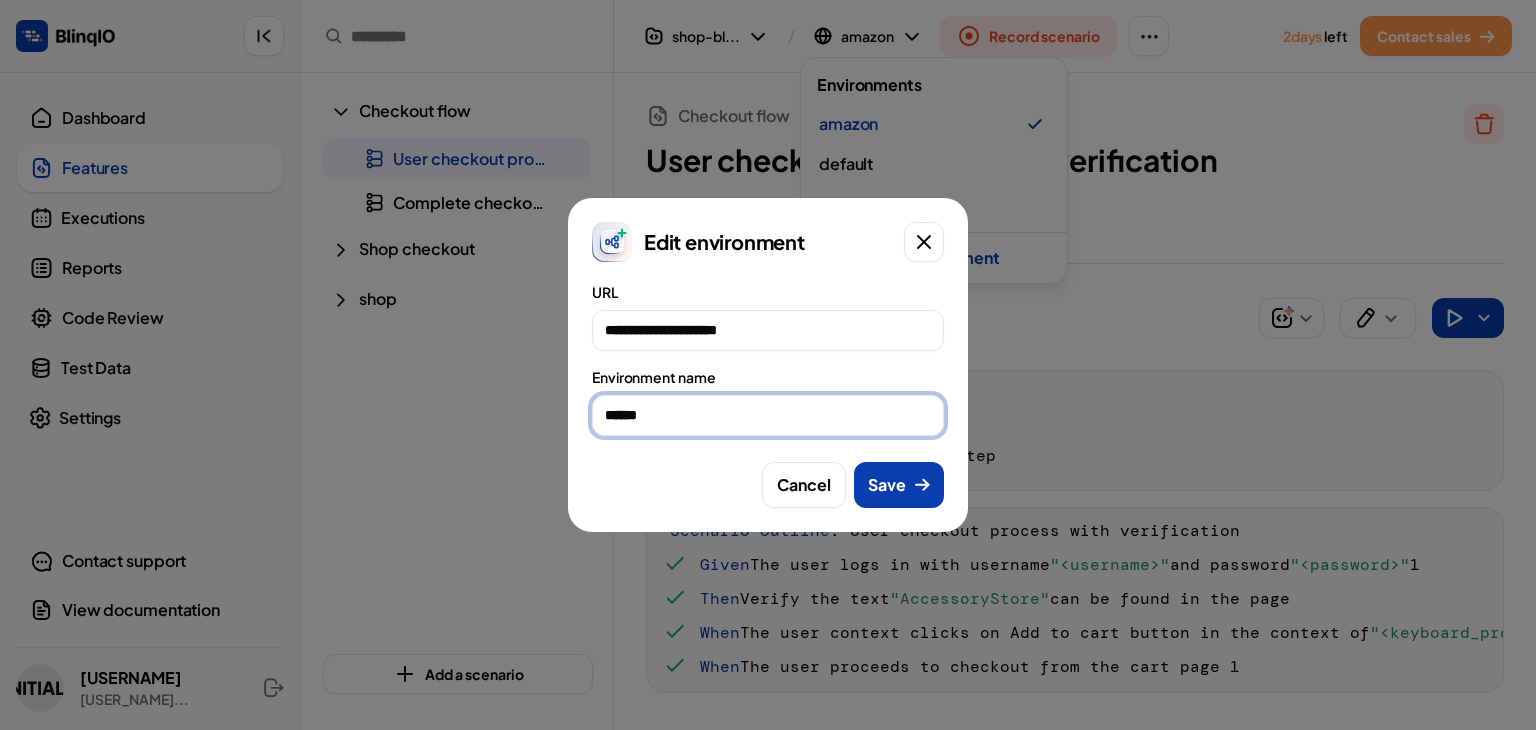 click on "******" at bounding box center (768, 415) 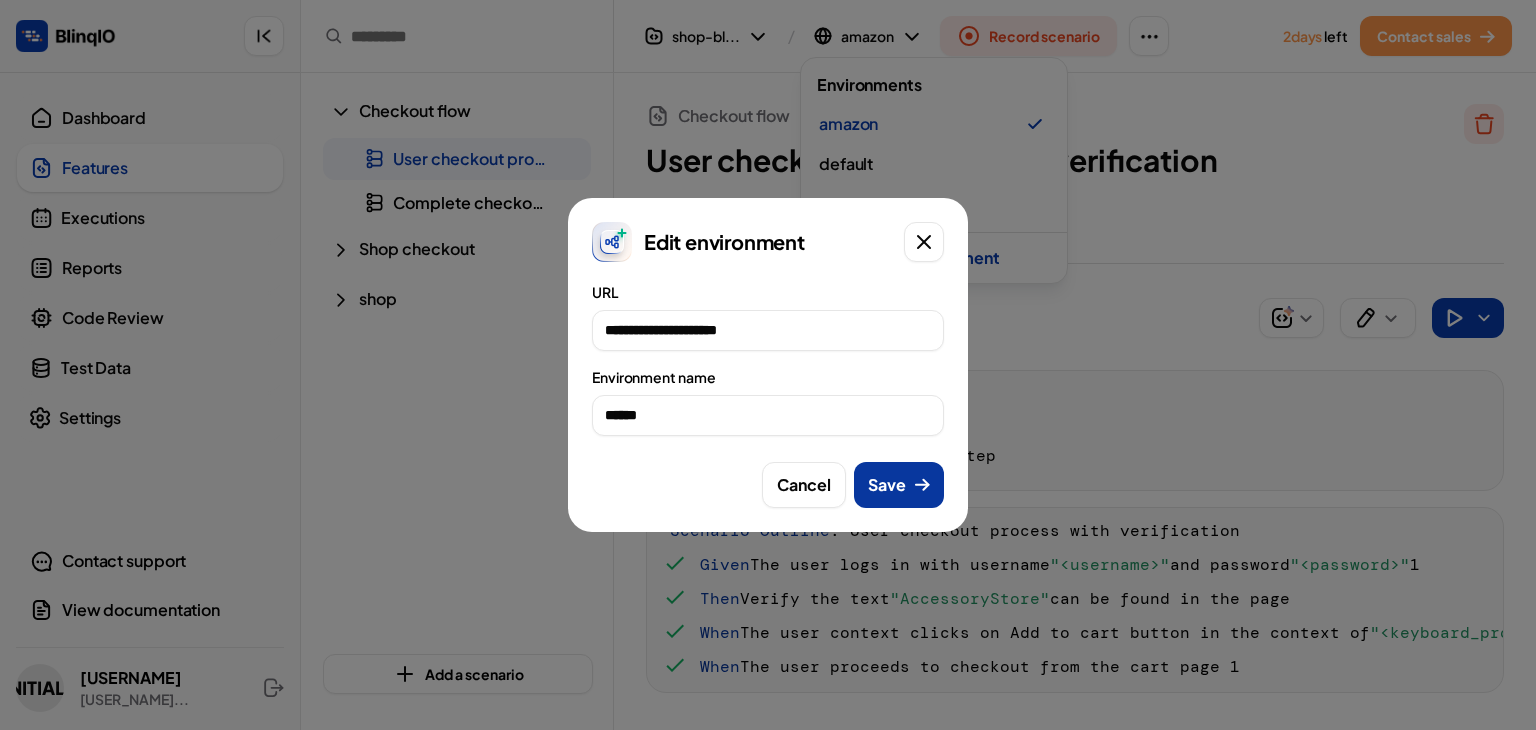 click on "Save" at bounding box center [887, 485] 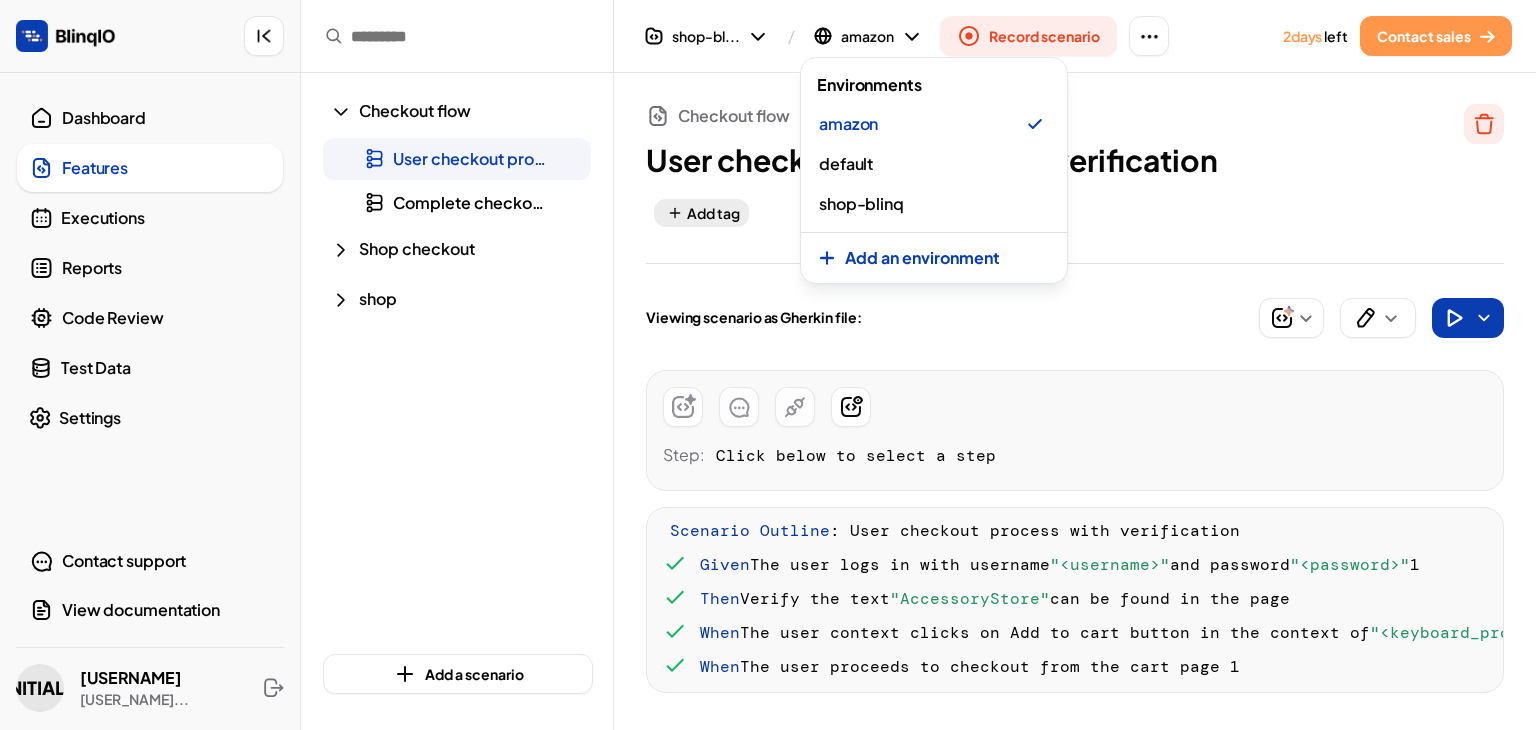 click at bounding box center [768, 365] 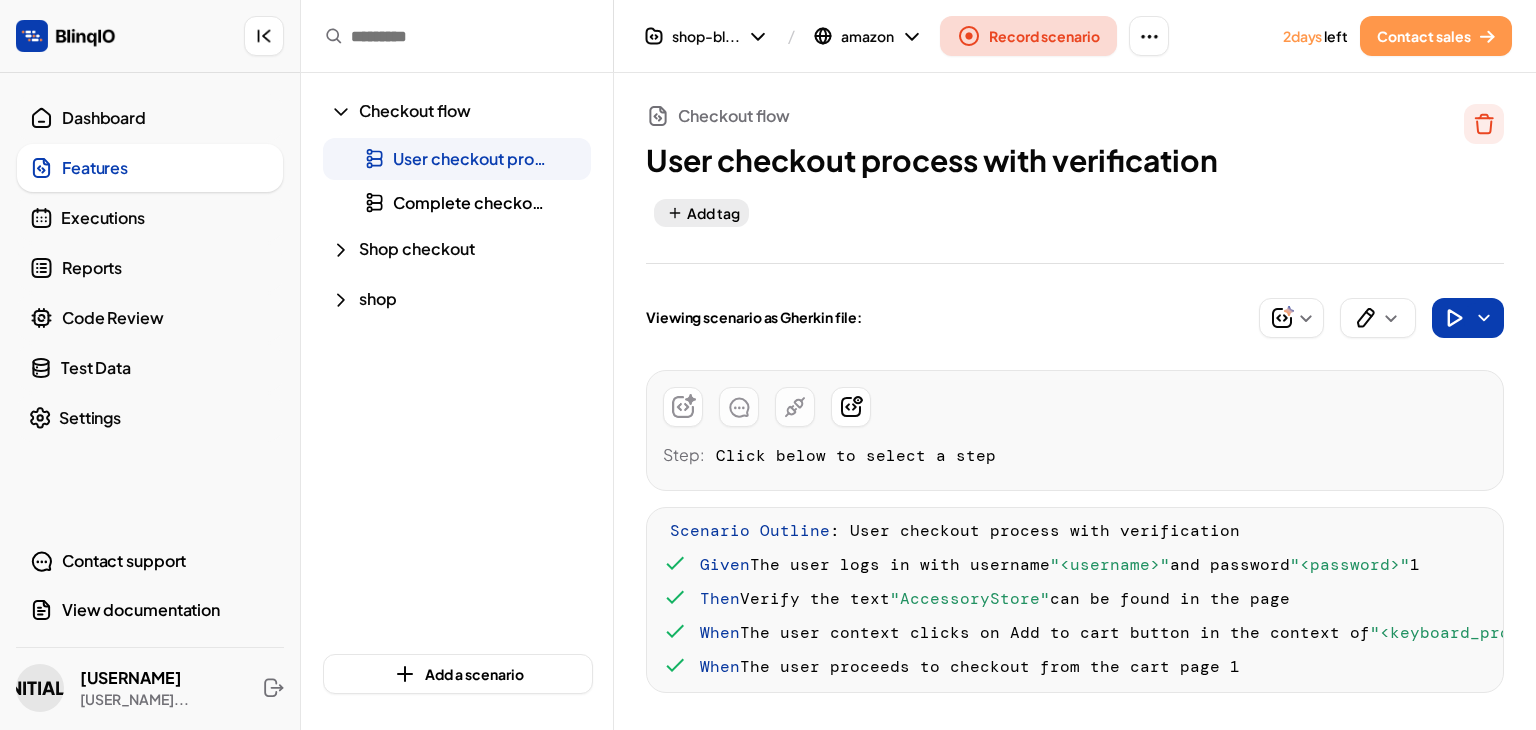 click on "Record scenario" at bounding box center (1028, 36) 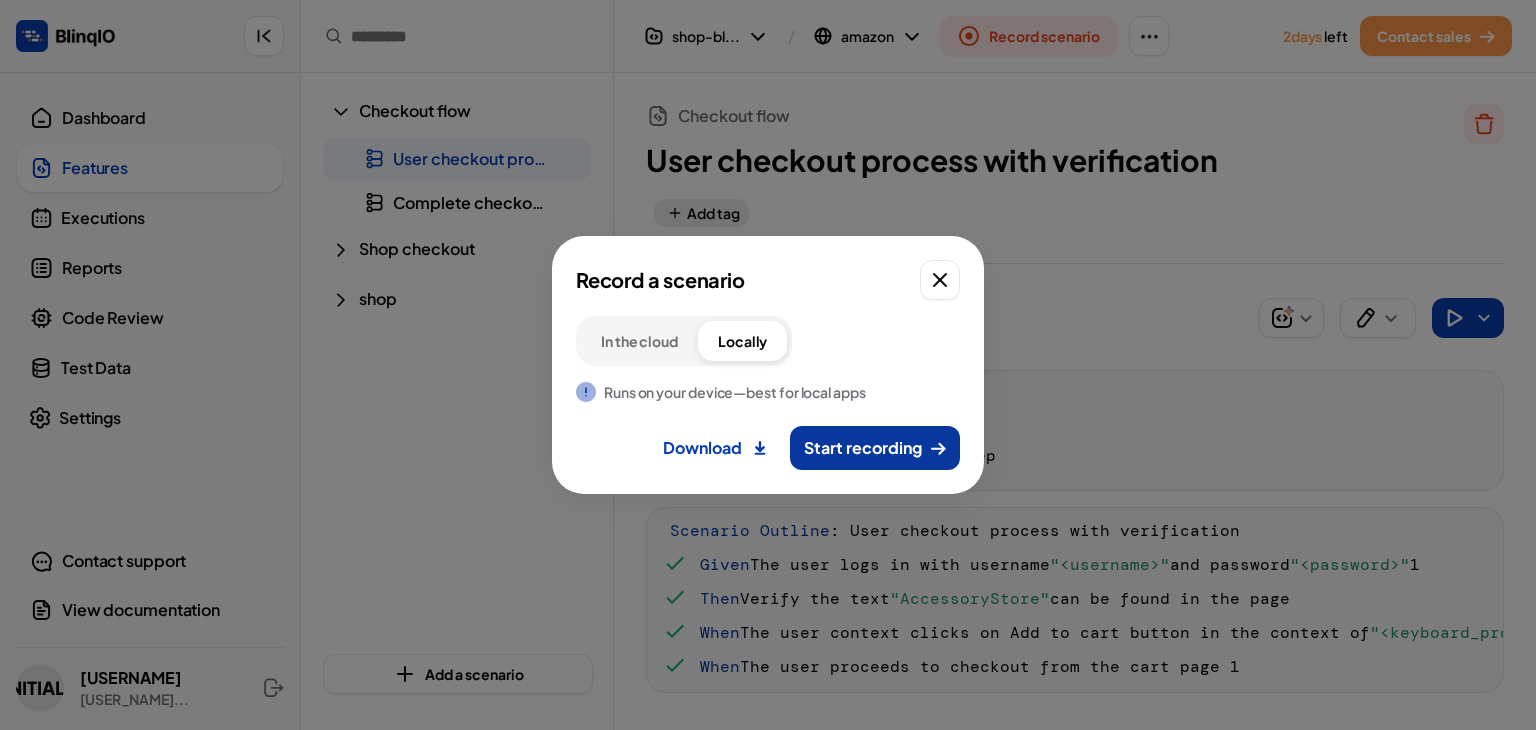 click on "Start recording" at bounding box center (863, 448) 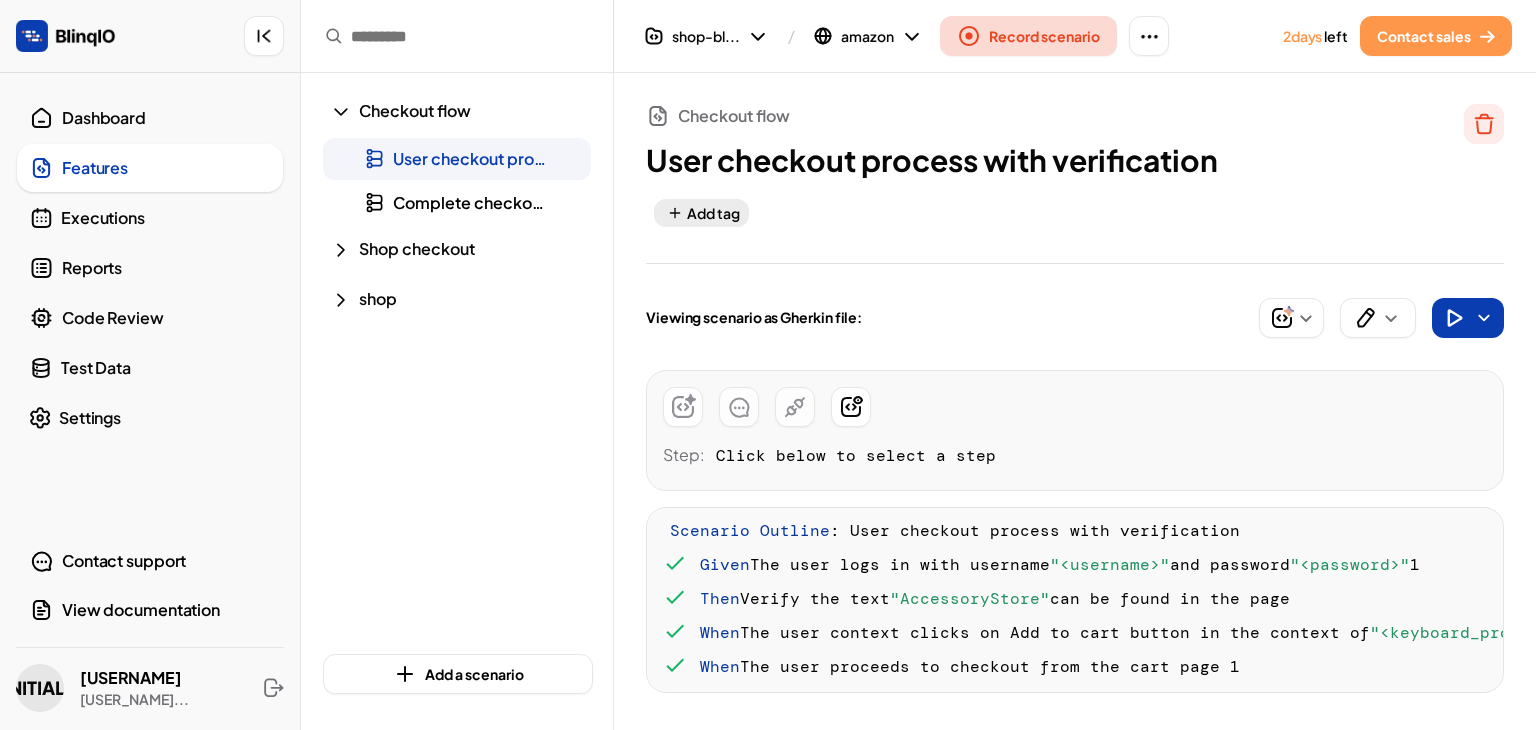 click on "Record scenario" at bounding box center (1044, 36) 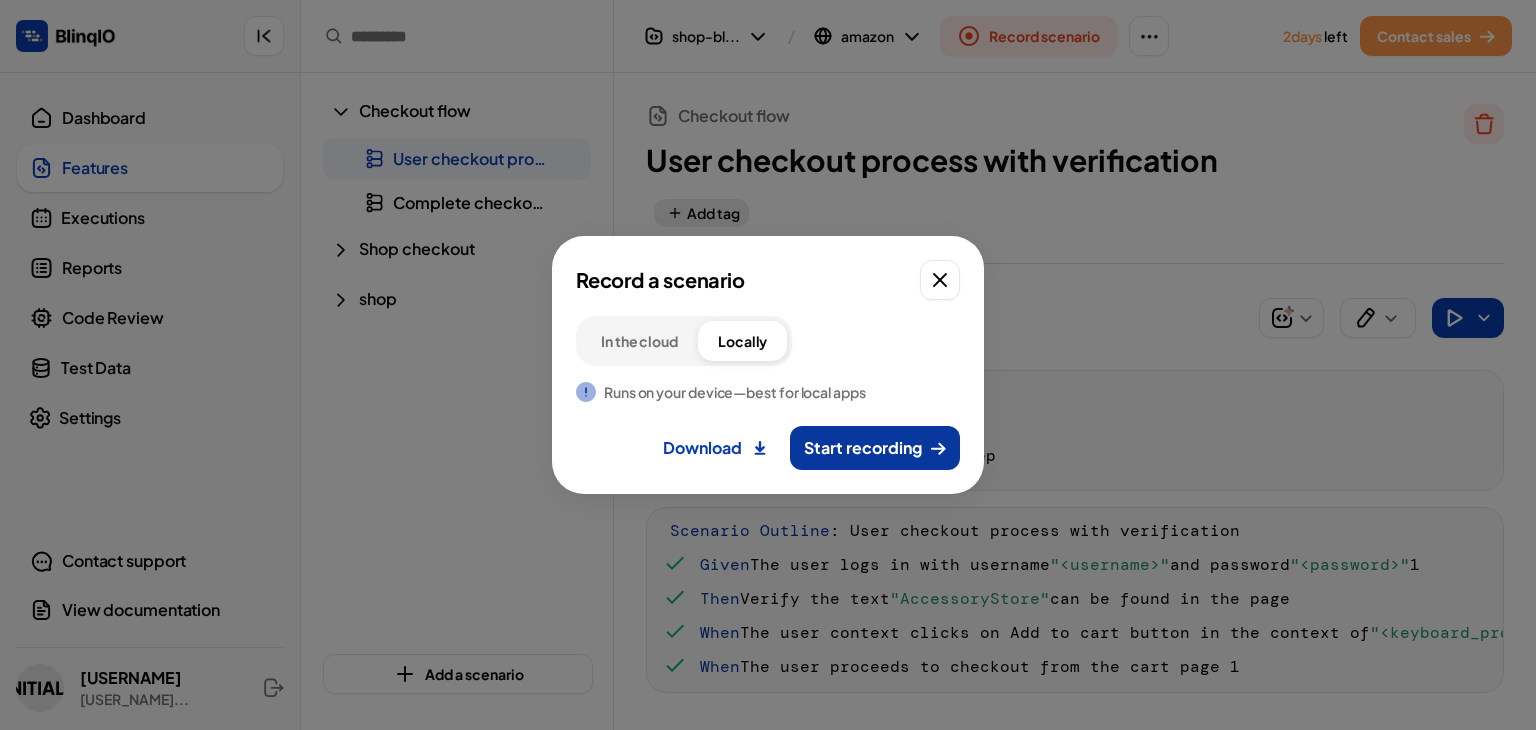 click on "Start recording" at bounding box center (875, 448) 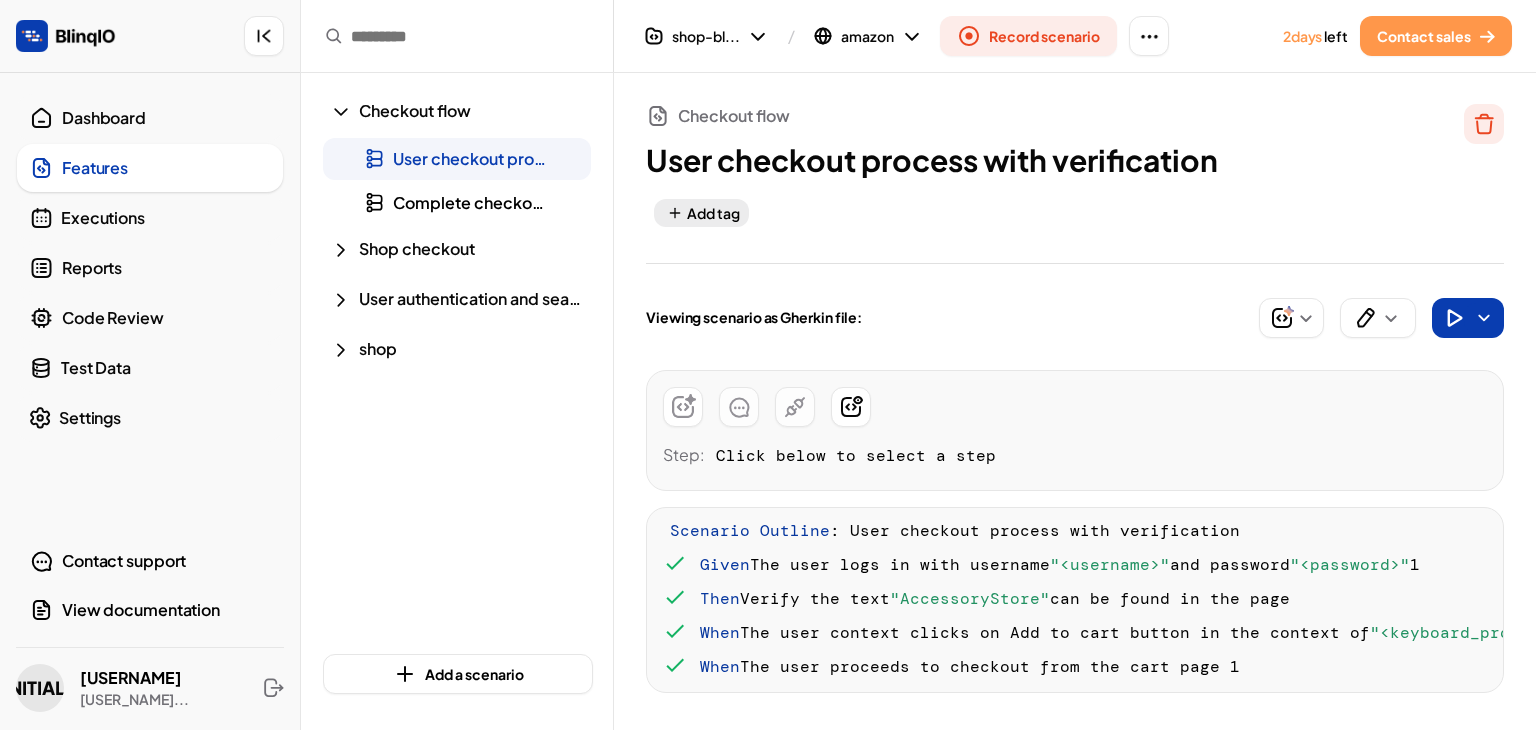 click on "User checkout process with verification" at bounding box center [1020, 160] 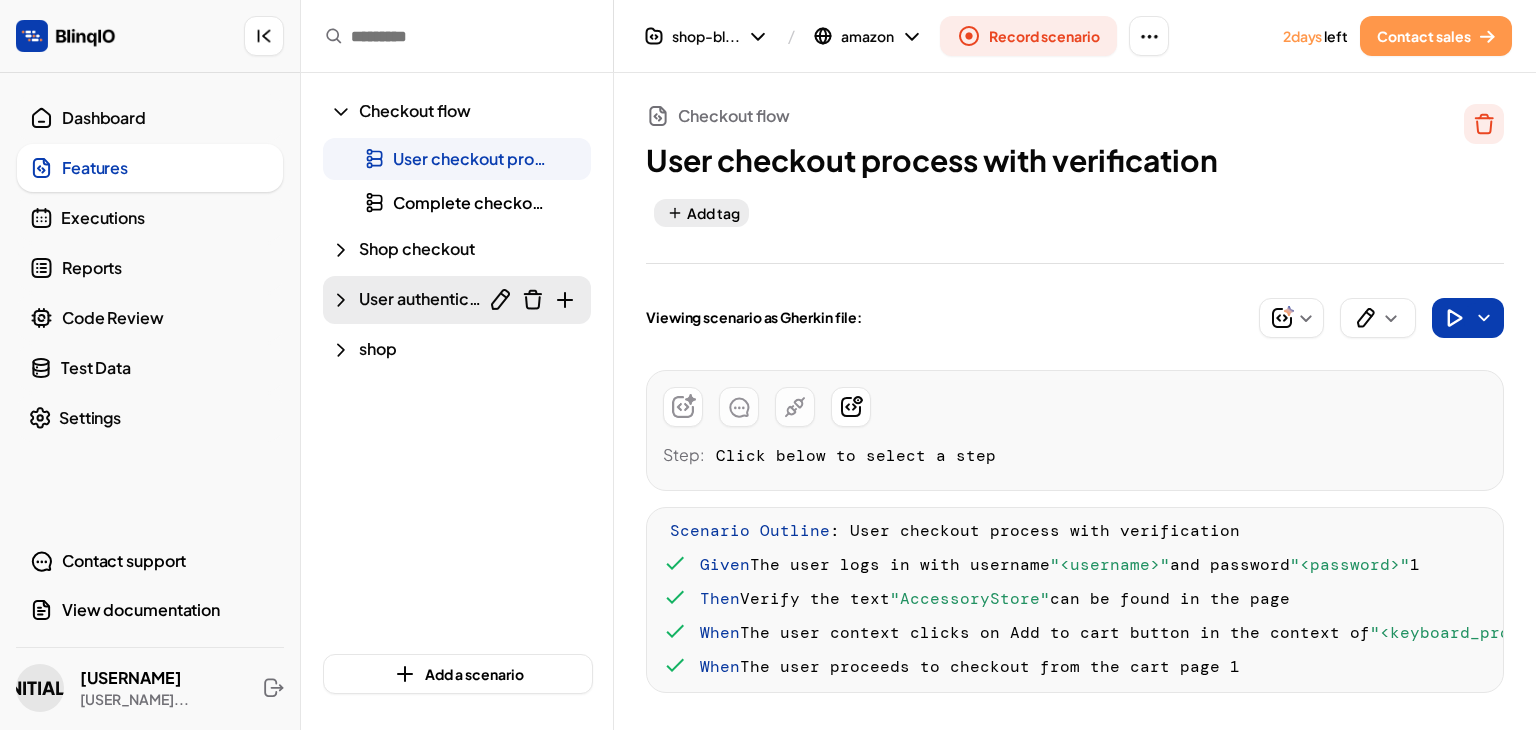 click 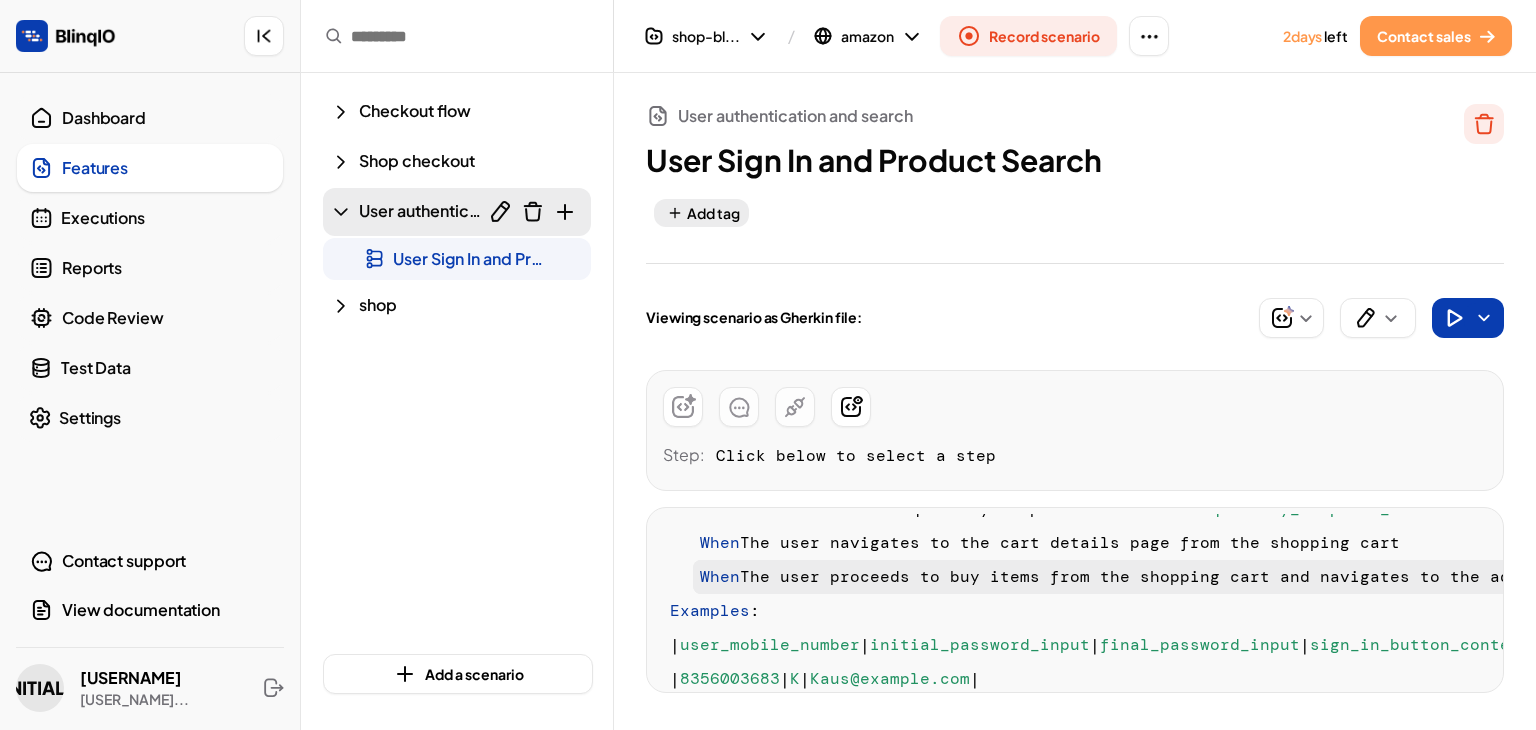 scroll, scrollTop: 614, scrollLeft: 0, axis: vertical 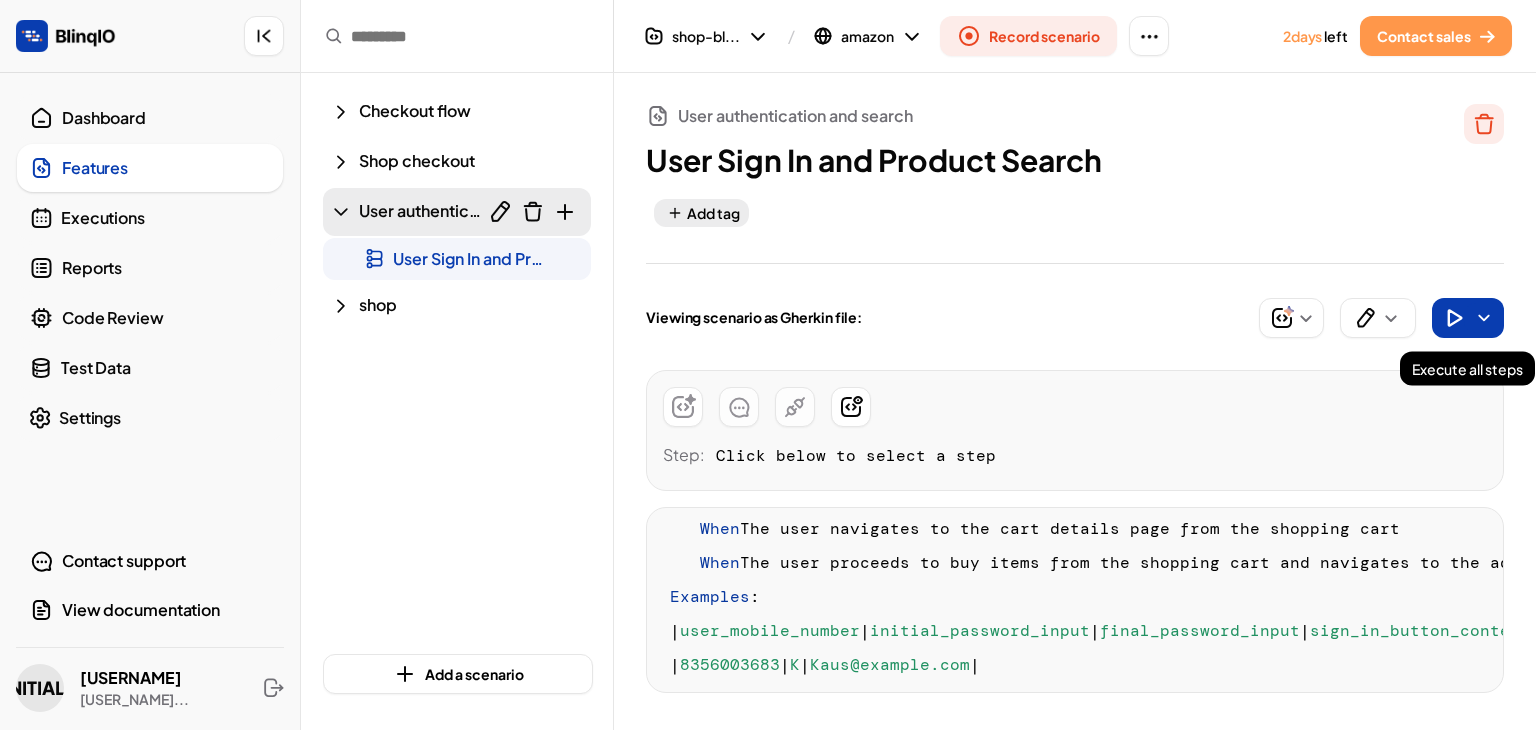 click at bounding box center (1454, 318) 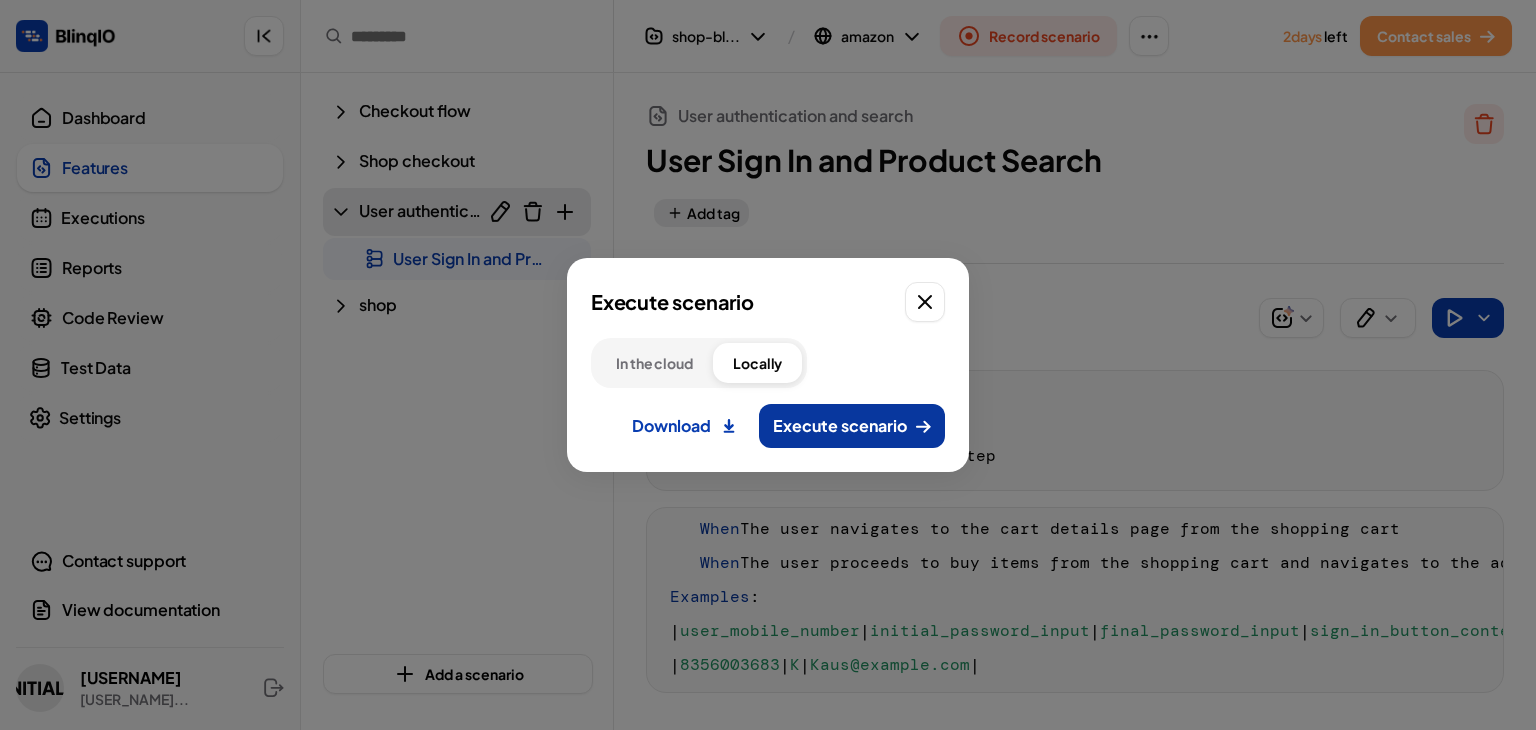 click on "Execute scenario" at bounding box center (840, 426) 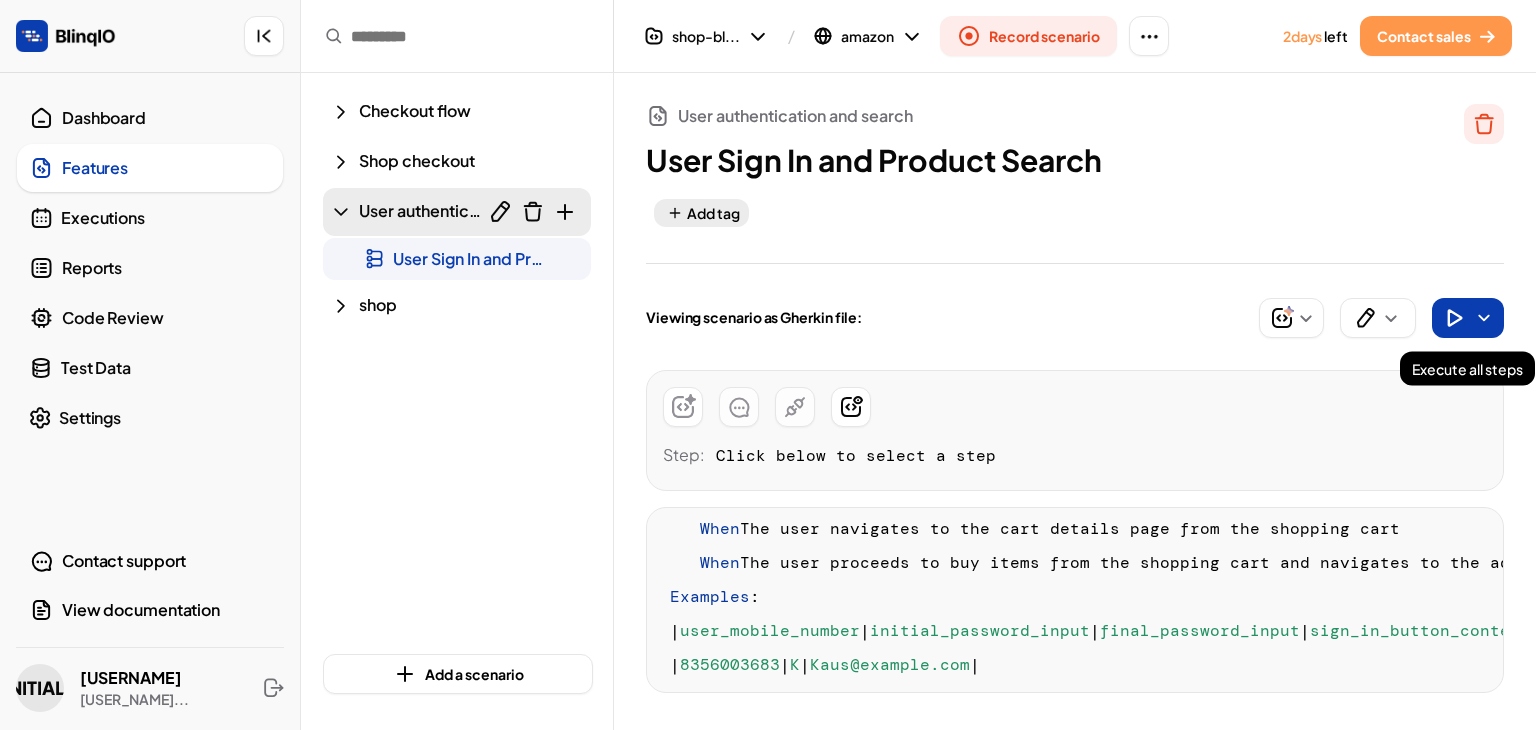 click at bounding box center (1454, 318) 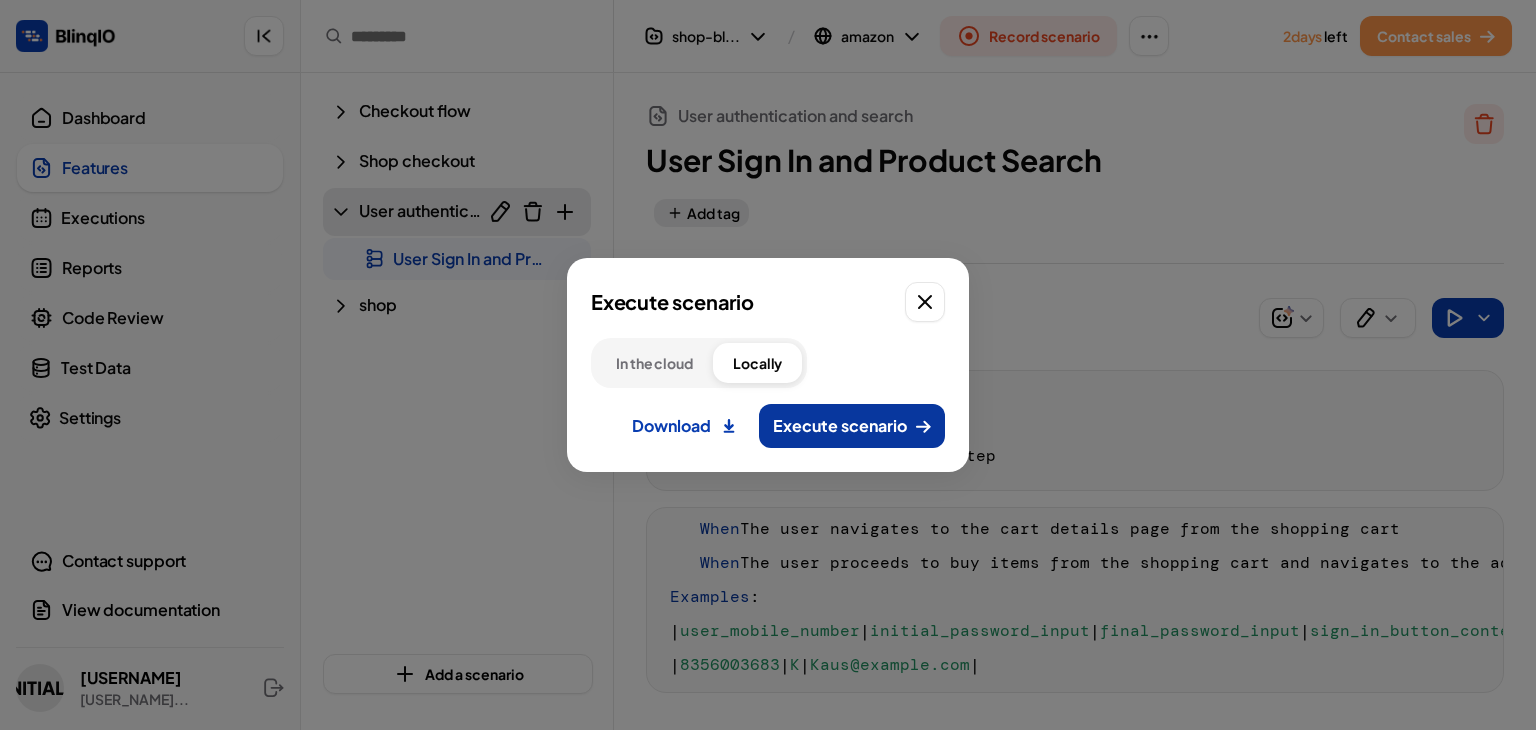 click on "Execute scenario" at bounding box center (840, 426) 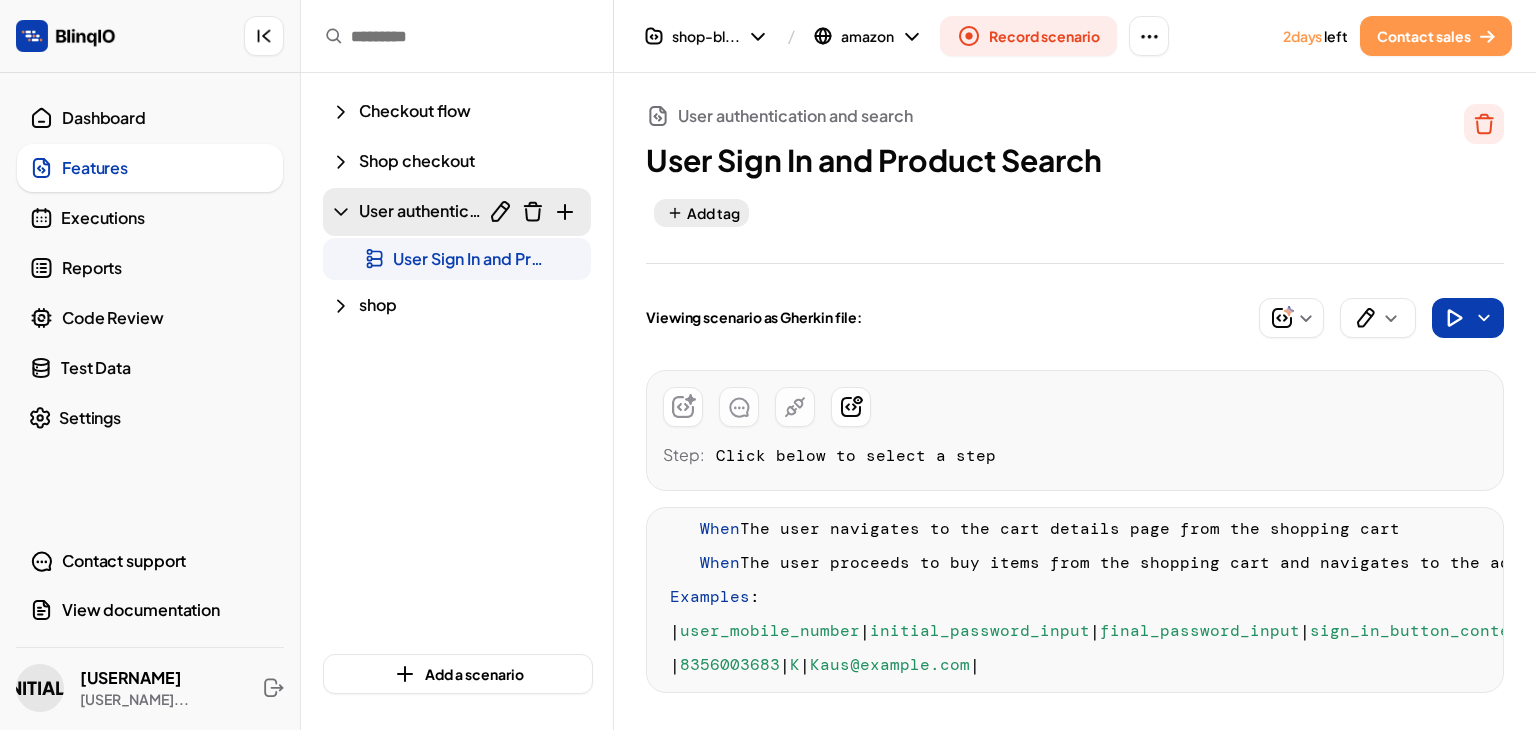 click on "User authentication and search User Sign In and Product Search Add tag Viewing scenario as Gherkin file: Step: Click below to select a step Scenario Outline : User Sign In and Product Search When The user navigates to the sign in page from the home page Given The user signs in with mobile number "[USER_MOBILE_NUMBER]" When The user enters initial password input "[INITIAL_PASSWORD_INPUT]" , final password input "[FINAL_PASSWORD_INPUT]" and clicks on Sign in button in the context of "[SIGN_IN_BUTTON_CONTEXT]" When The user searches for "[SEARCH_QUERY]" and clicks on the suggested search term in the context of "[SUGGESTED_SEARCH_TERM]" When The user navigates to the [PRODUCT_NAME] product page from the search results When The user adds a product to the cart and navigates to the cart page When The user searches for "[SEARCH_QUERY]" using the search button labeled "[SEARCH_BUTTON_LABEL]" When The user navigates to Apple iPhone 15 _128 GB_ - Black product page When When When :" at bounding box center (1059, 401) 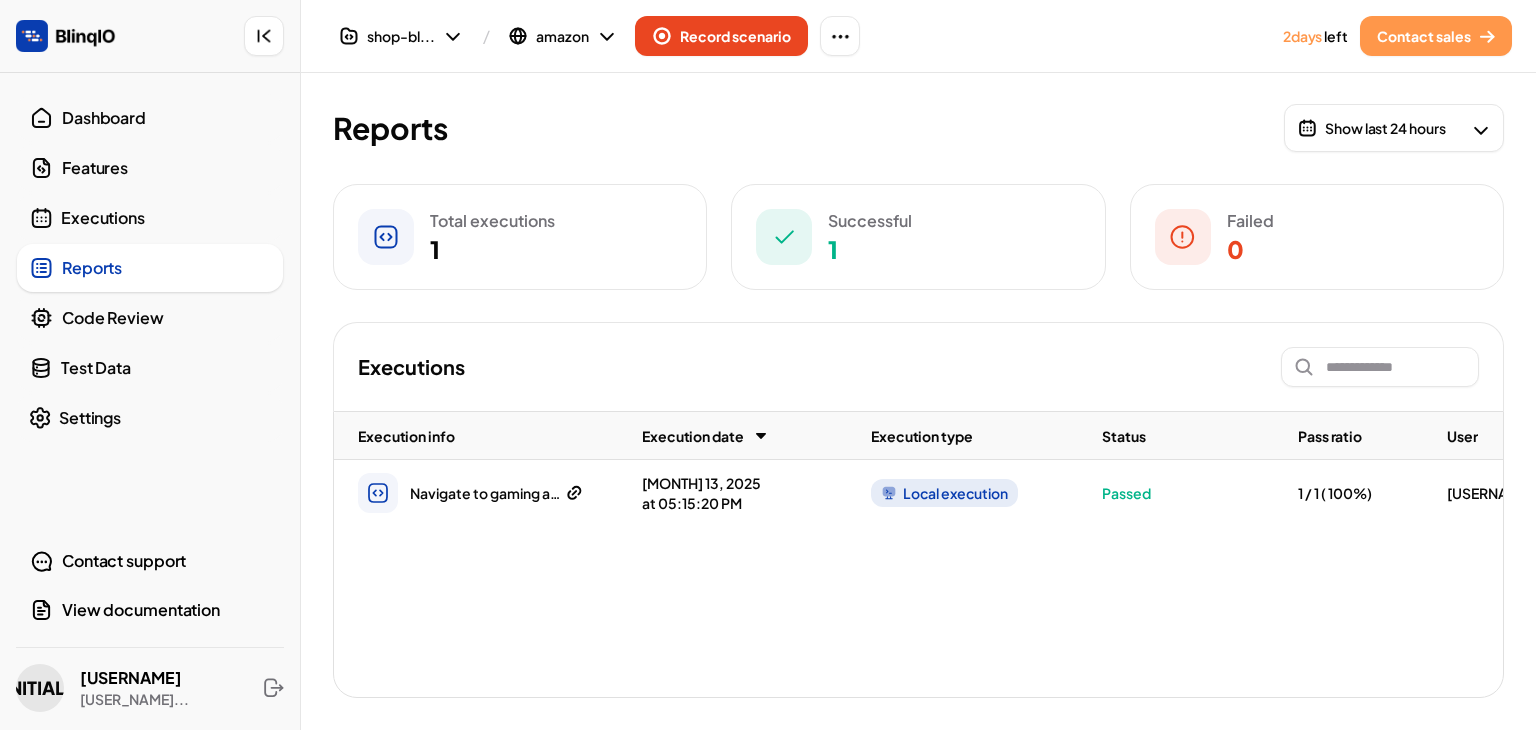 click on "Navigate to gaming and checkout@debug" at bounding box center [476, 493] 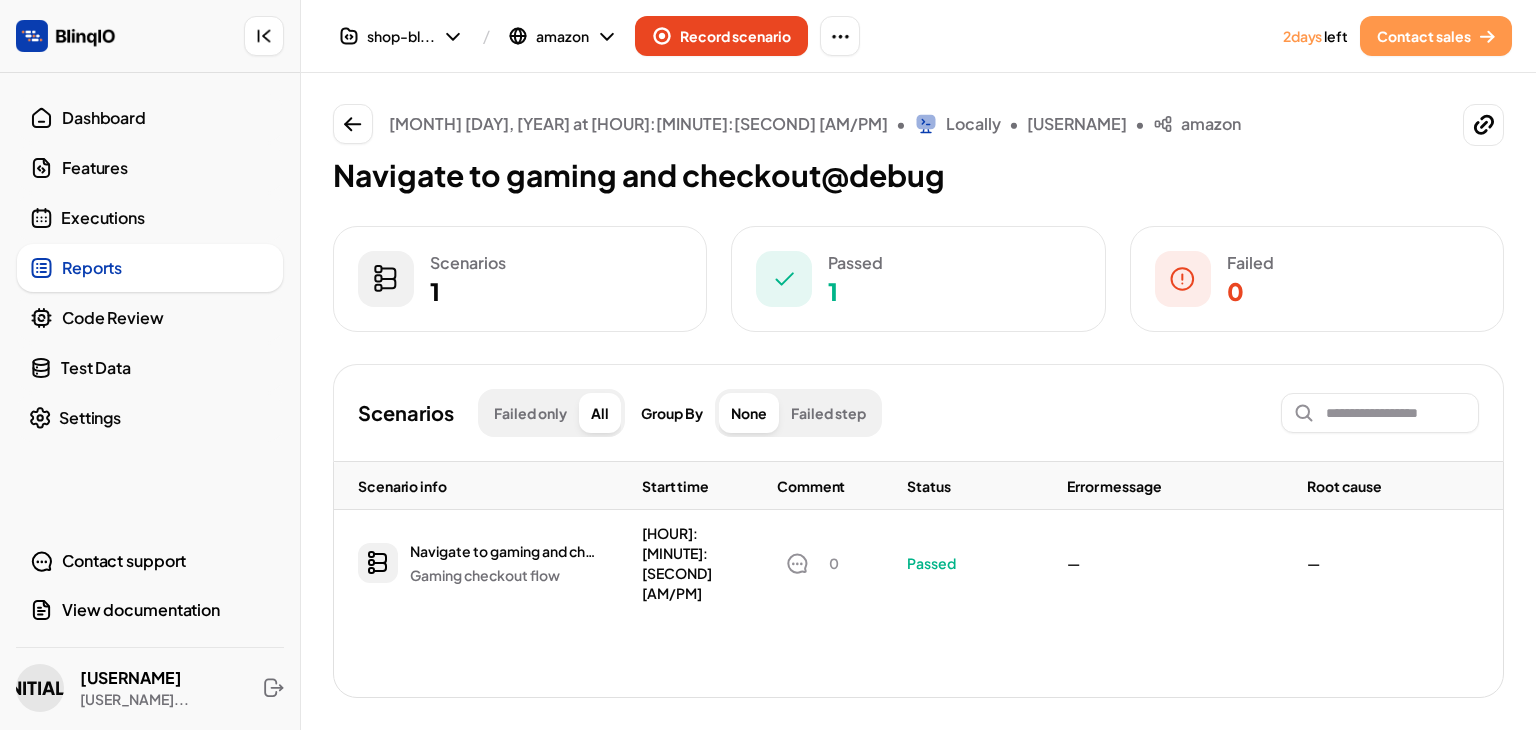 click on "Scenario info" at bounding box center [476, 485] 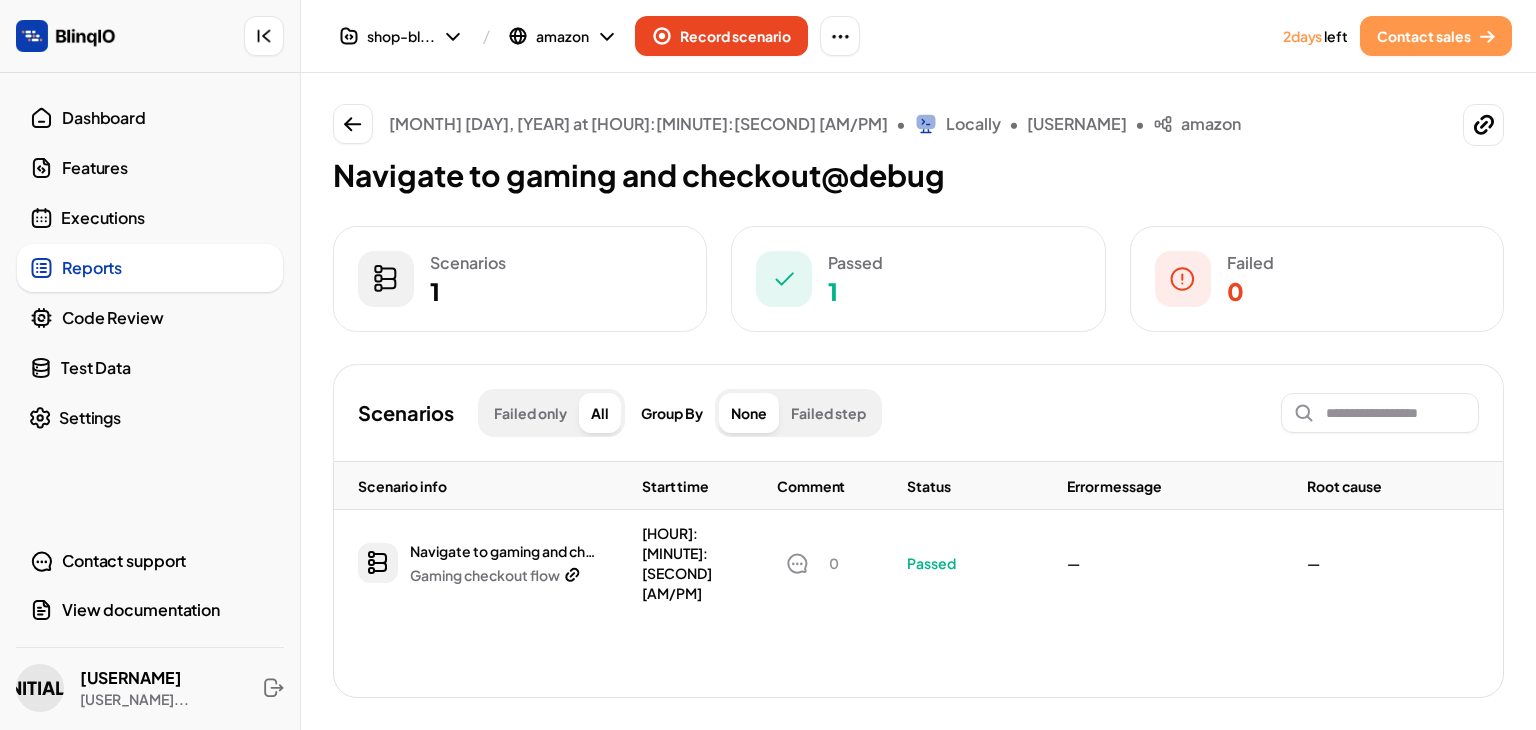 click on "Navigate to gaming and checkout" at bounding box center [503, 551] 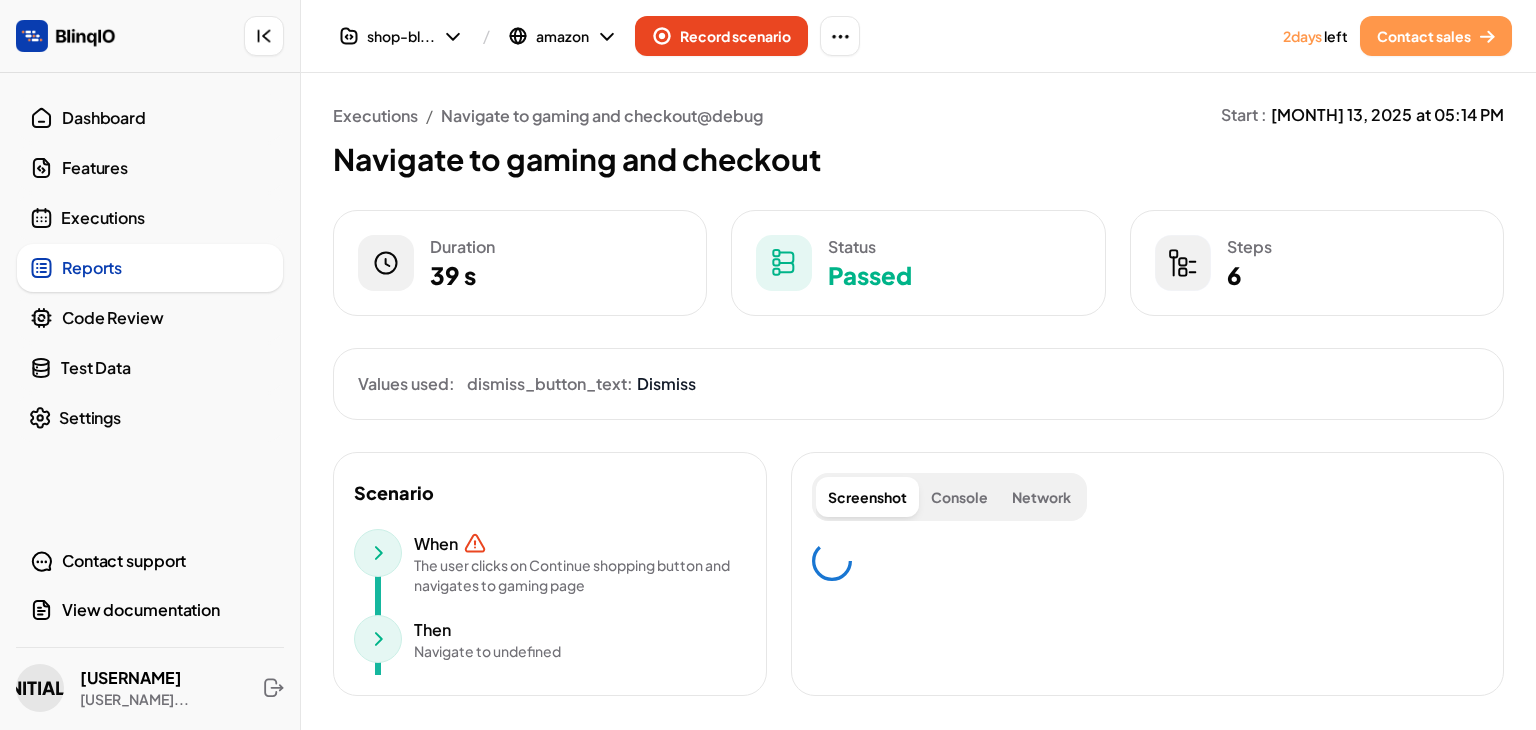 click on "When The user clicks on Continue shopping button and navigates to gaming page" at bounding box center [574, 564] 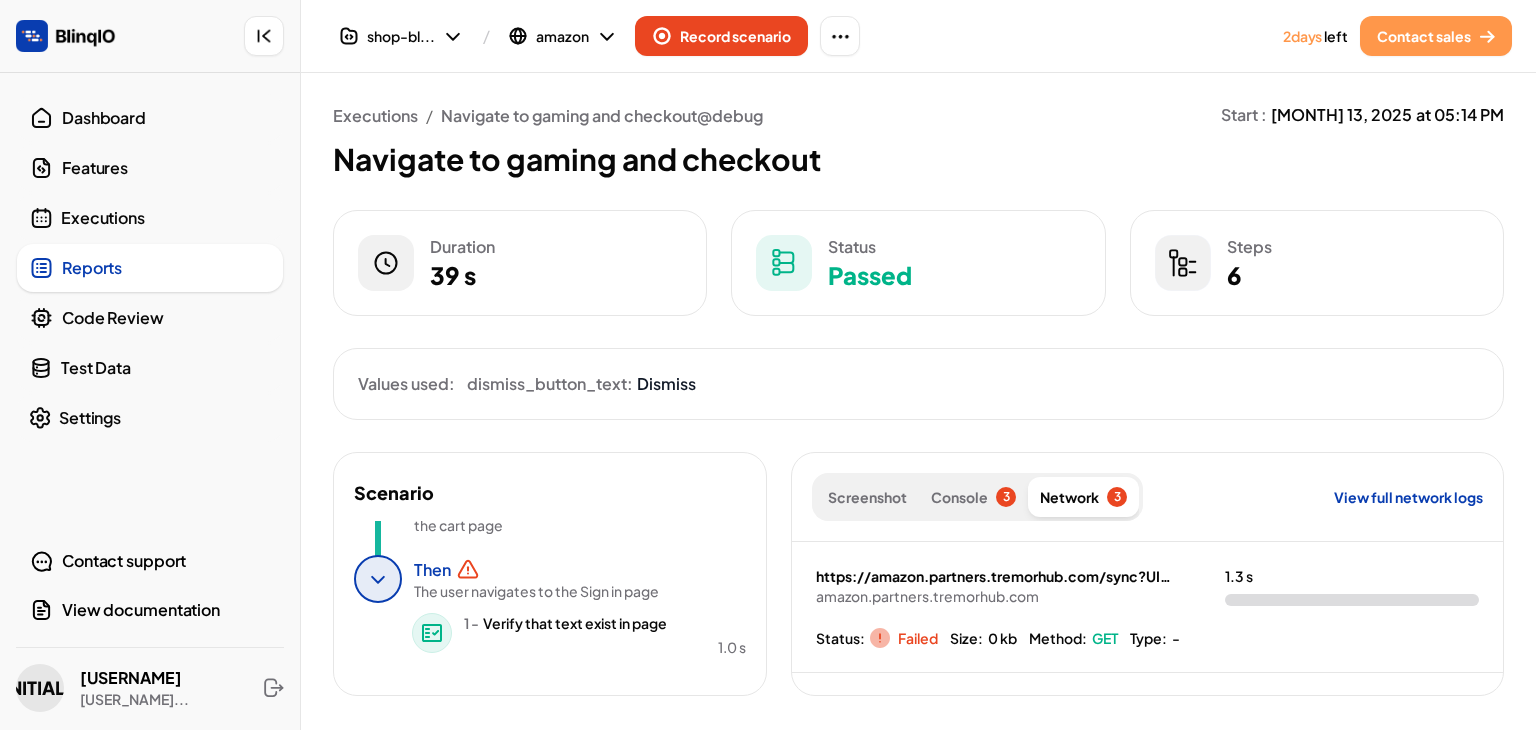 scroll, scrollTop: 430, scrollLeft: 0, axis: vertical 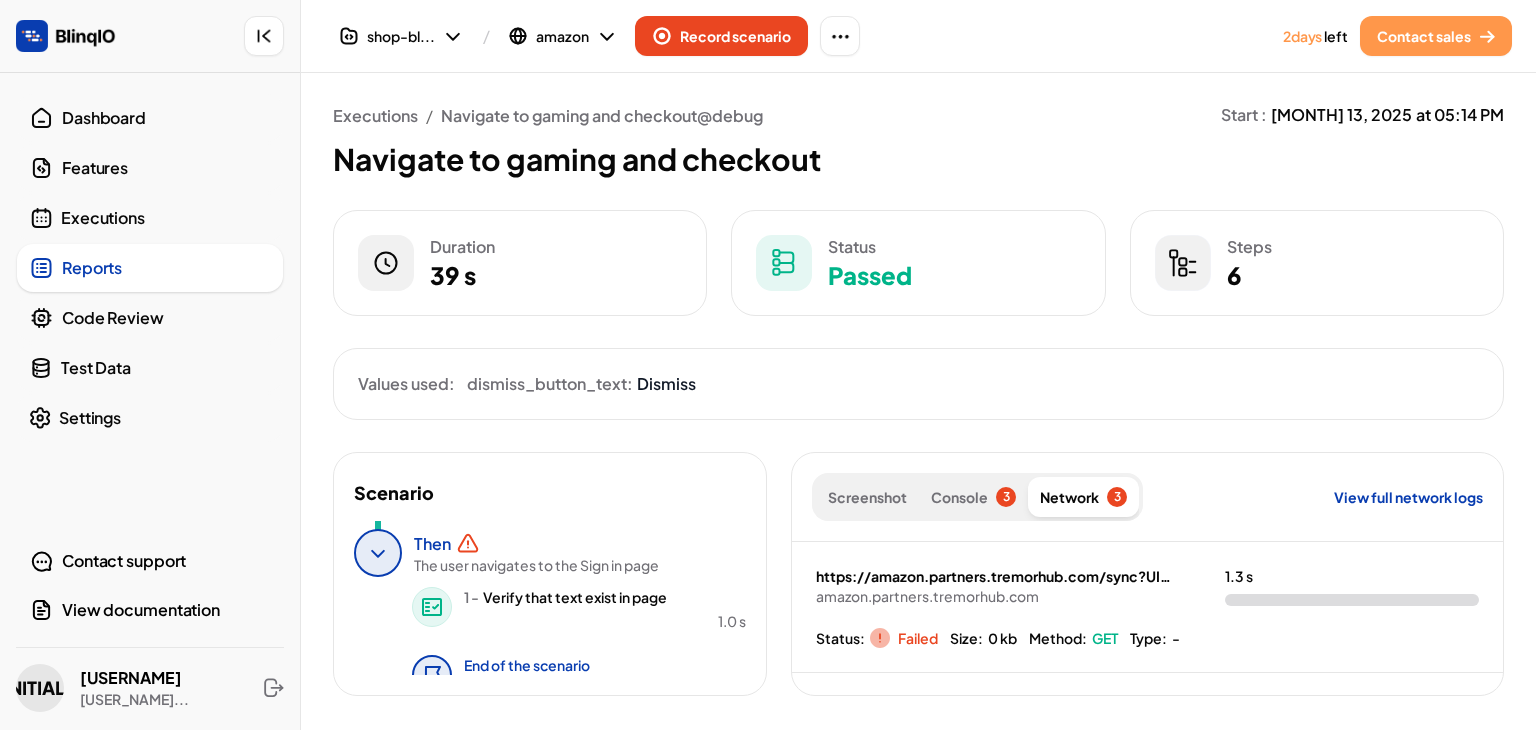 click on "The user navigates to the Sign in page" at bounding box center (536, 565) 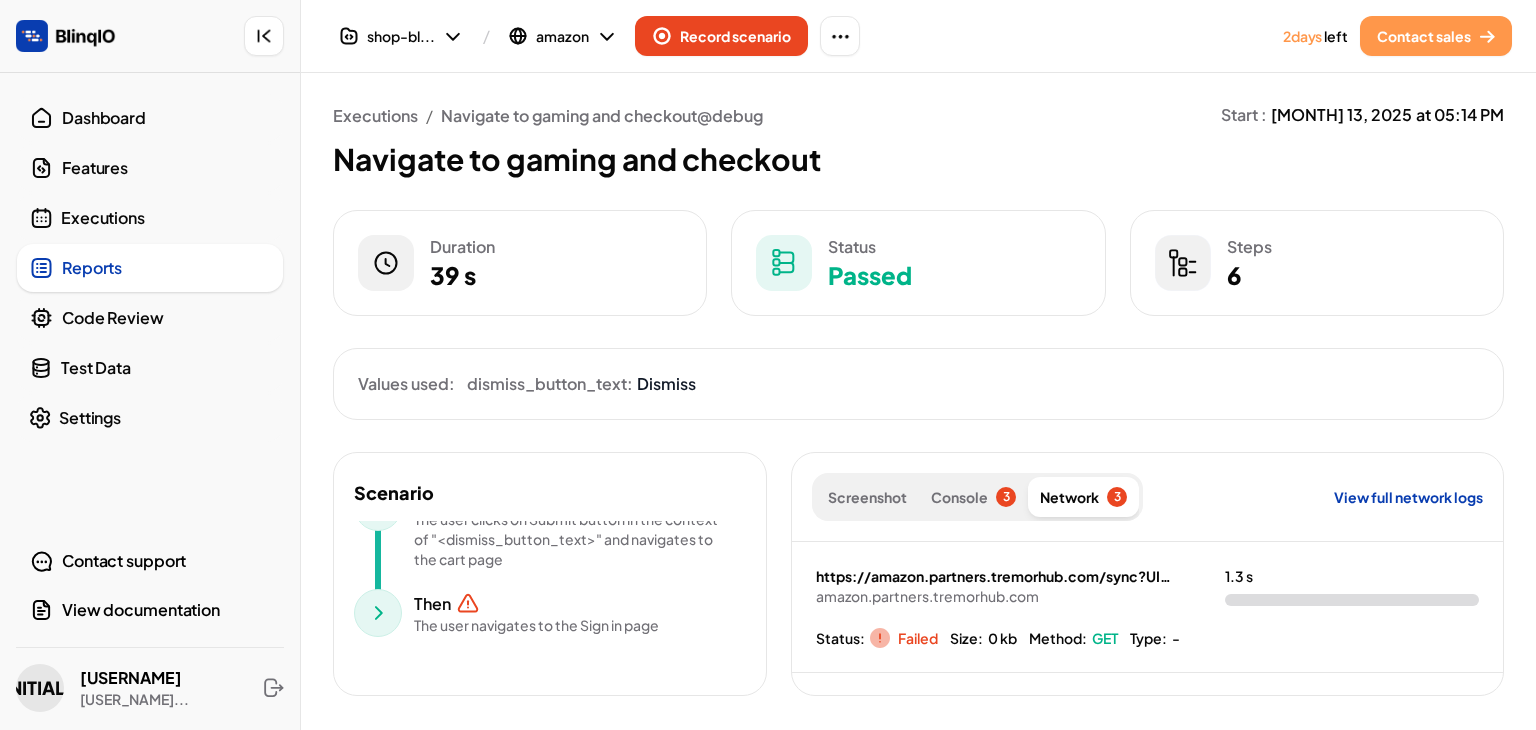 scroll, scrollTop: 390, scrollLeft: 0, axis: vertical 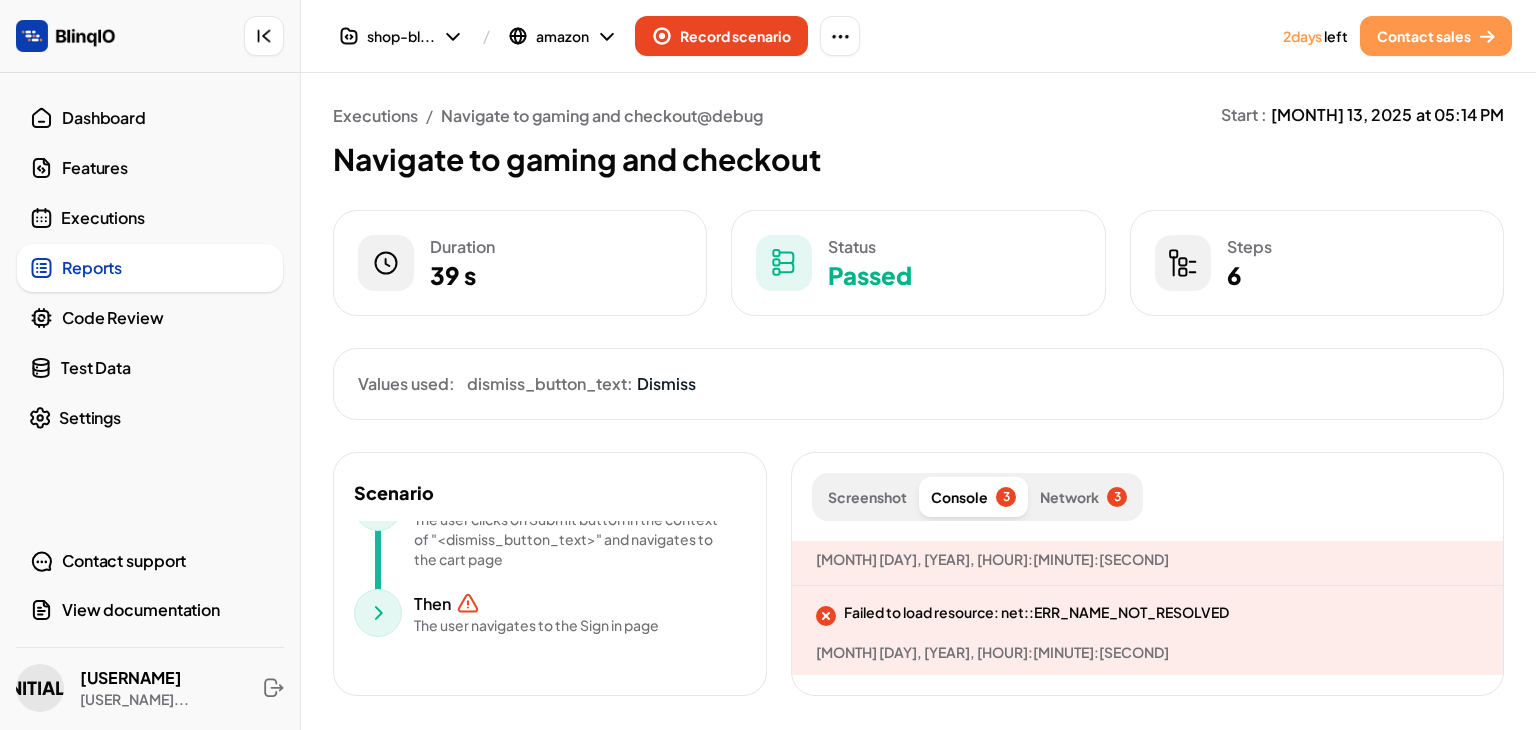 click on "Network" at bounding box center (1069, 497) 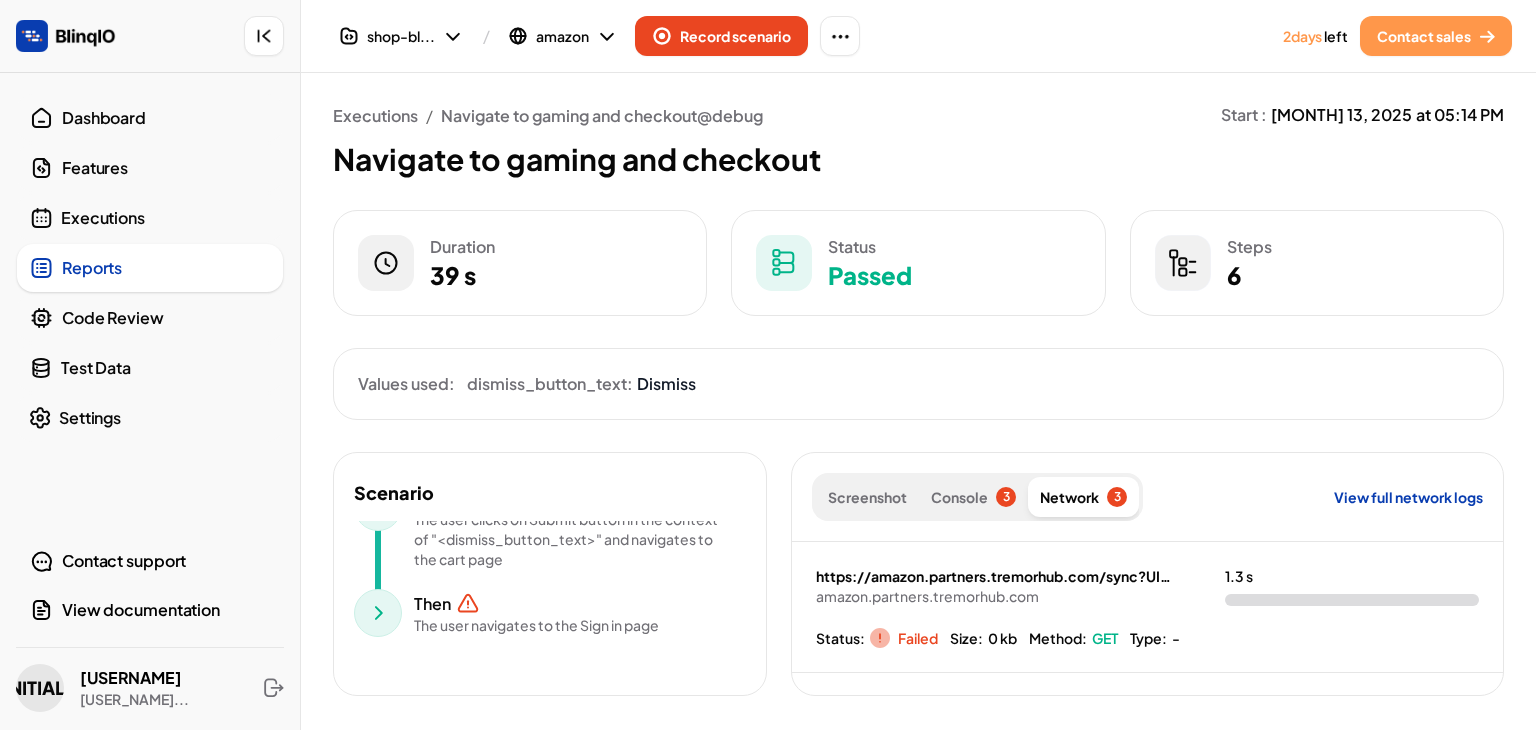 scroll, scrollTop: 259, scrollLeft: 0, axis: vertical 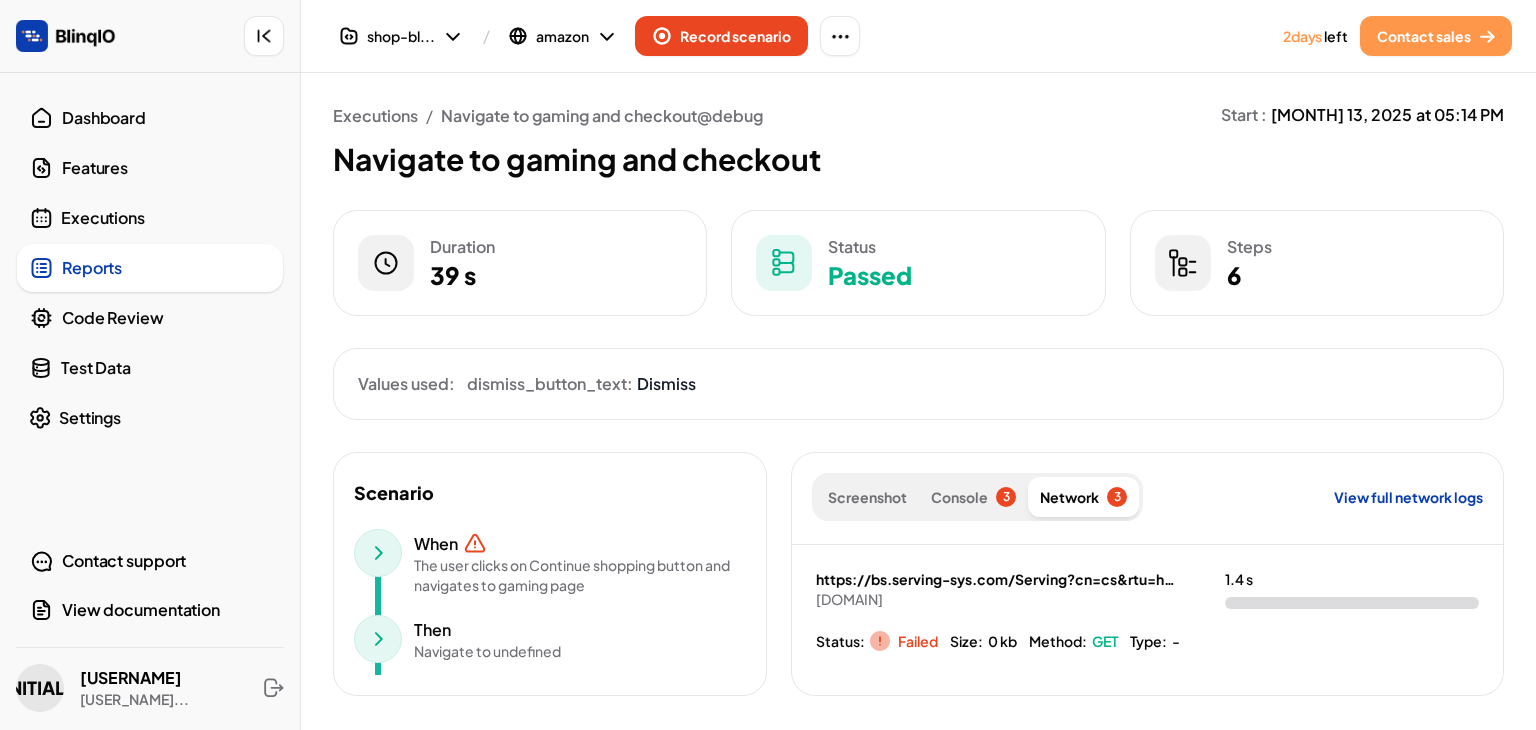 click on "Executions" at bounding box center (166, 218) 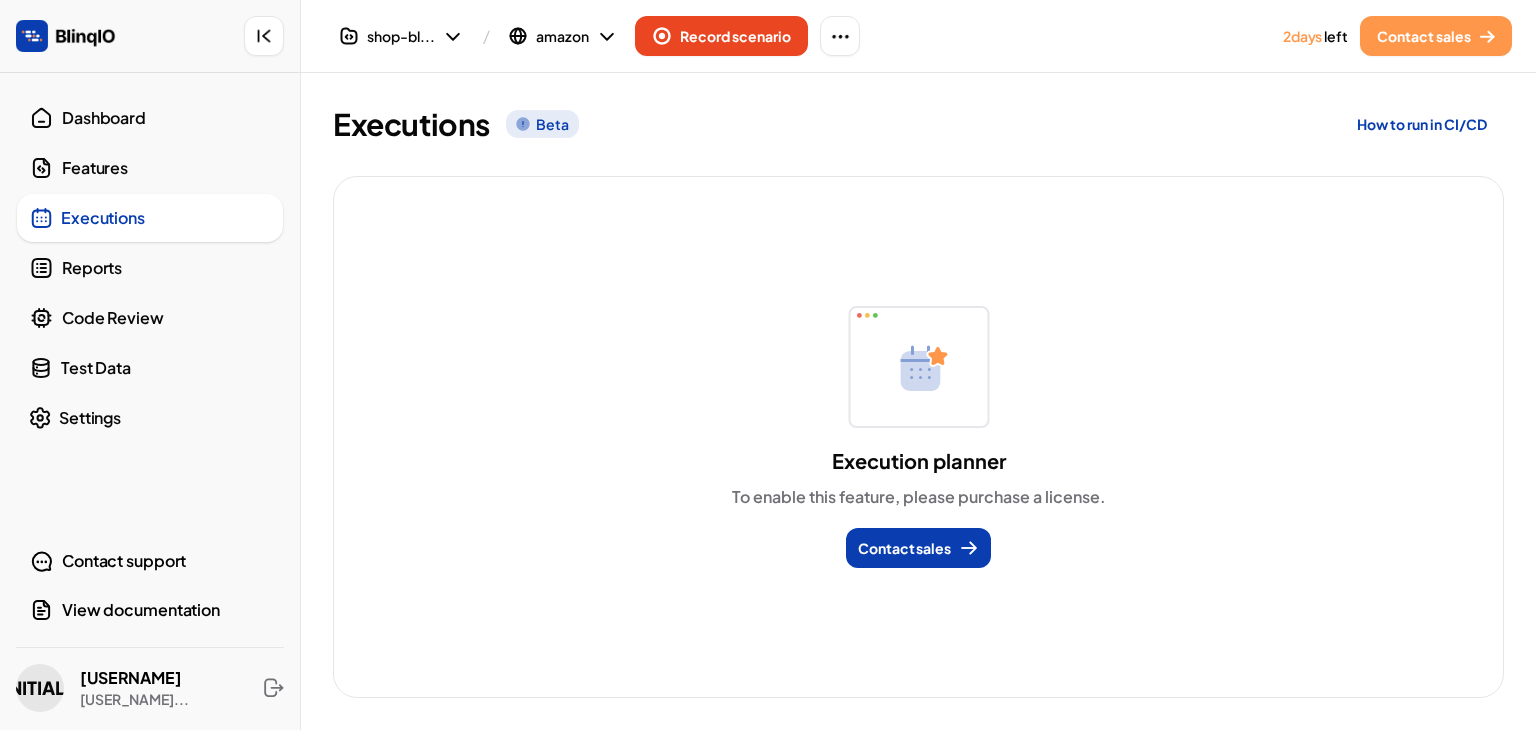 click on "Features" at bounding box center (150, 168) 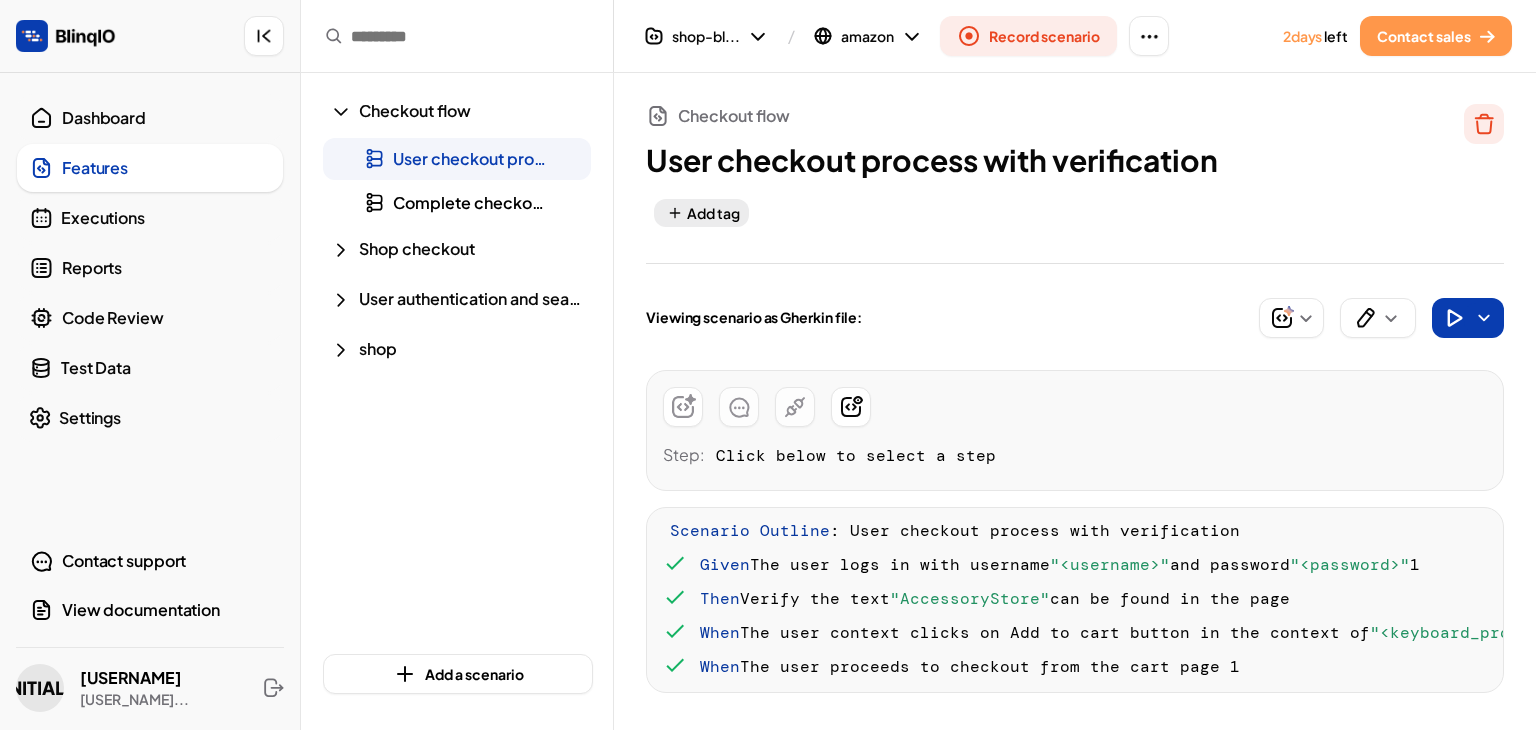 click on "Executions" at bounding box center [166, 218] 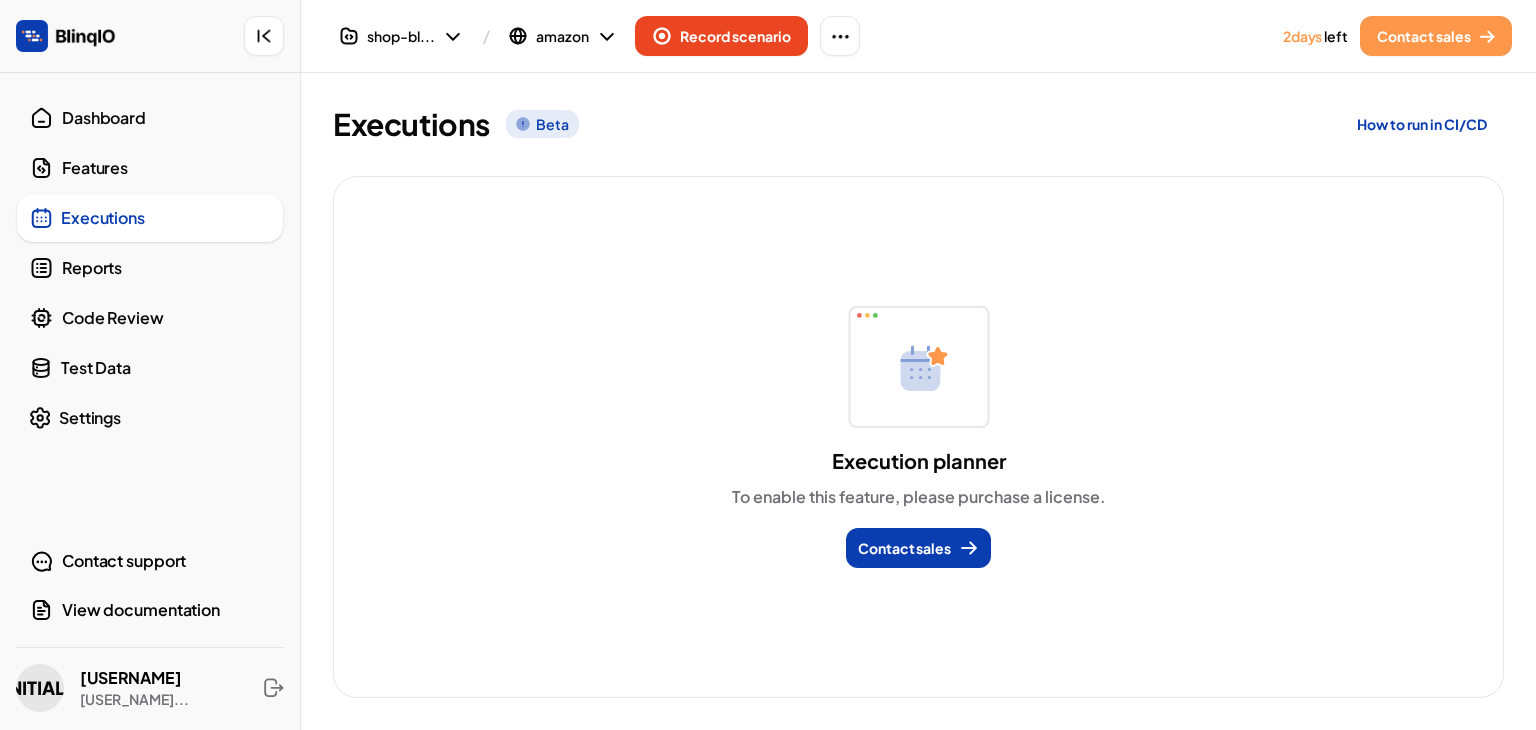 click on "Features" at bounding box center [150, 168] 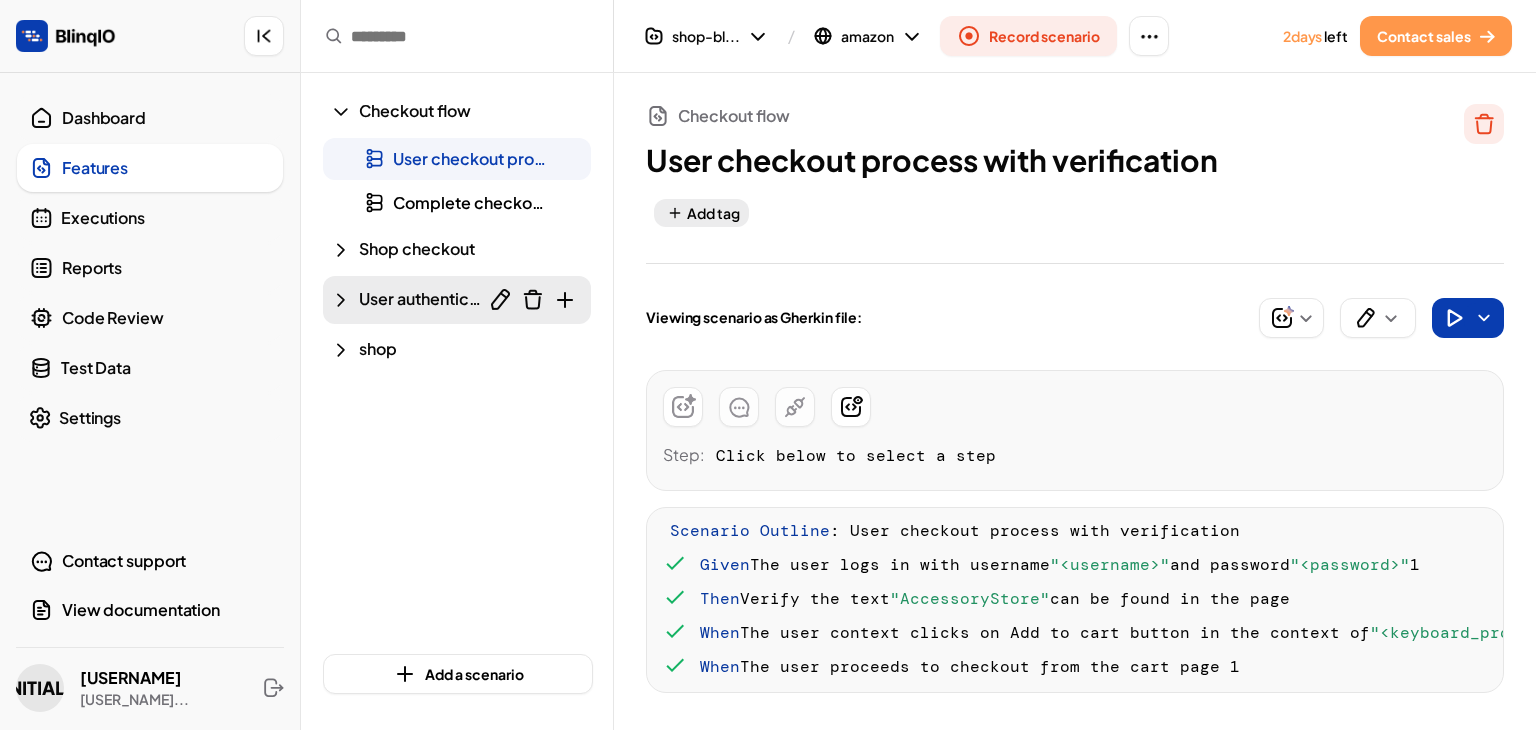 click on "User authentication and search" at bounding box center [476, 298] 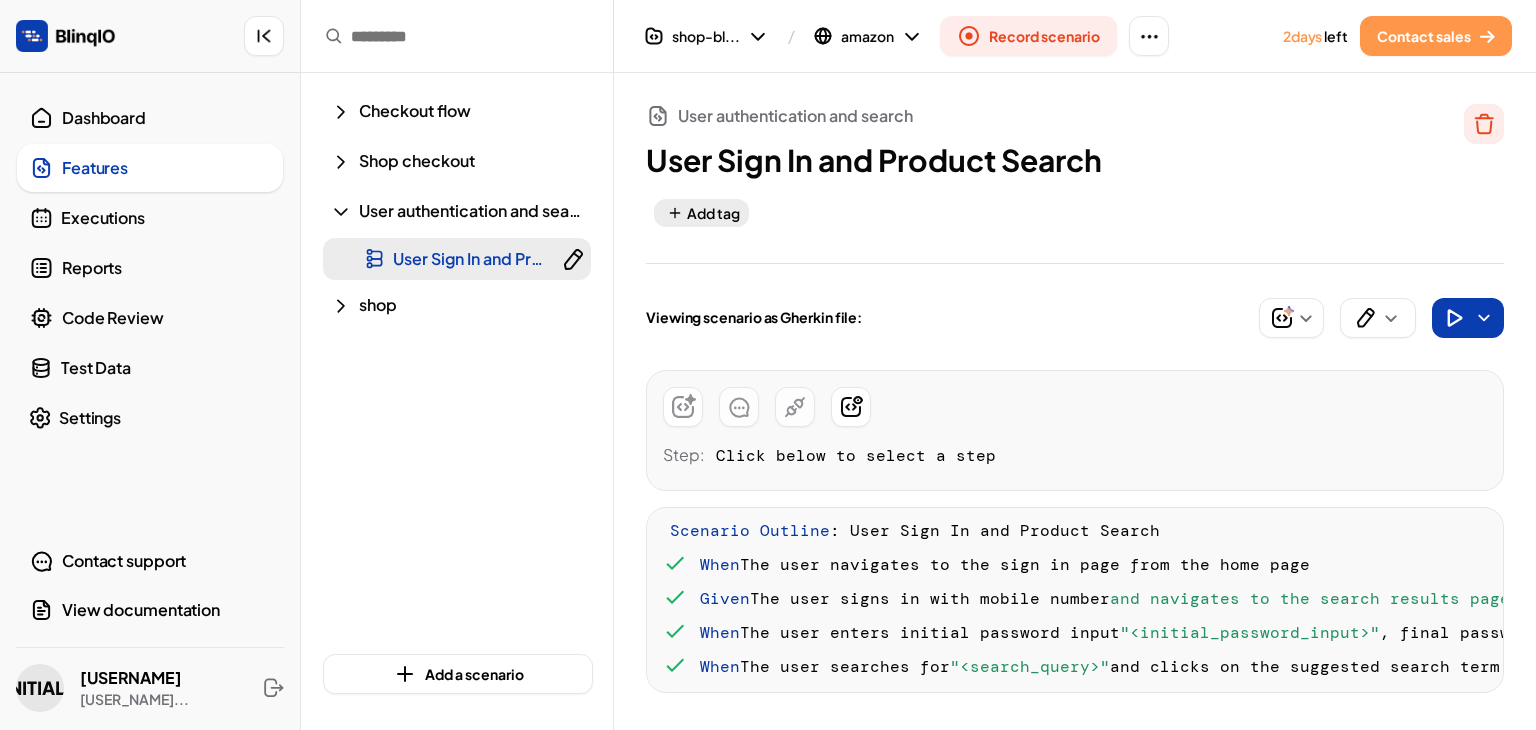 click on "User Sign In and Product Search" at bounding box center [513, 258] 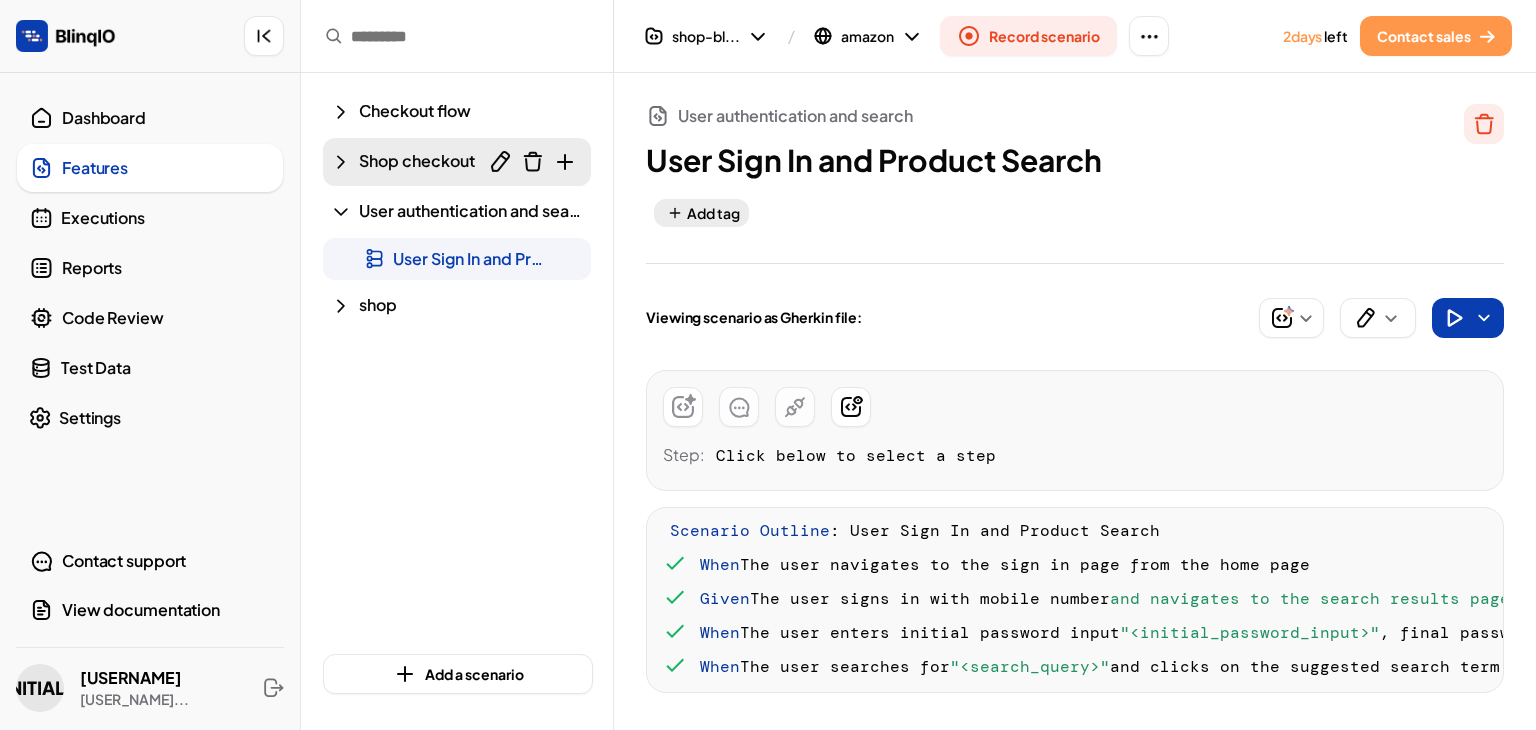 click on "Shop checkout" at bounding box center (417, 160) 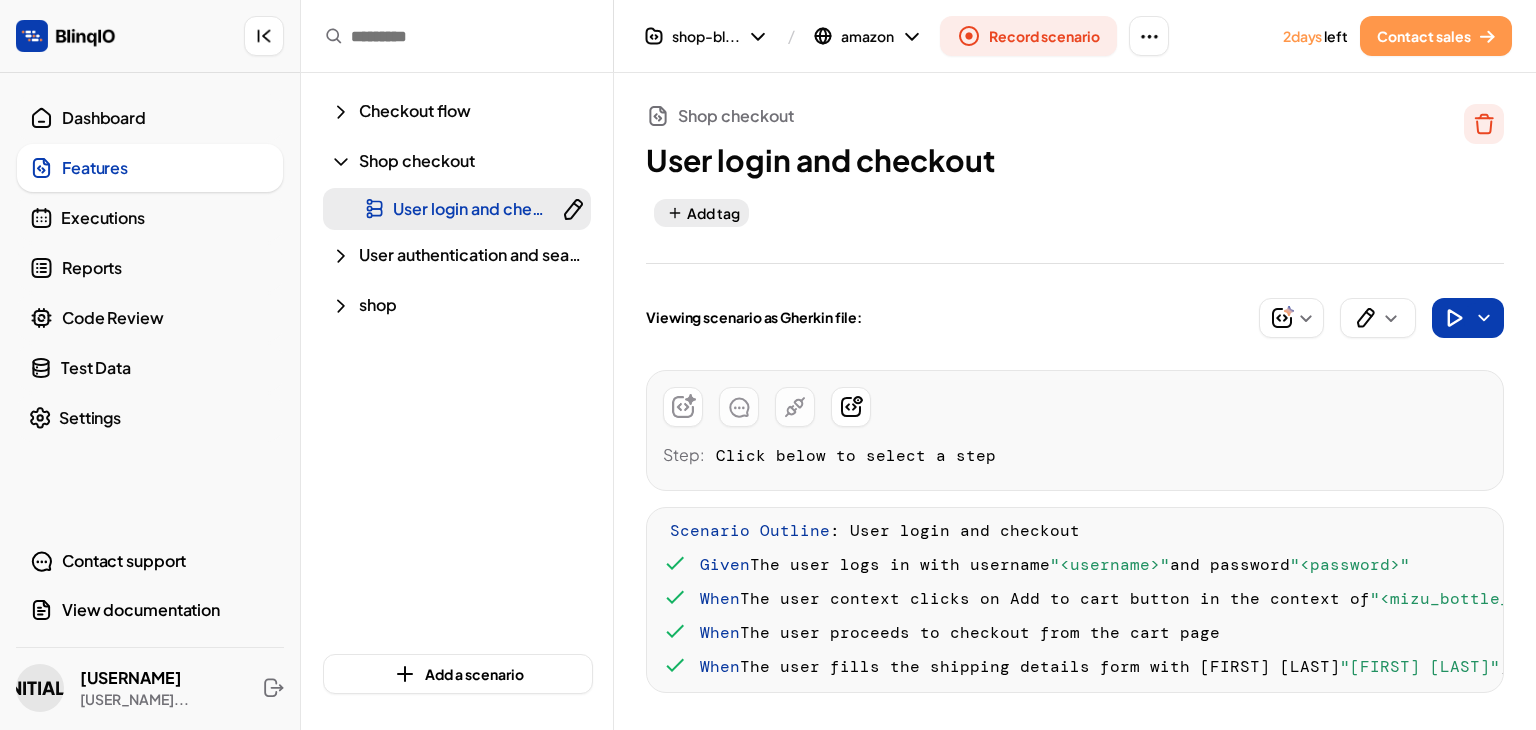 click on "User login and checkout" at bounding box center [457, 209] 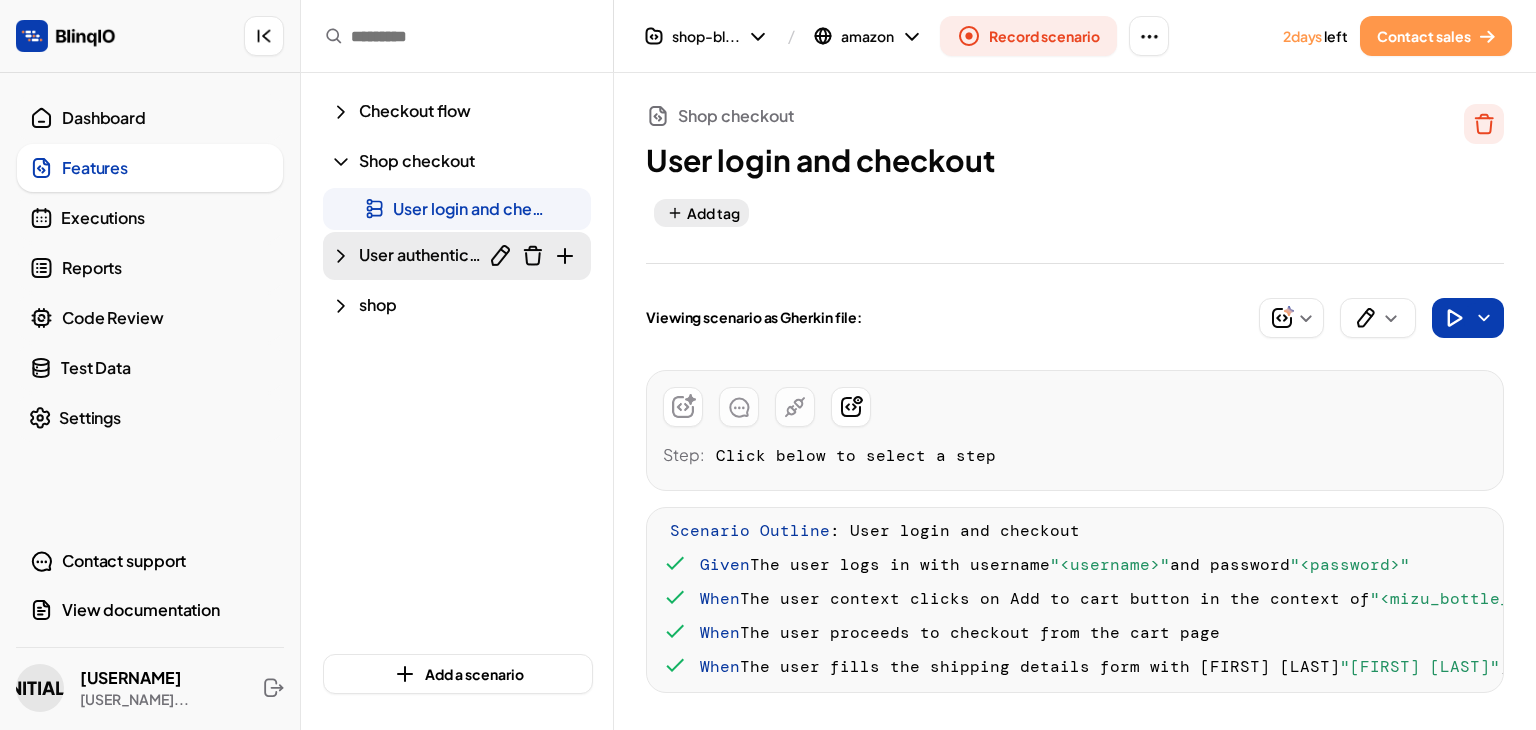 click on "User authentication and search" at bounding box center (476, 254) 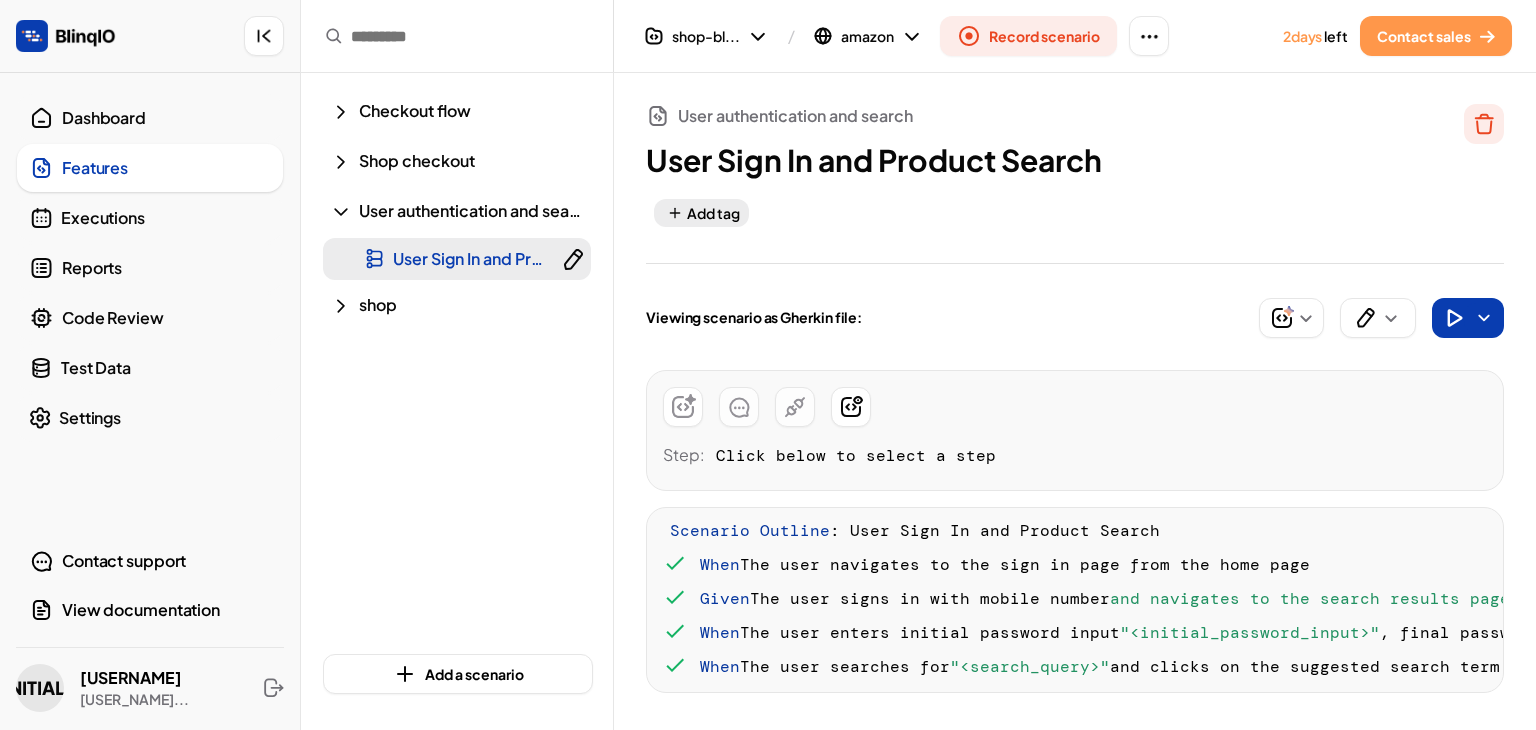 click on "User Sign In and Product Search" at bounding box center (513, 258) 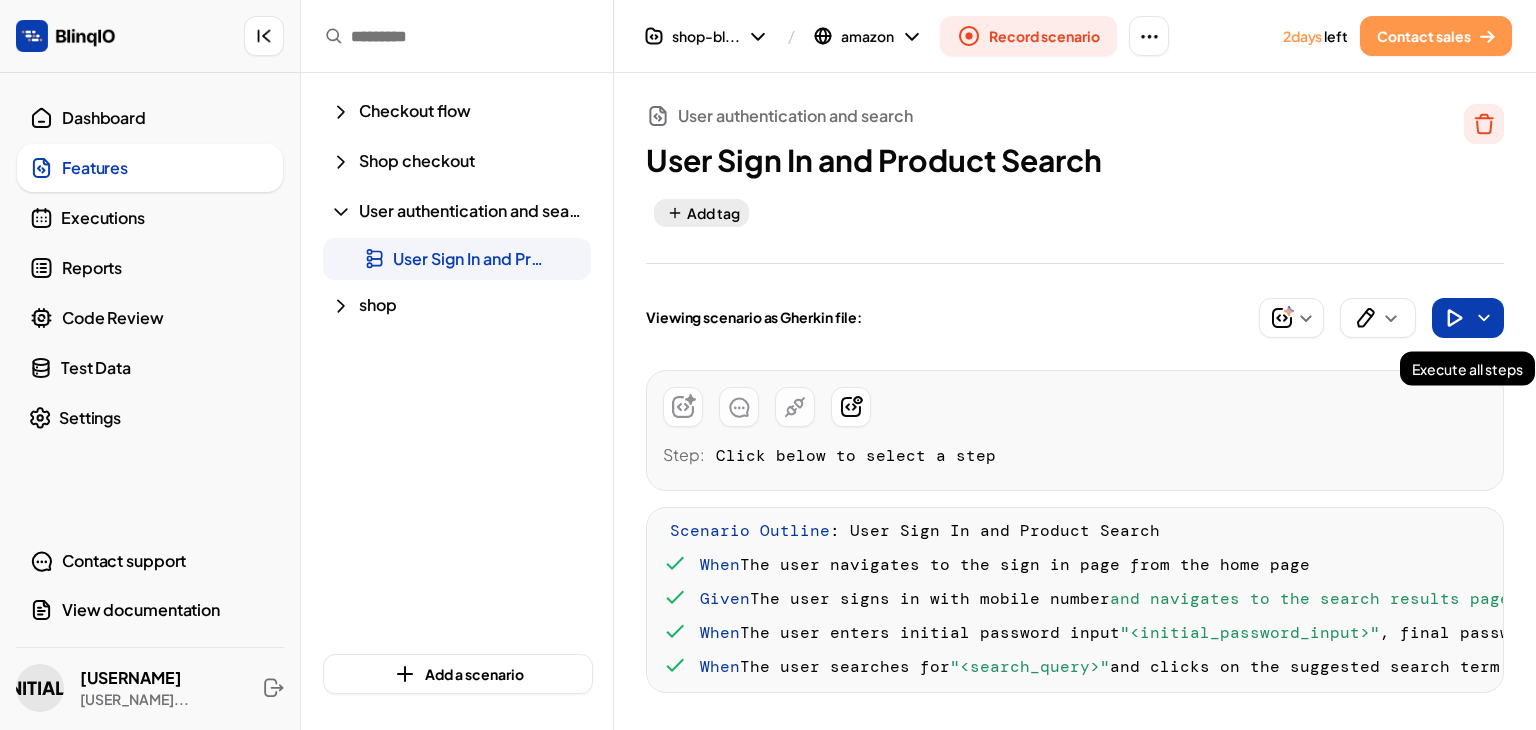 click at bounding box center (1454, 318) 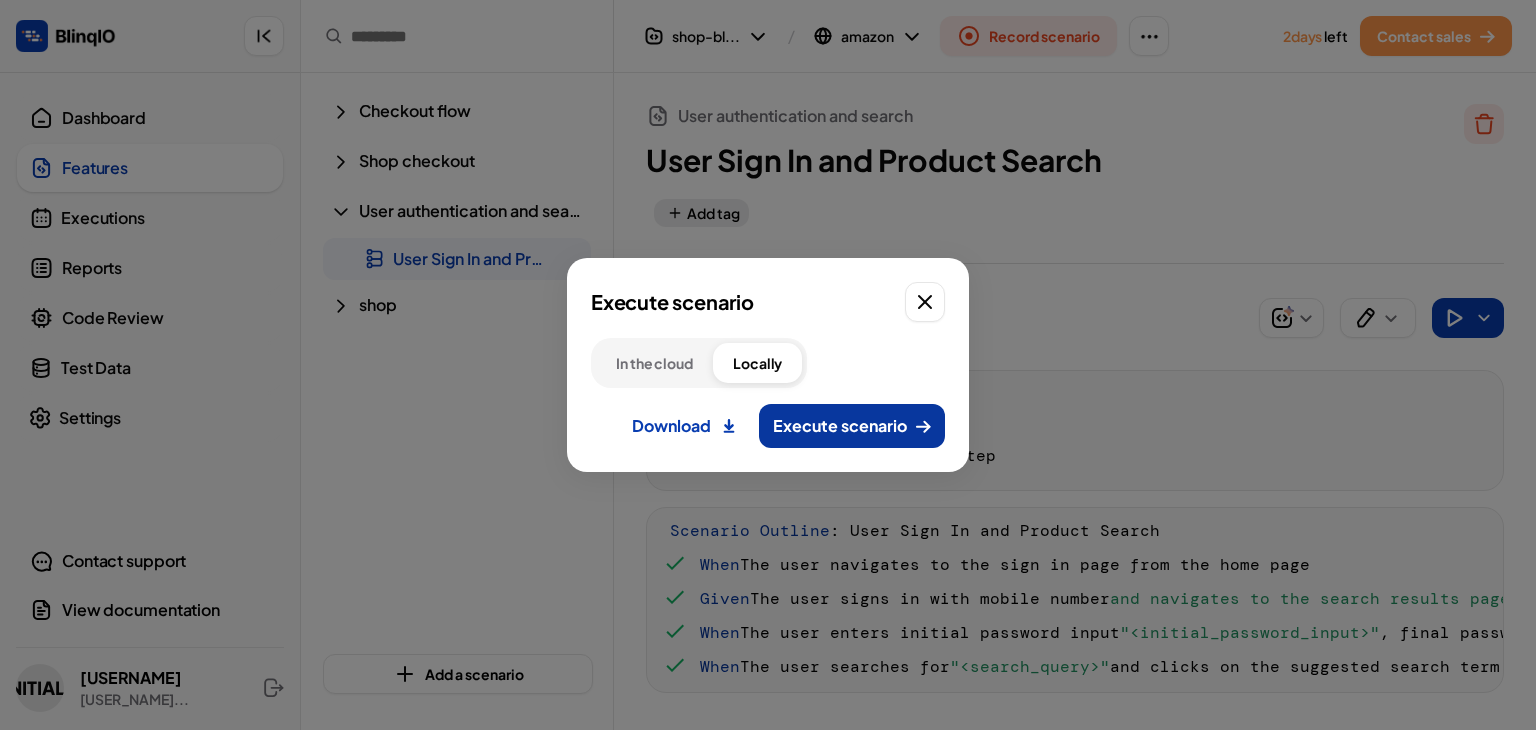 click on "Execute scenario" at bounding box center [840, 426] 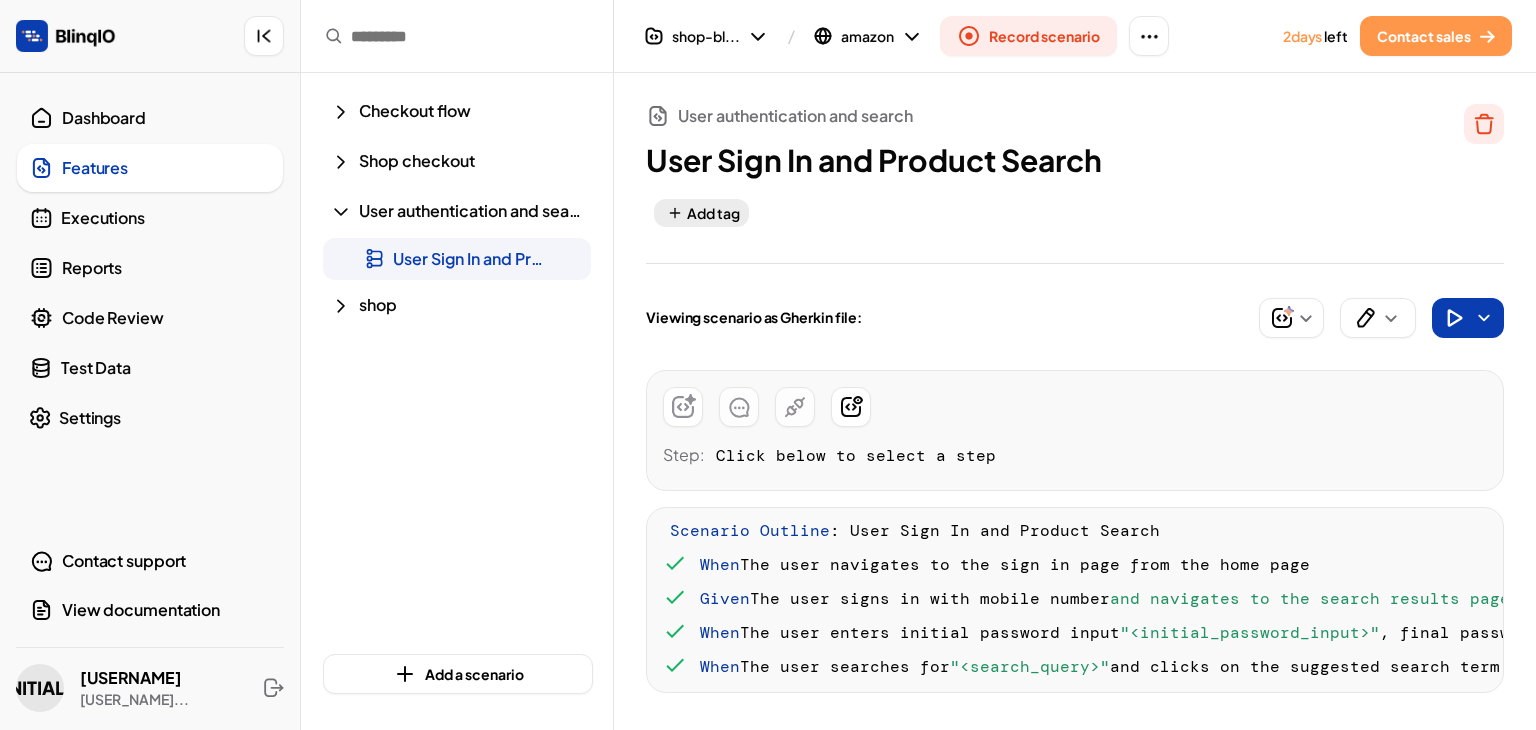 click on "Step:  Click below to select a step" at bounding box center (1075, 430) 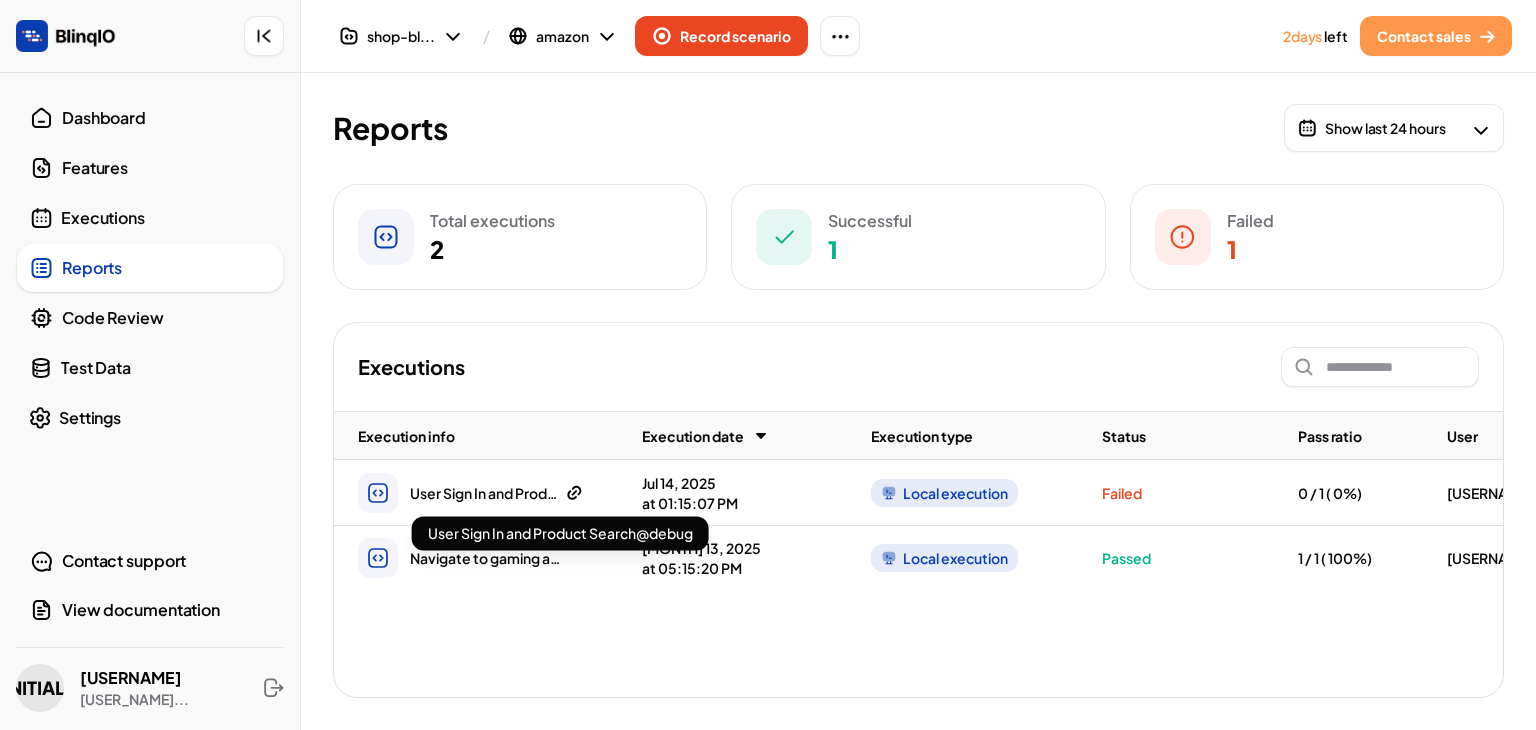 click on "User Sign In and Product Search@debug" at bounding box center [486, 493] 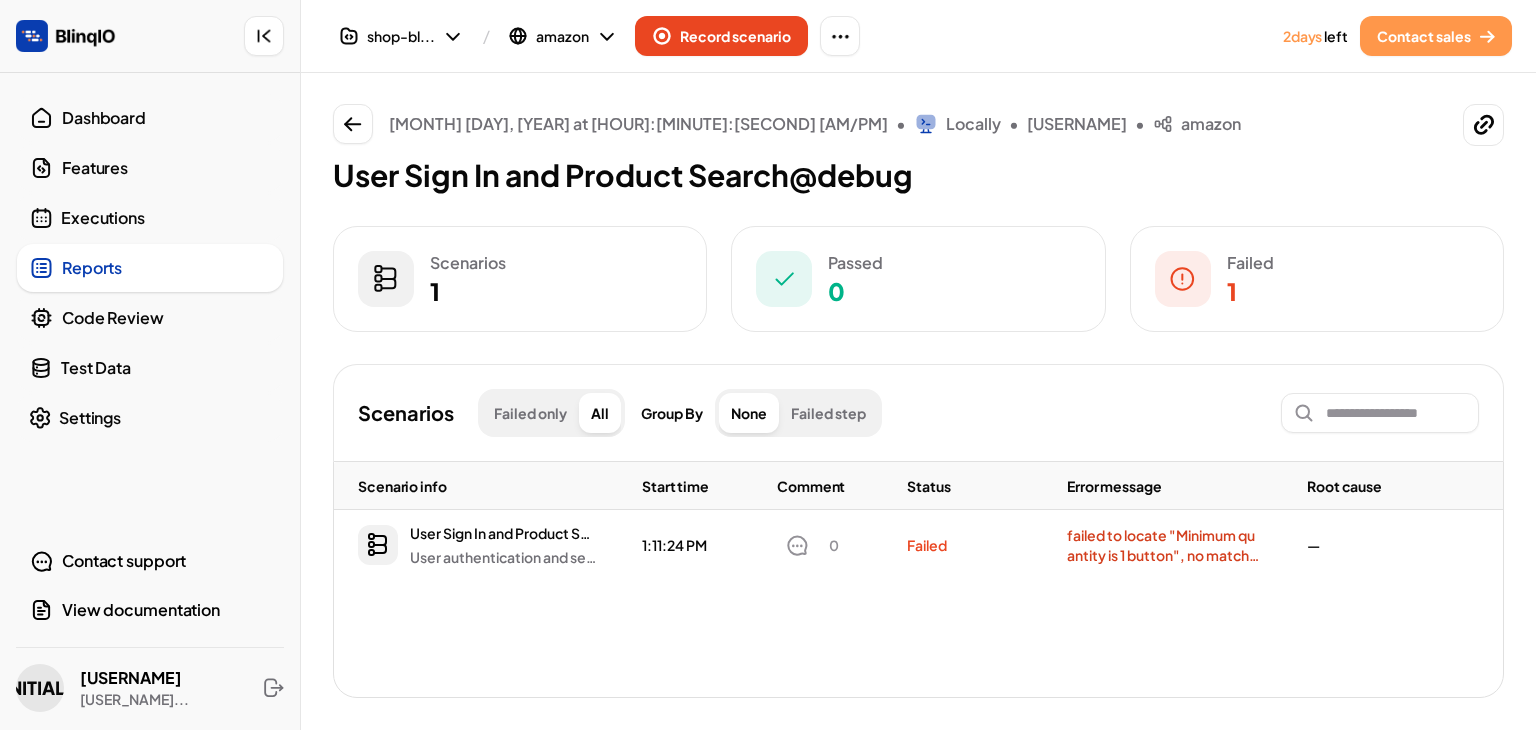 click on "failed to locate "Minimum quantity is 1 button", no matching elements found" at bounding box center [1163, 545] 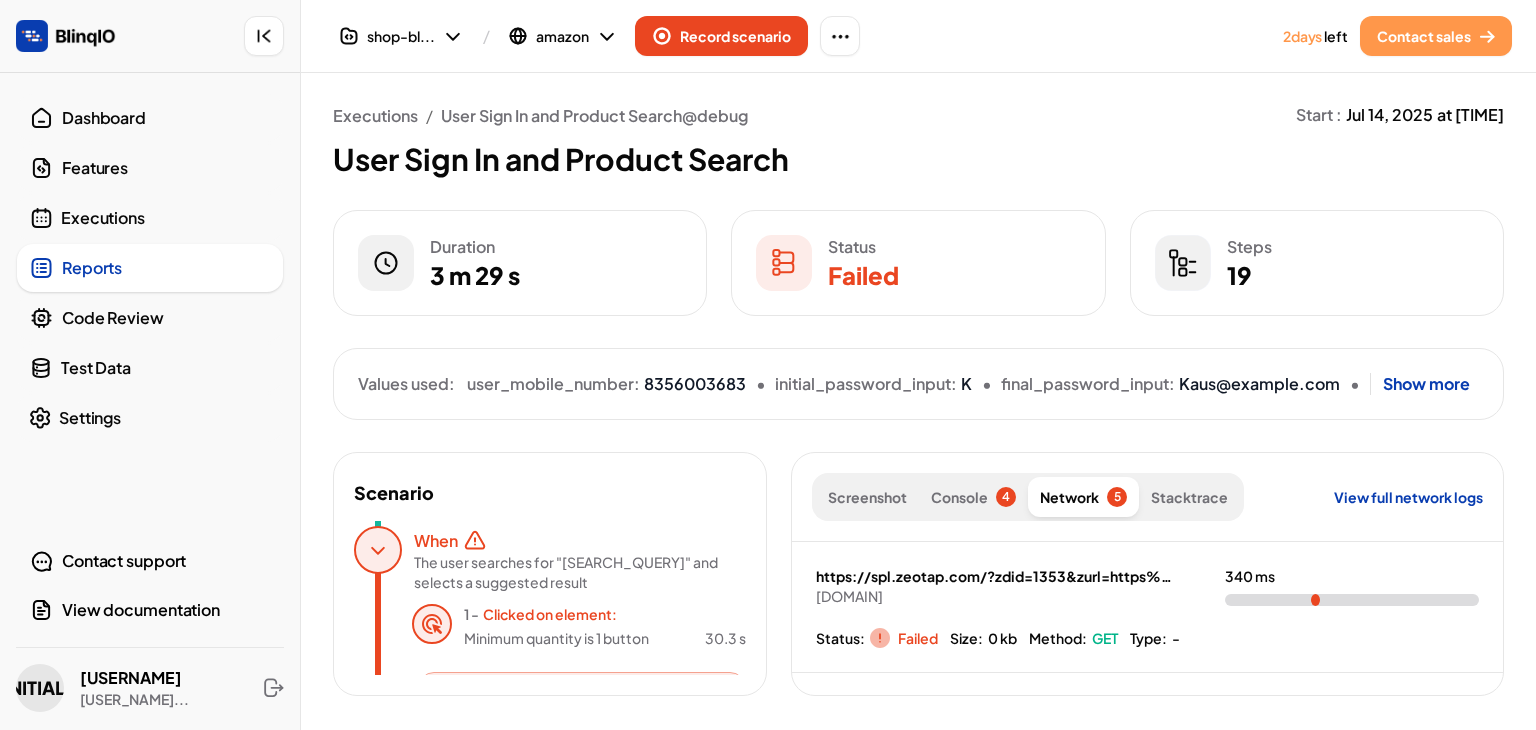 scroll, scrollTop: 1530, scrollLeft: 0, axis: vertical 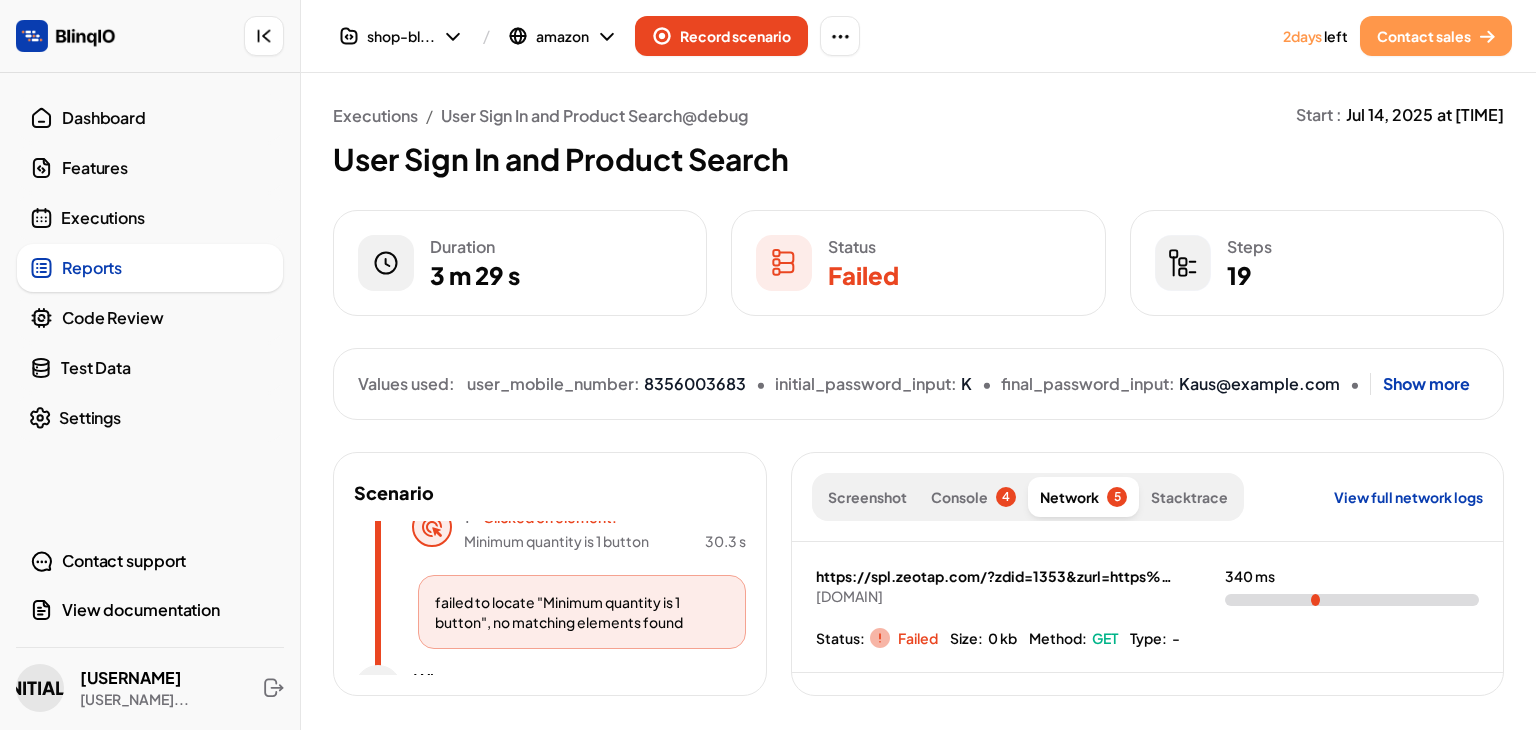 click on "The user searches for "[SEARCH_QUERY]" and selects a suggested result" at bounding box center [574, 475] 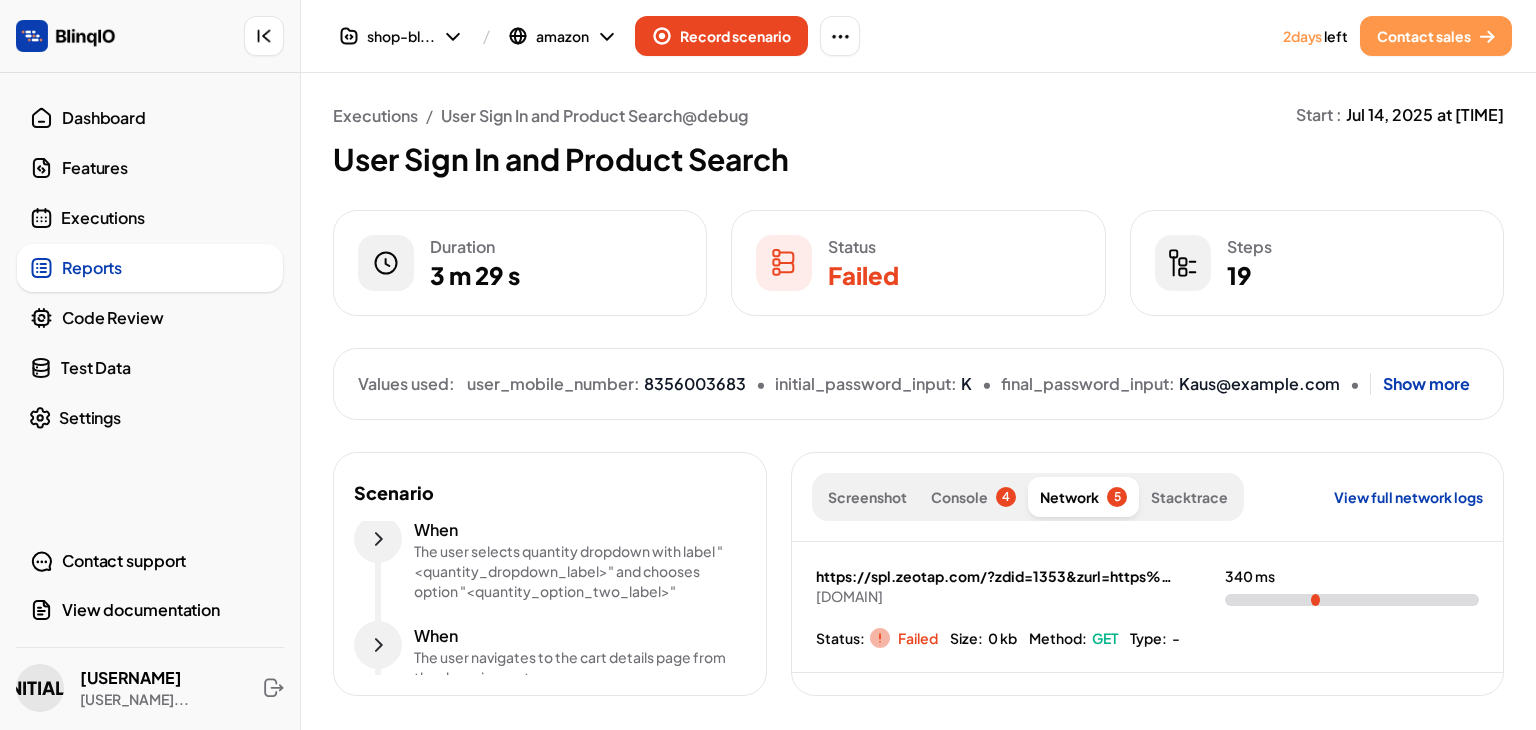 click 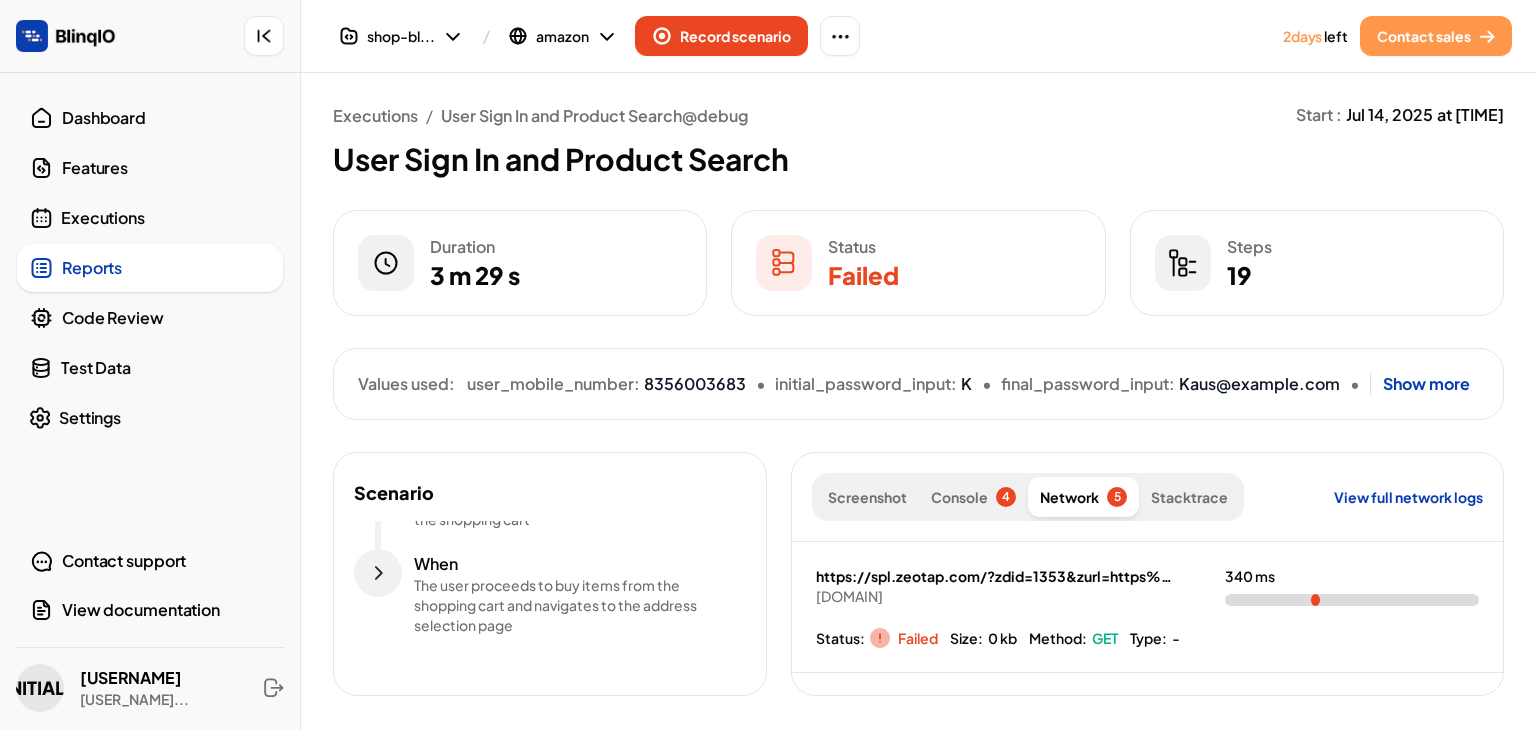 scroll, scrollTop: 1565, scrollLeft: 0, axis: vertical 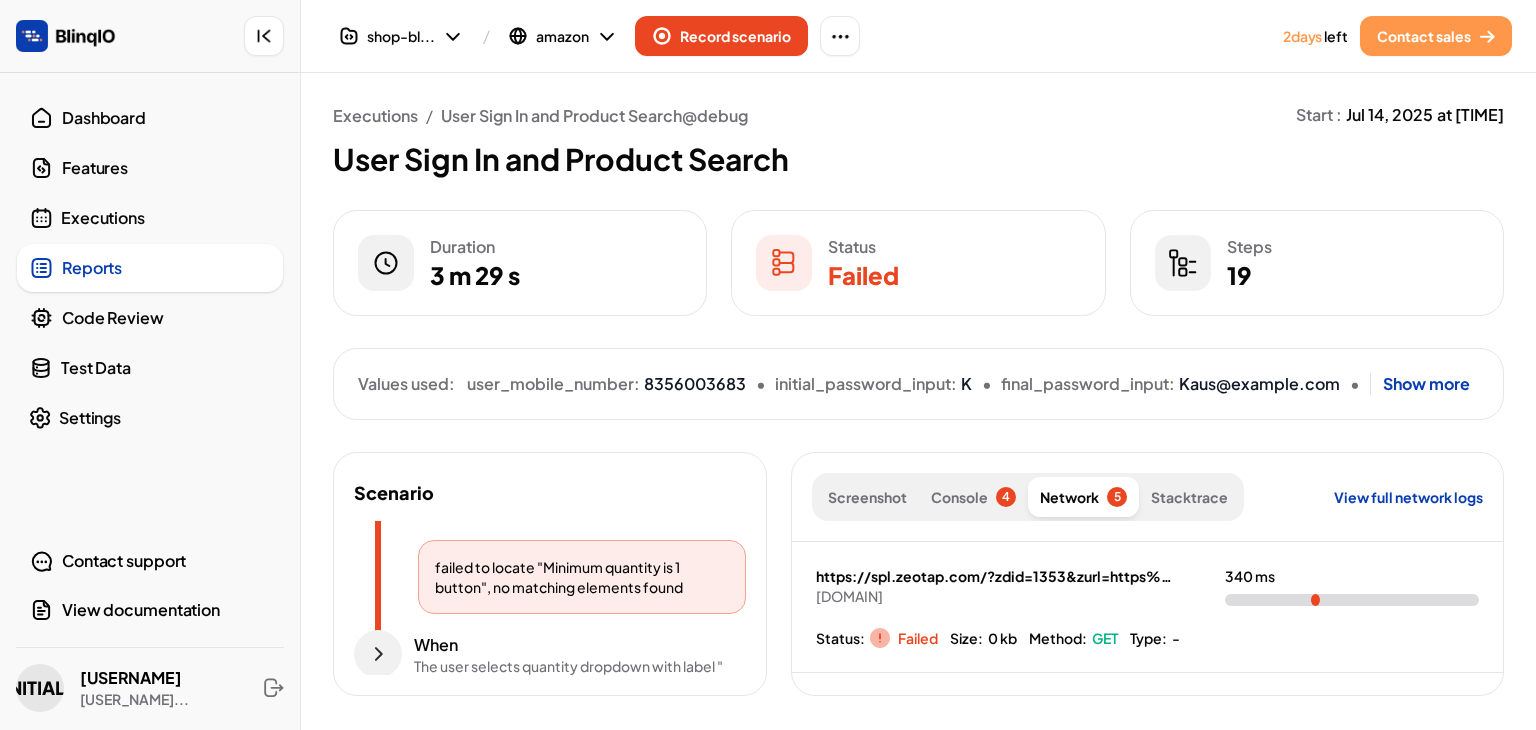 click on "Screenshot" at bounding box center (867, 497) 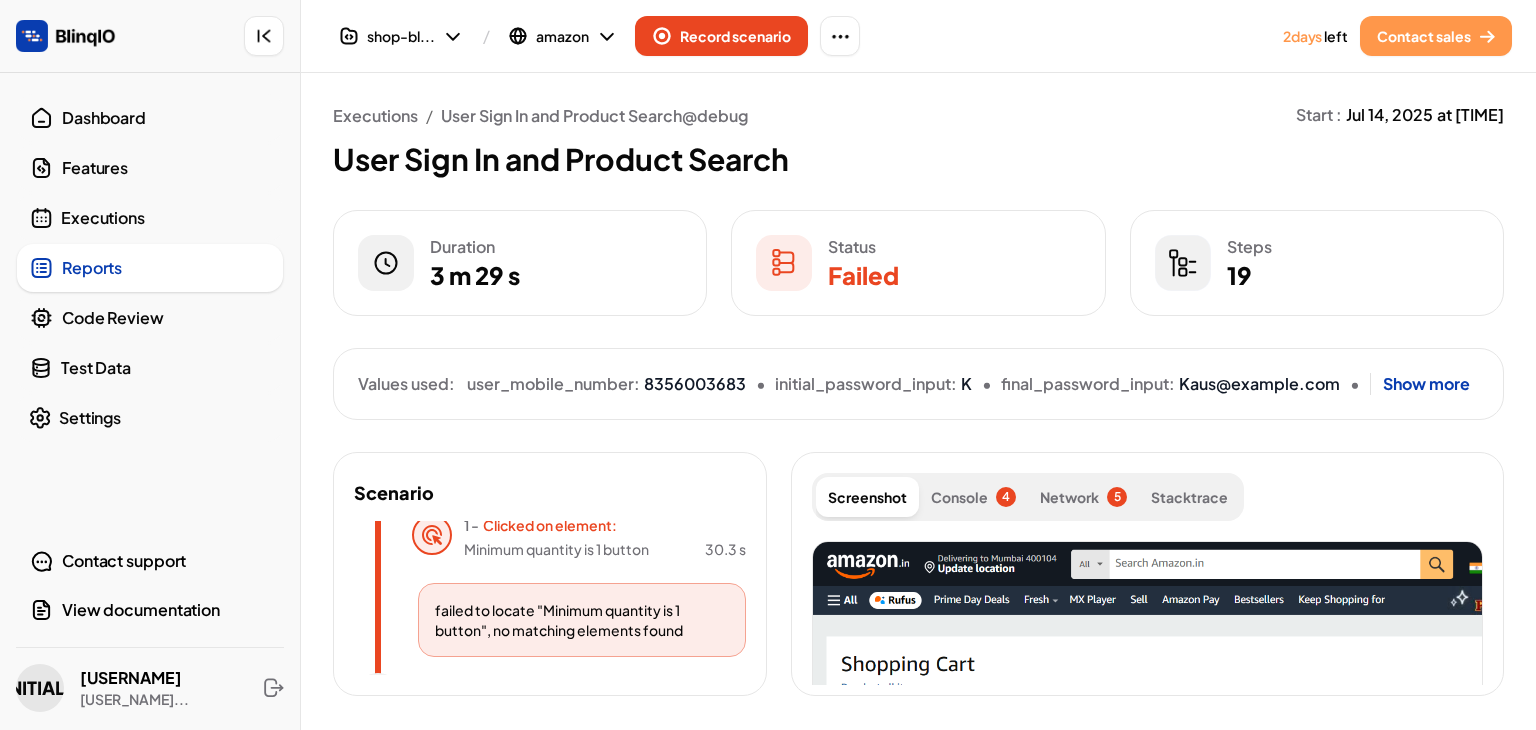 scroll, scrollTop: 1496, scrollLeft: 0, axis: vertical 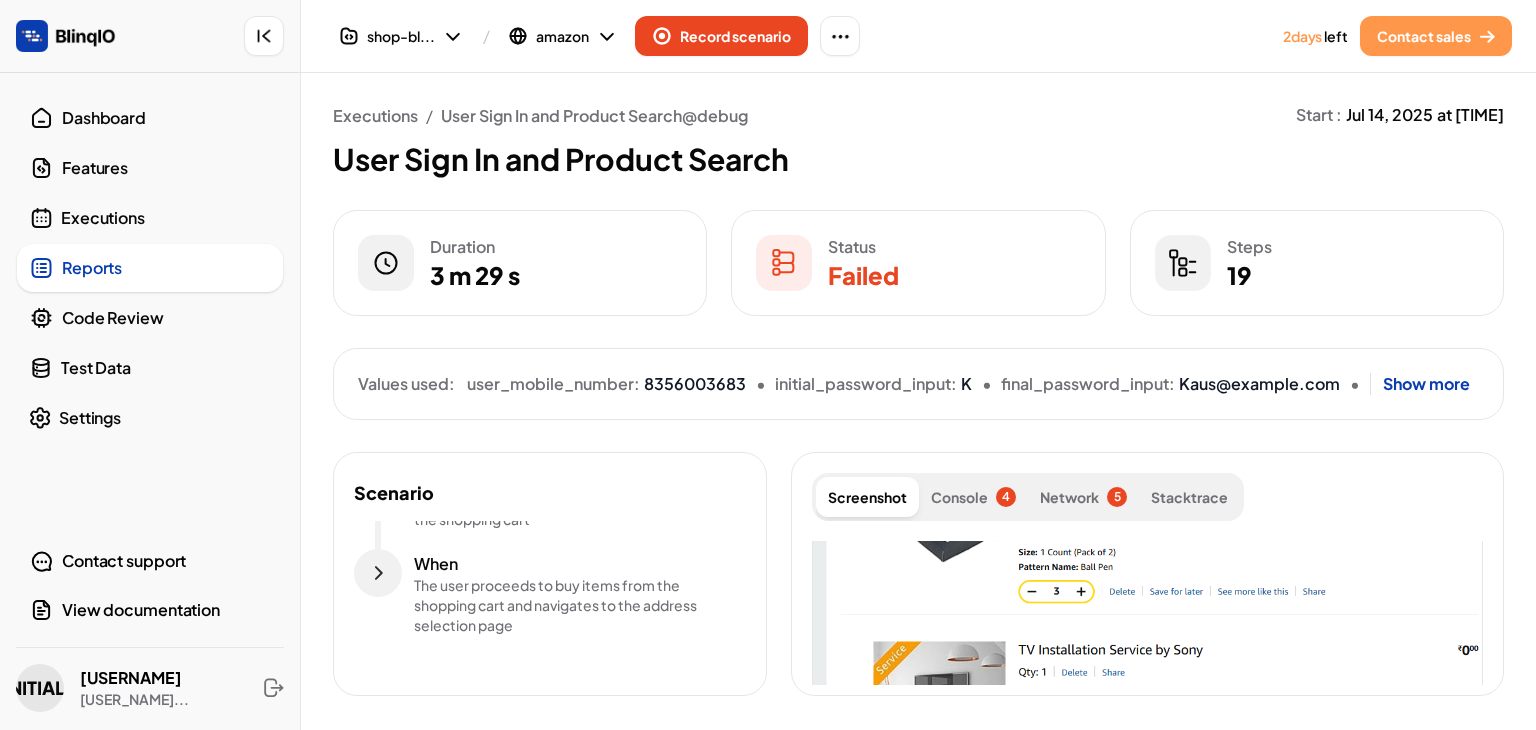 click on "Scenario When The user navigates to the sign in page from the home page 1 - Clicked on element: Hello, sign in Account & Lists link 1.8 s Given The user signs in with mobile number "[MOBILE_NUMBER]" 1 - Filled element Textbox: Enter your mobile number or email textbox with value: 8356003683 2.4 s 2 - Clicked on element: Continue button 1.4 s When The user enters initial password input "[PASSWORD]", final password input "[PASSWORD]" and clicks on Sign in button in the context of "[CONTEXT]" 1 - Filled element Textbox: Password textbox with value: K 2.3 s 2 - Filled element Textbox: Password textbox with value: Kaus@example.com 2.2 s 3 - Clicked on element: Sign in button 0.9 s When The user searches for "[SEARCH_QUERY]" and clicks on the suggested search term in the context of "[SEARCH_TERM]" 1 - Filled element Textbox: Search Amazon.in searchbox with value: mouse 5.1 s 2 - Clicked on element: mouse for laptop button 1.4 s When 1 -" at bounding box center [918, 574] 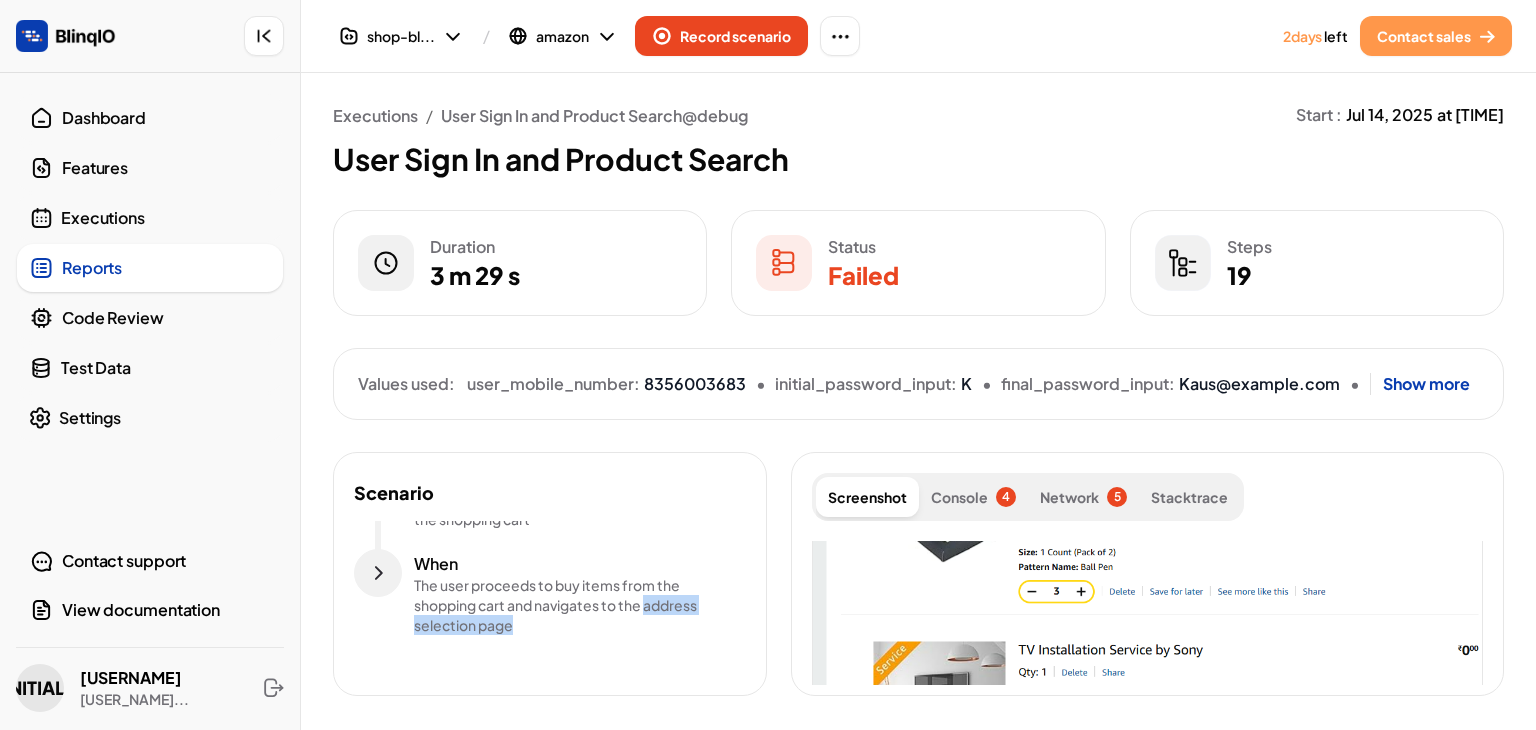 drag, startPoint x: 772, startPoint y: 660, endPoint x: 772, endPoint y: 612, distance: 48 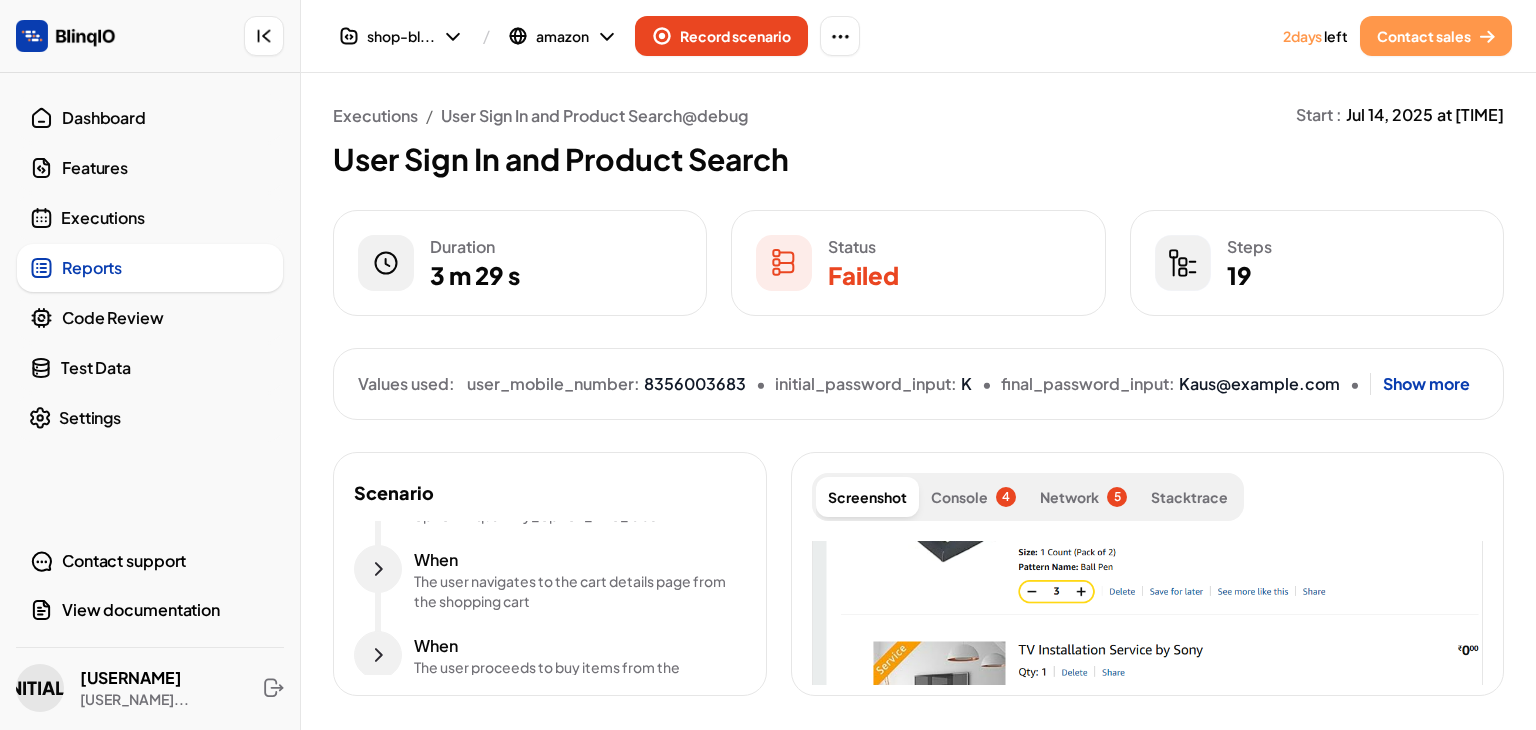 scroll, scrollTop: 1456, scrollLeft: 0, axis: vertical 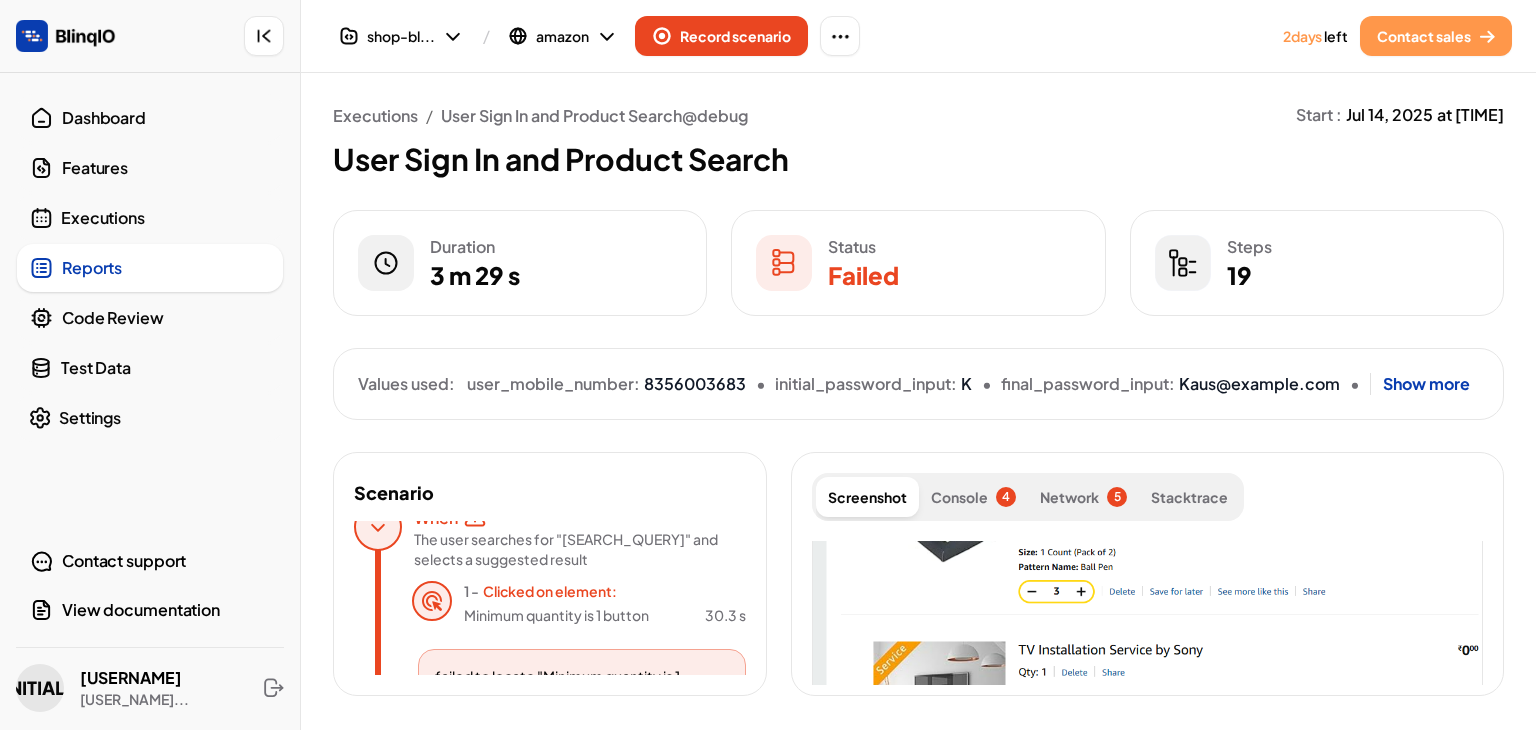 click on "The user searches for "[SEARCH_QUERY]" and selects a suggested result" at bounding box center (574, 549) 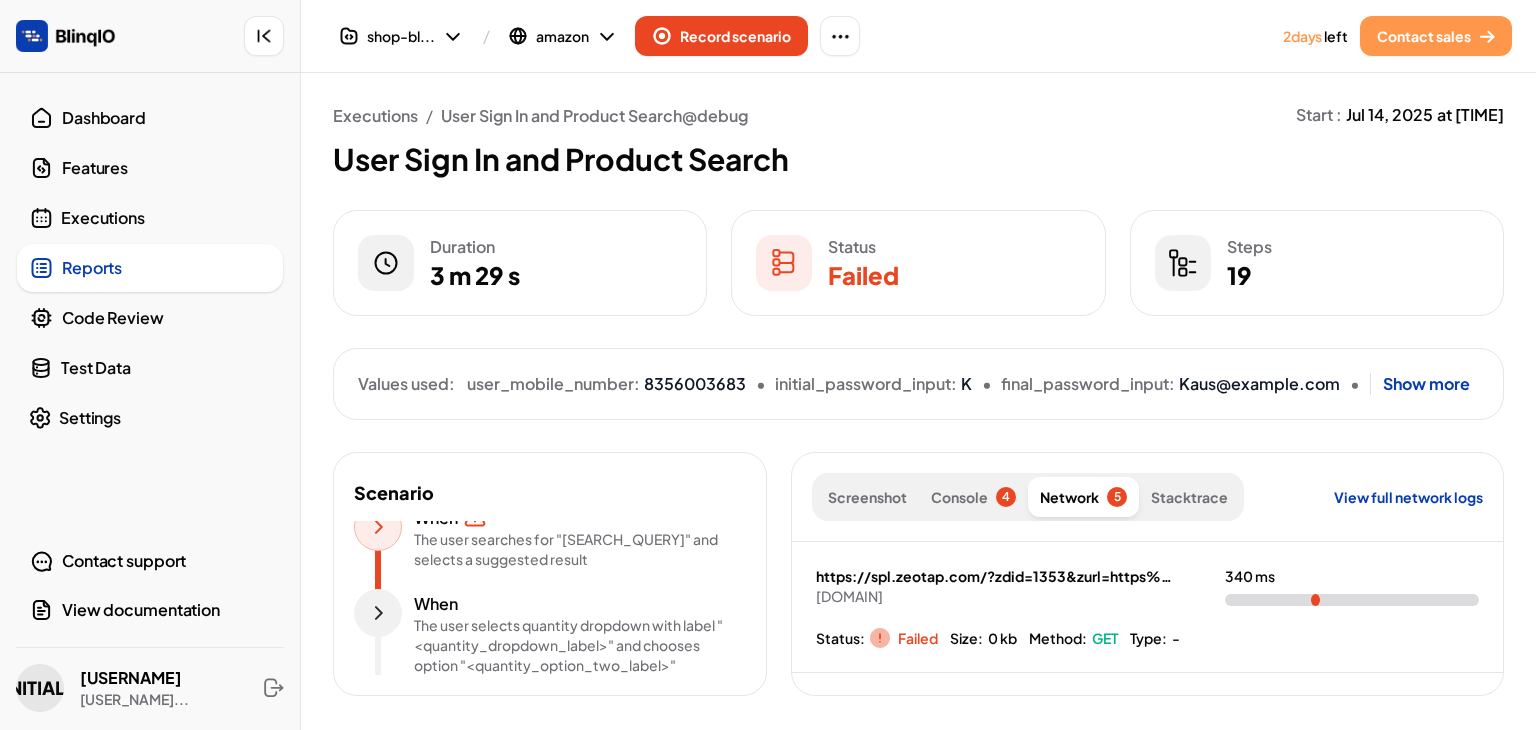 click on "The user searches for "[SEARCH_QUERY]" and selects a suggested result" at bounding box center (574, 549) 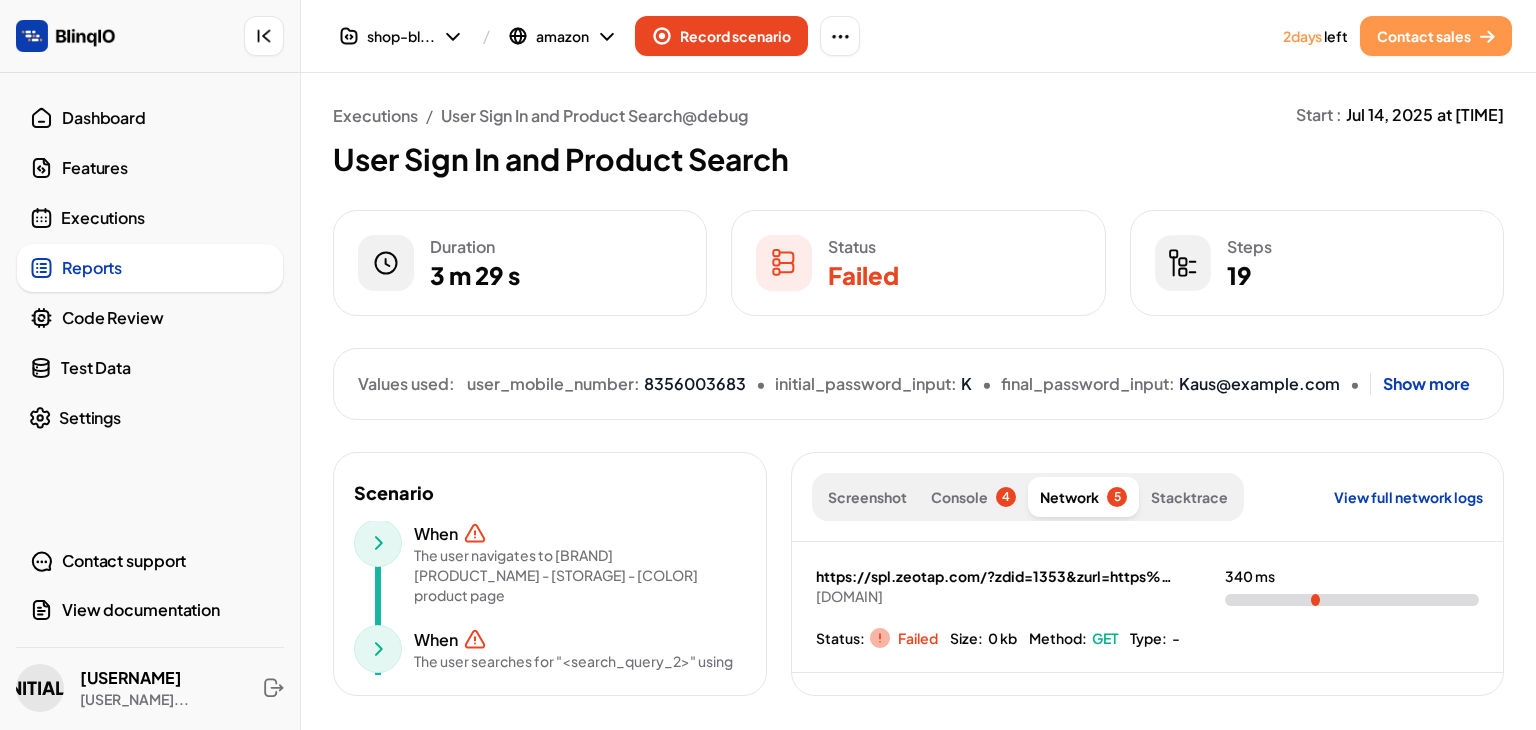 scroll, scrollTop: 674, scrollLeft: 0, axis: vertical 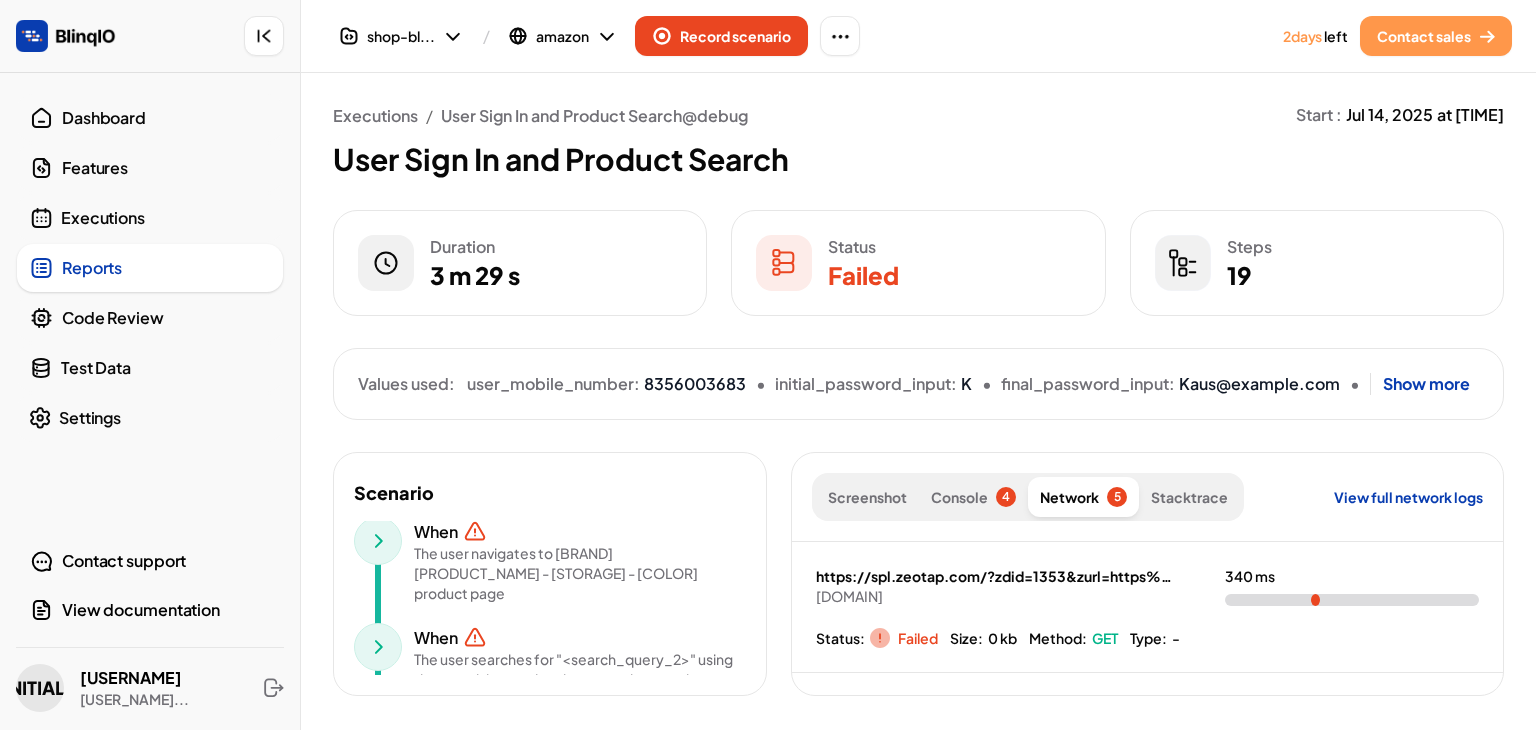 click on "Console" at bounding box center [959, 497] 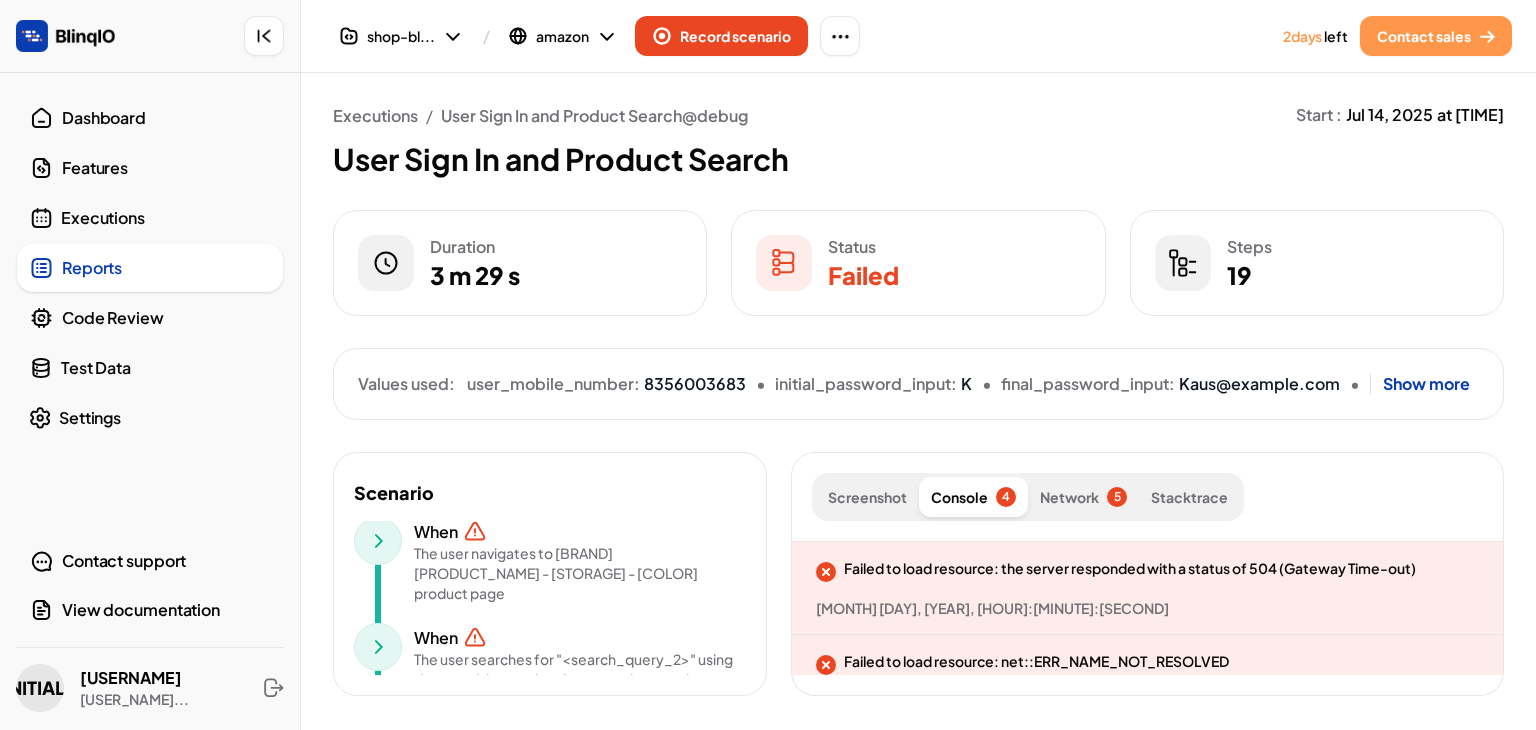 click on "Executions" at bounding box center [150, 218] 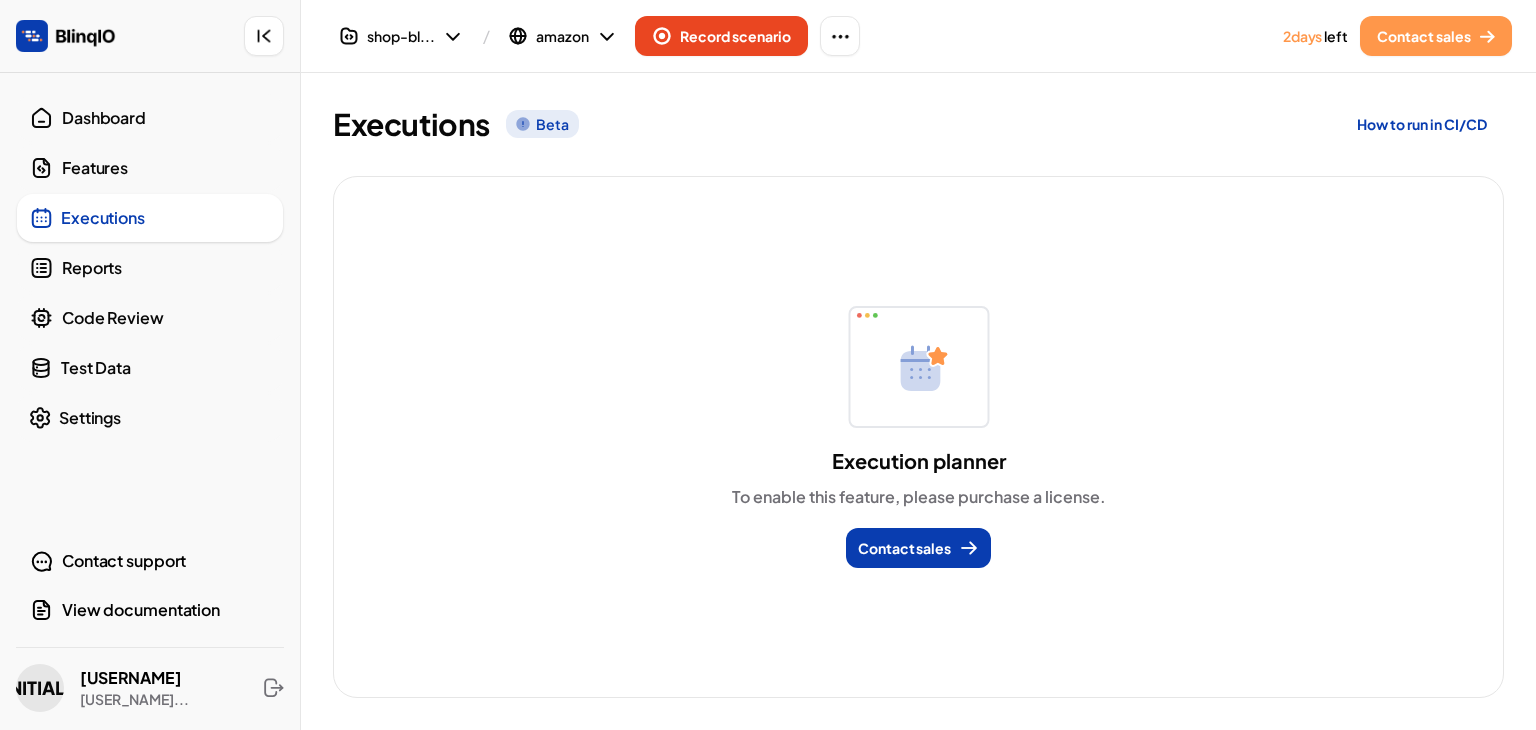 click on "Features" at bounding box center [150, 168] 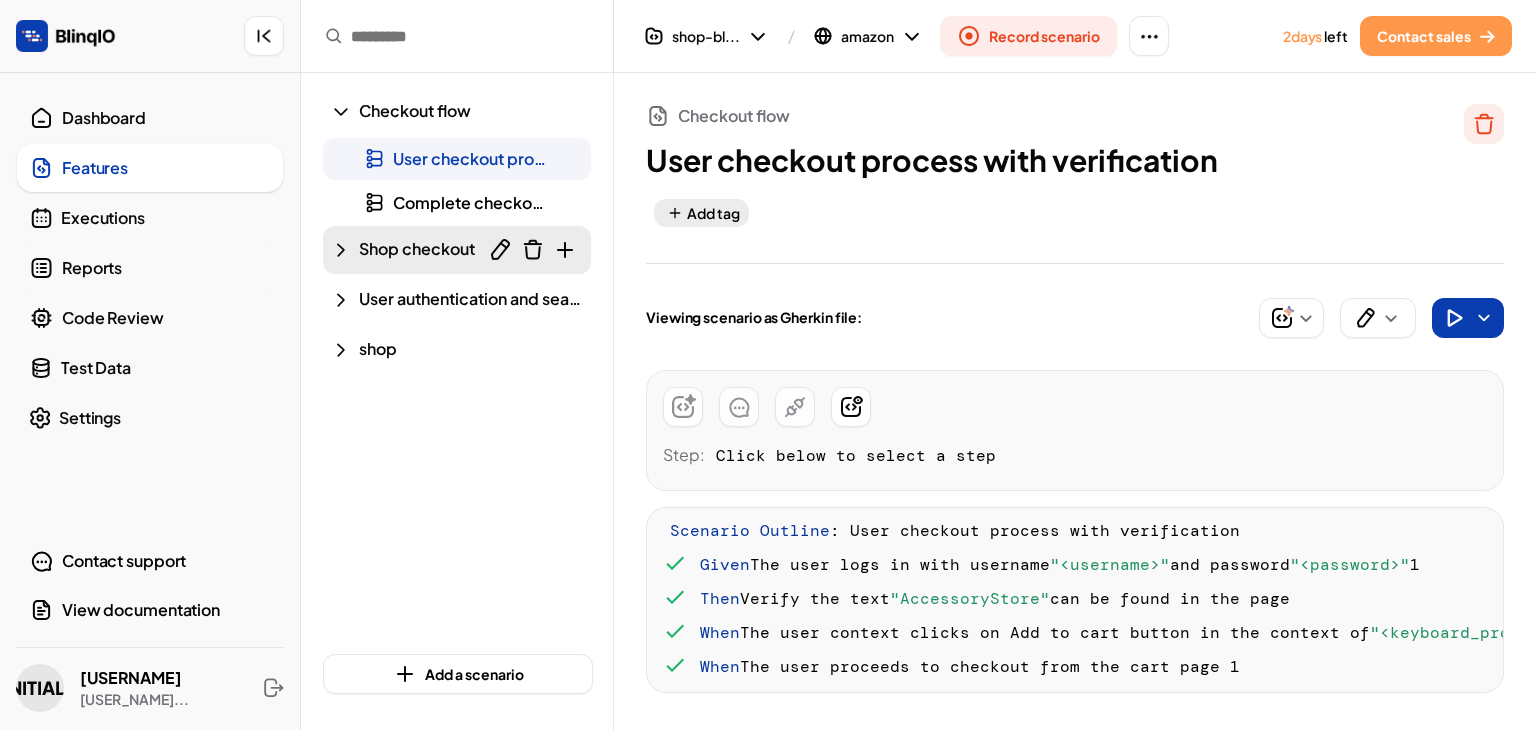 click 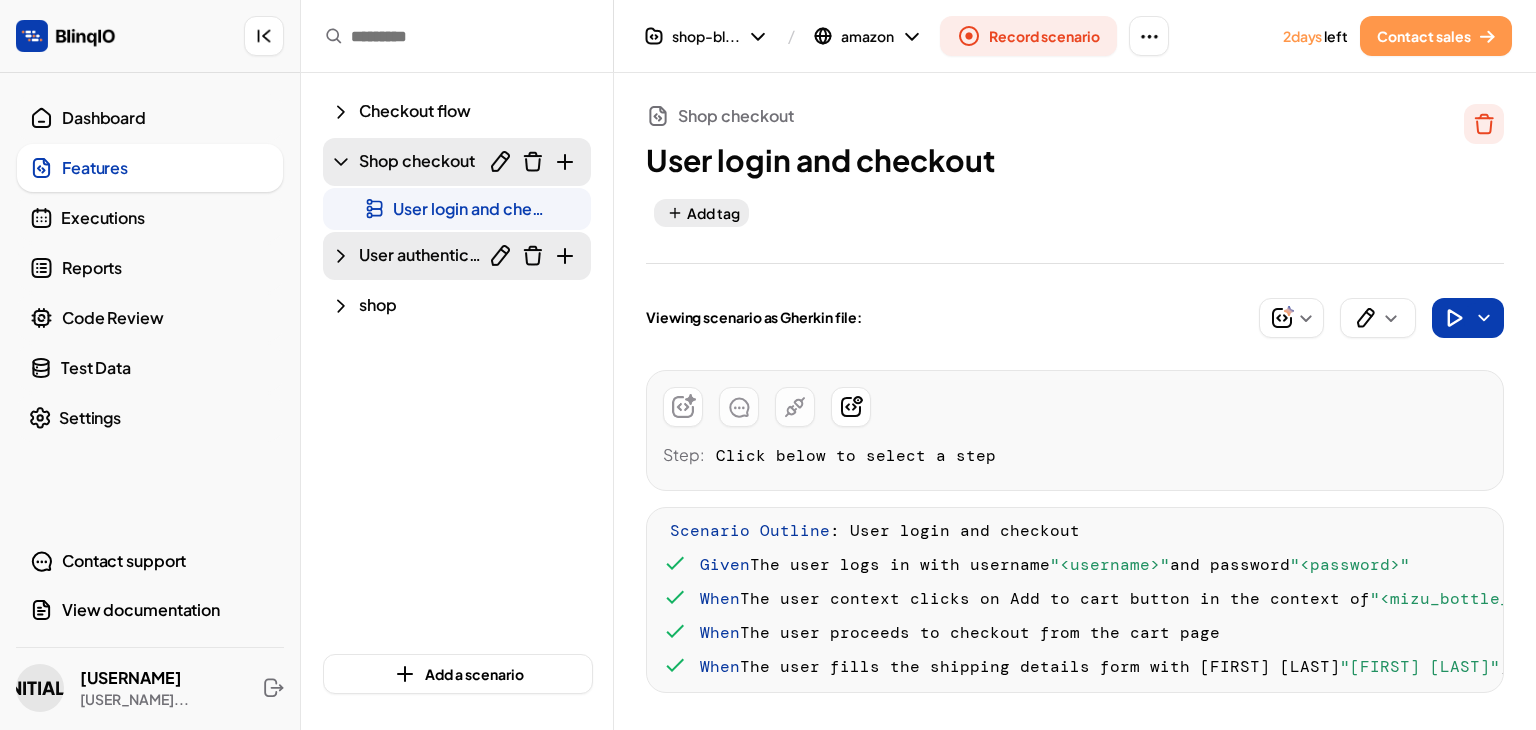 click 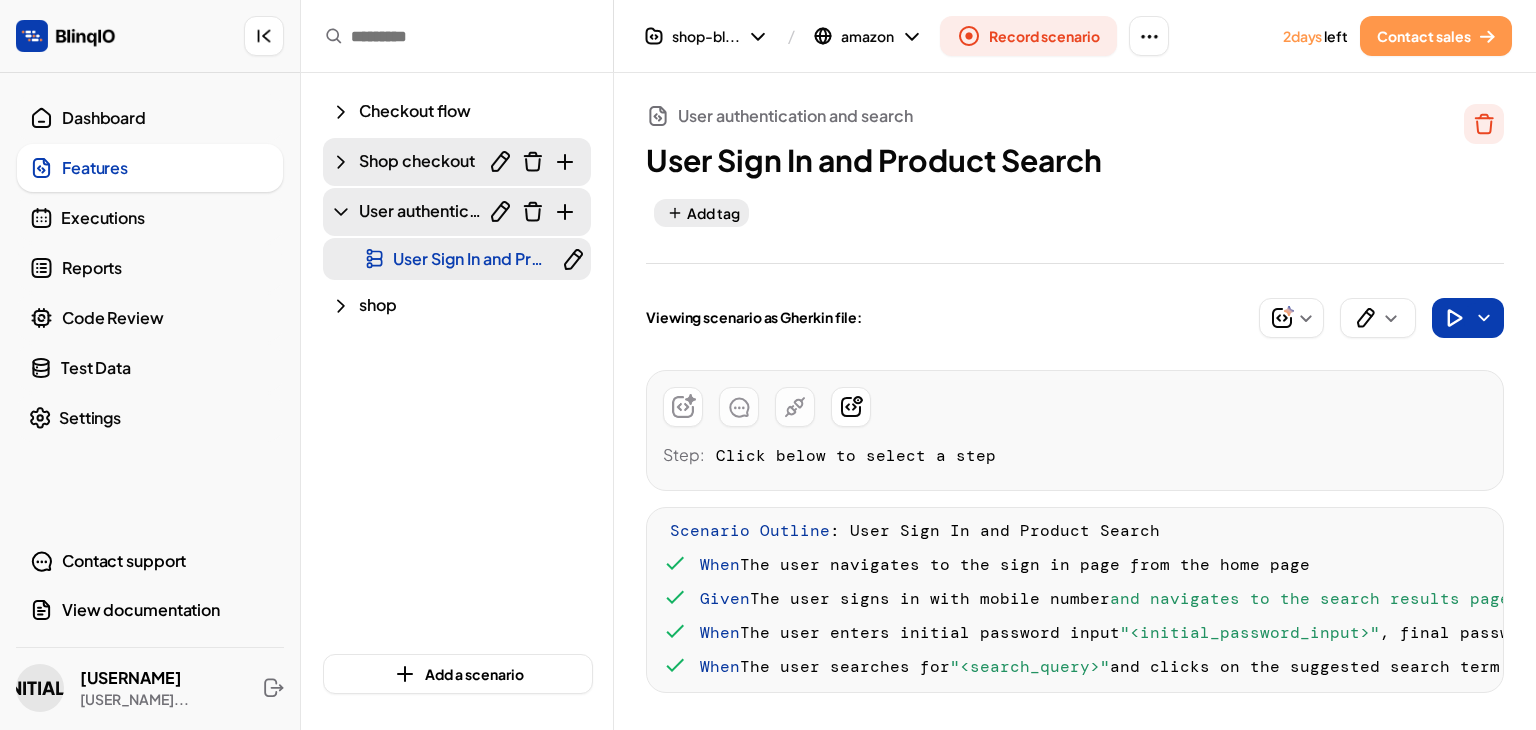 click 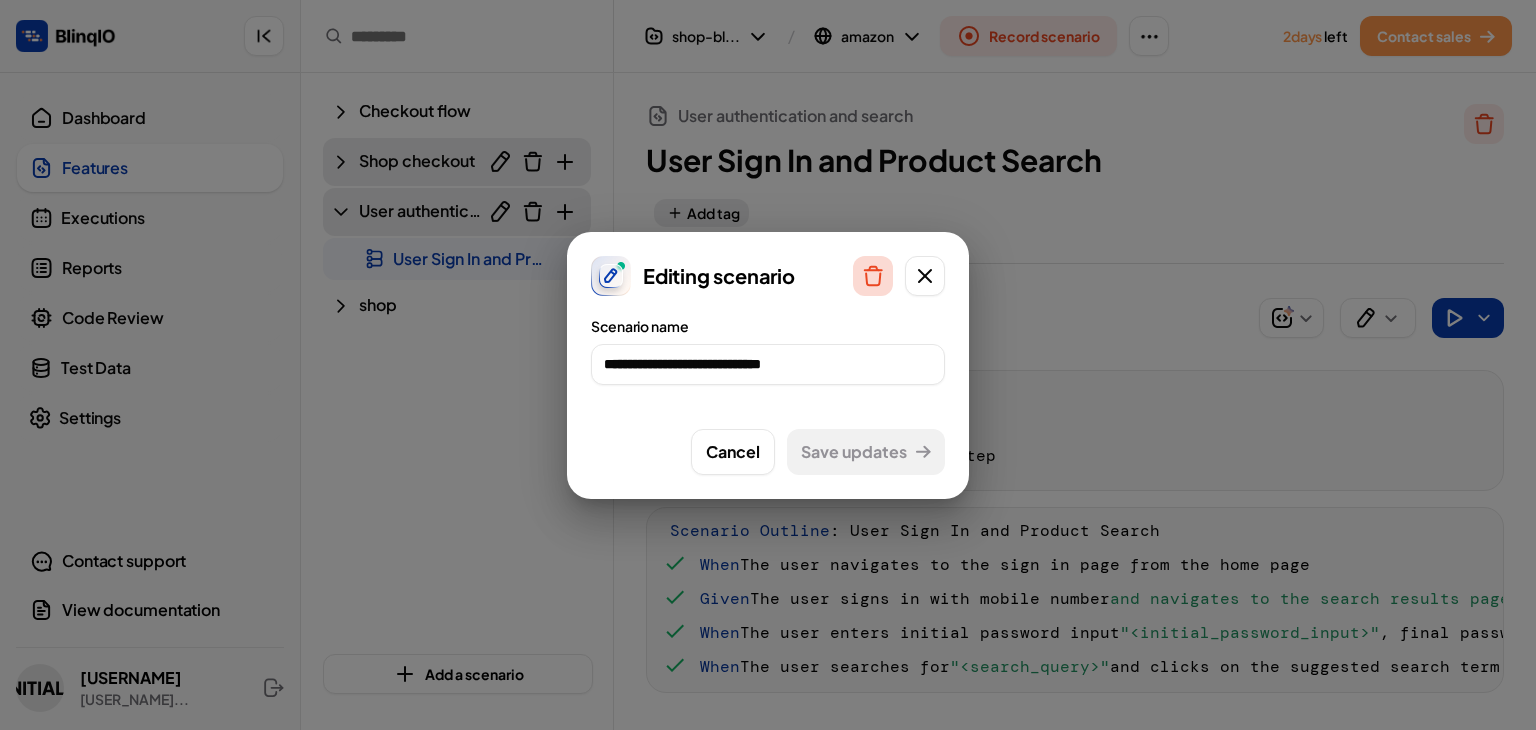 click 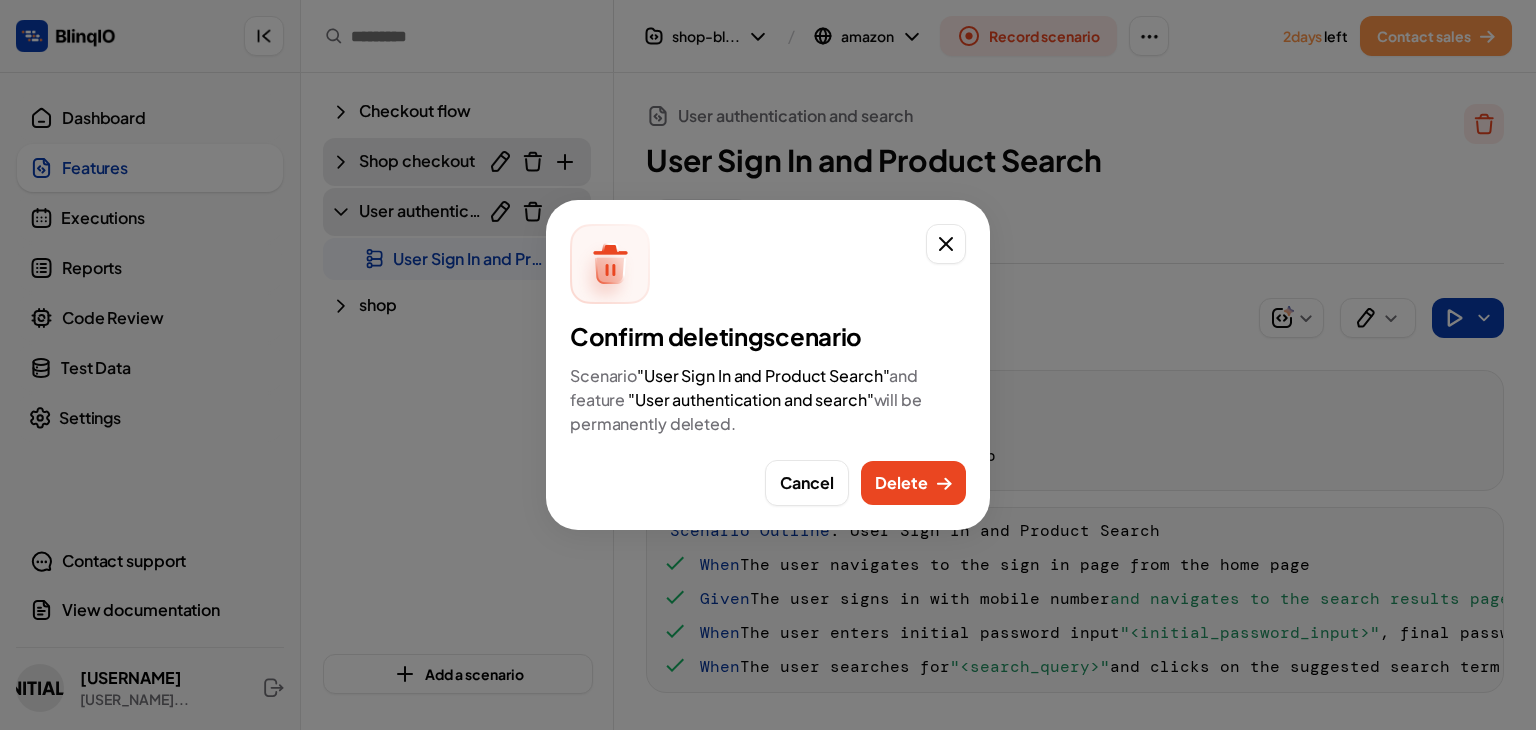 type 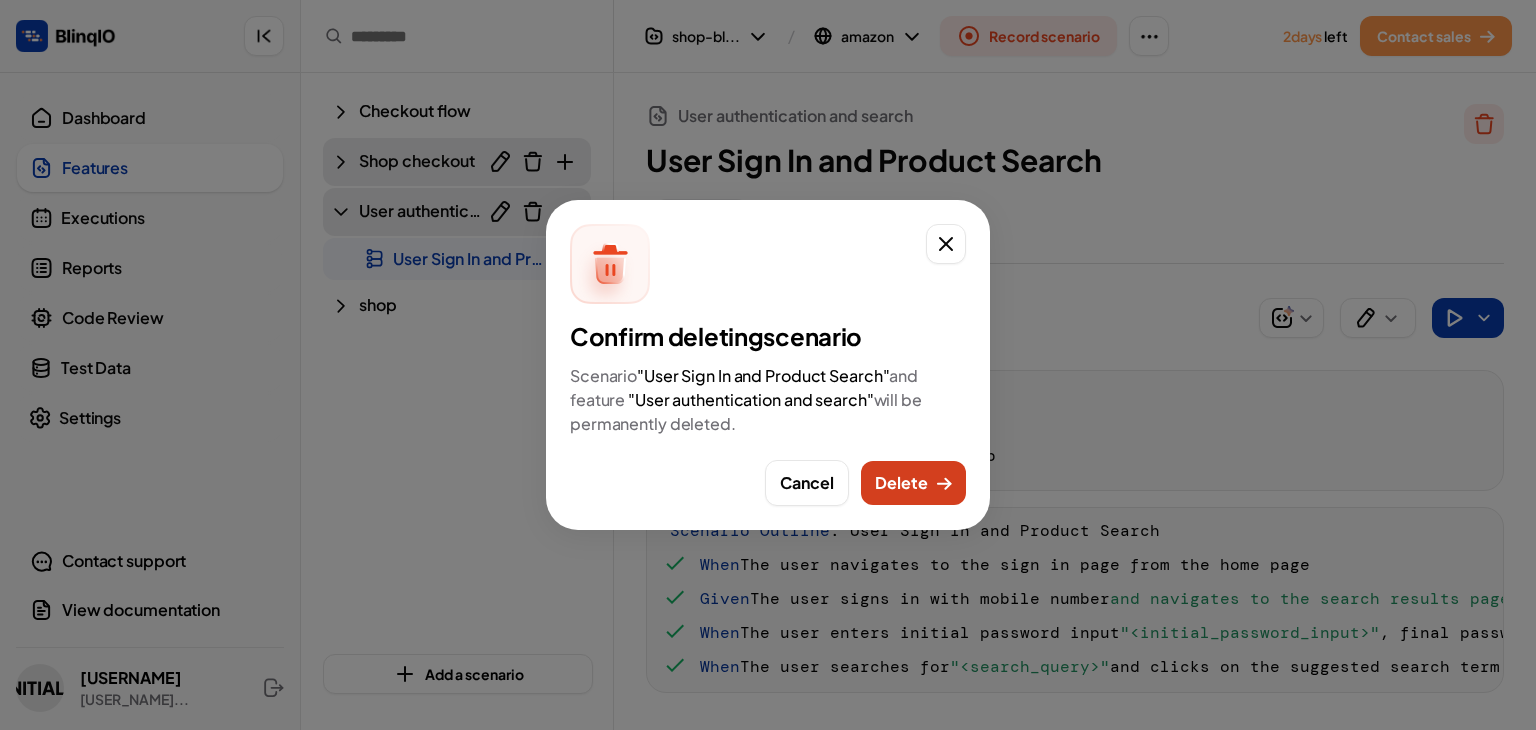 click on "Delete" at bounding box center (901, 483) 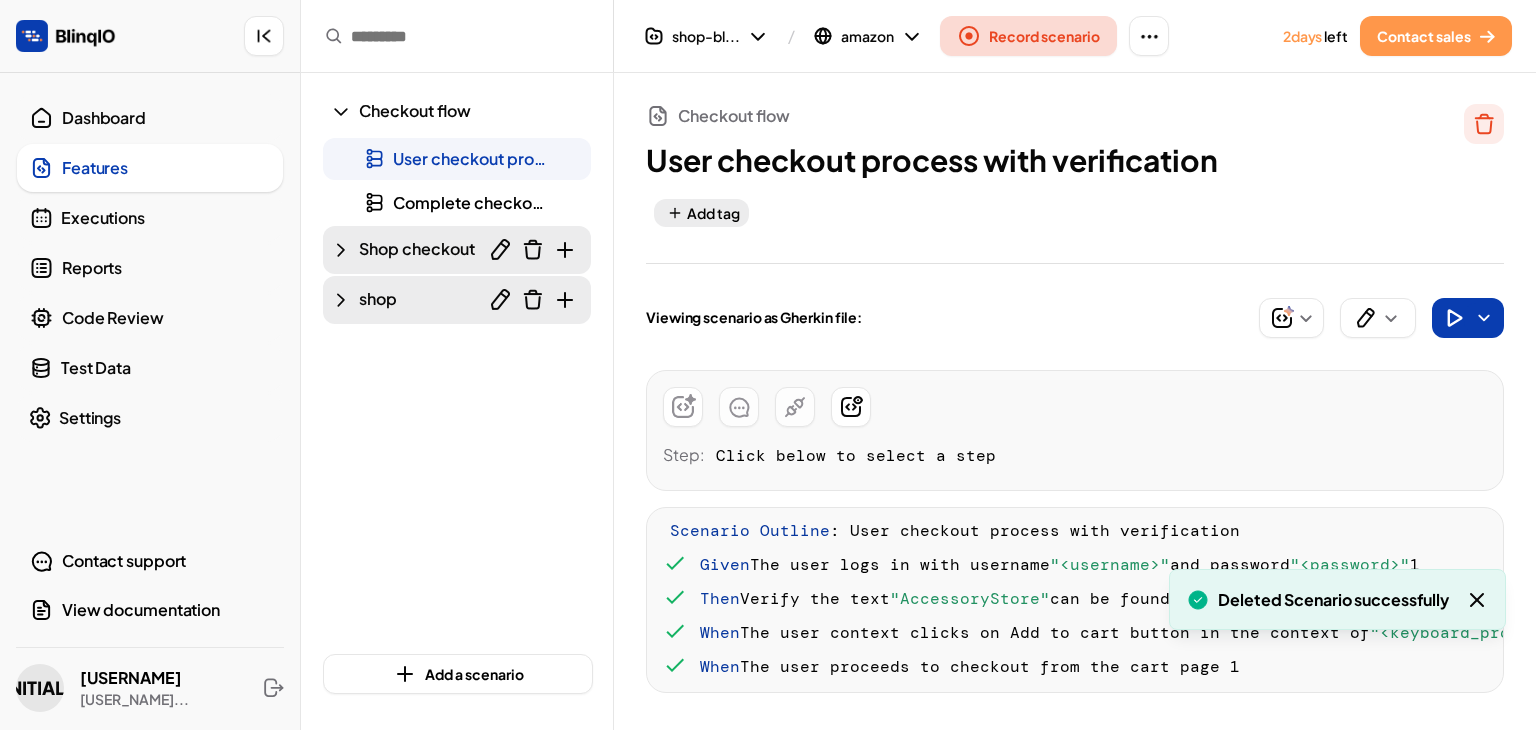click on "Record scenario" at bounding box center (1028, 36) 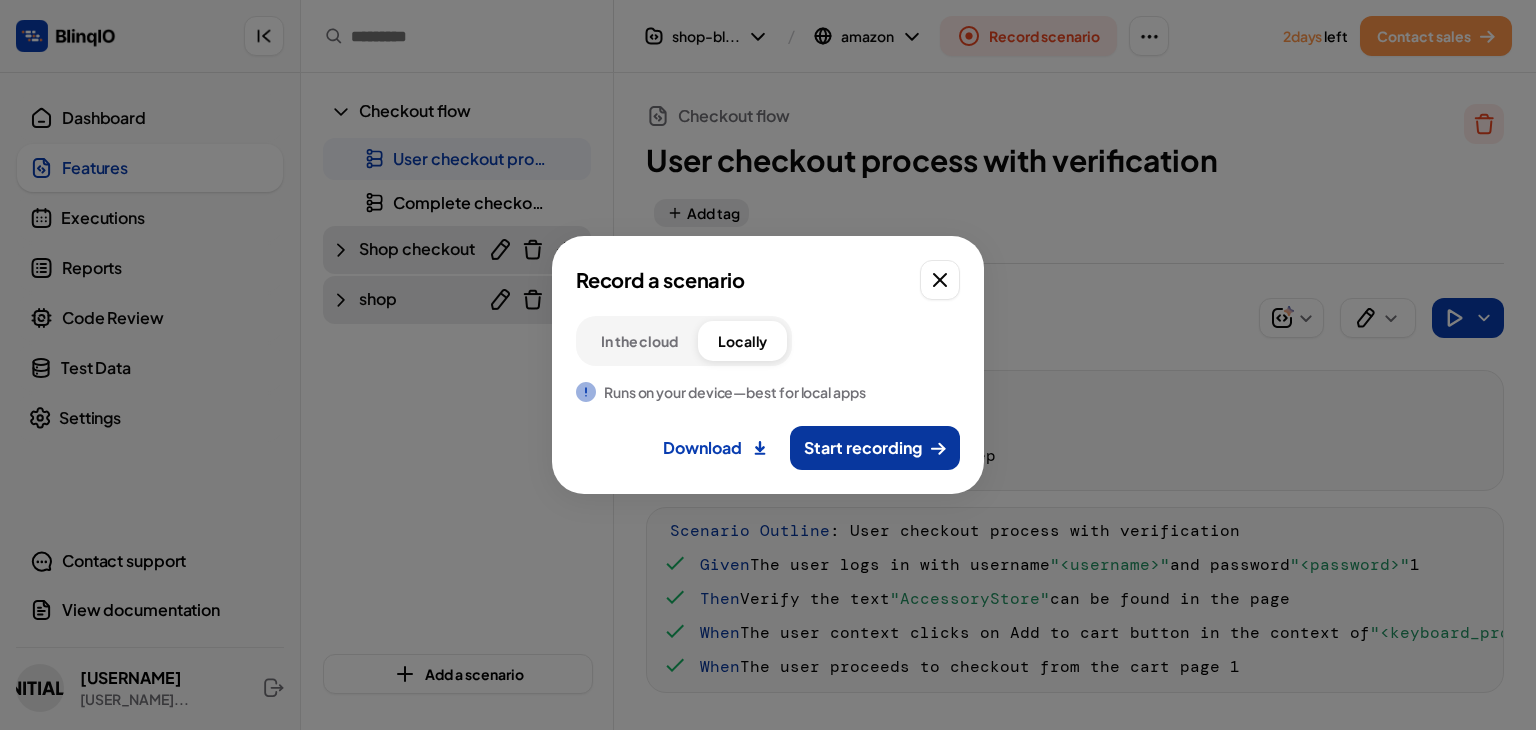 click on "Start recording" at bounding box center [863, 448] 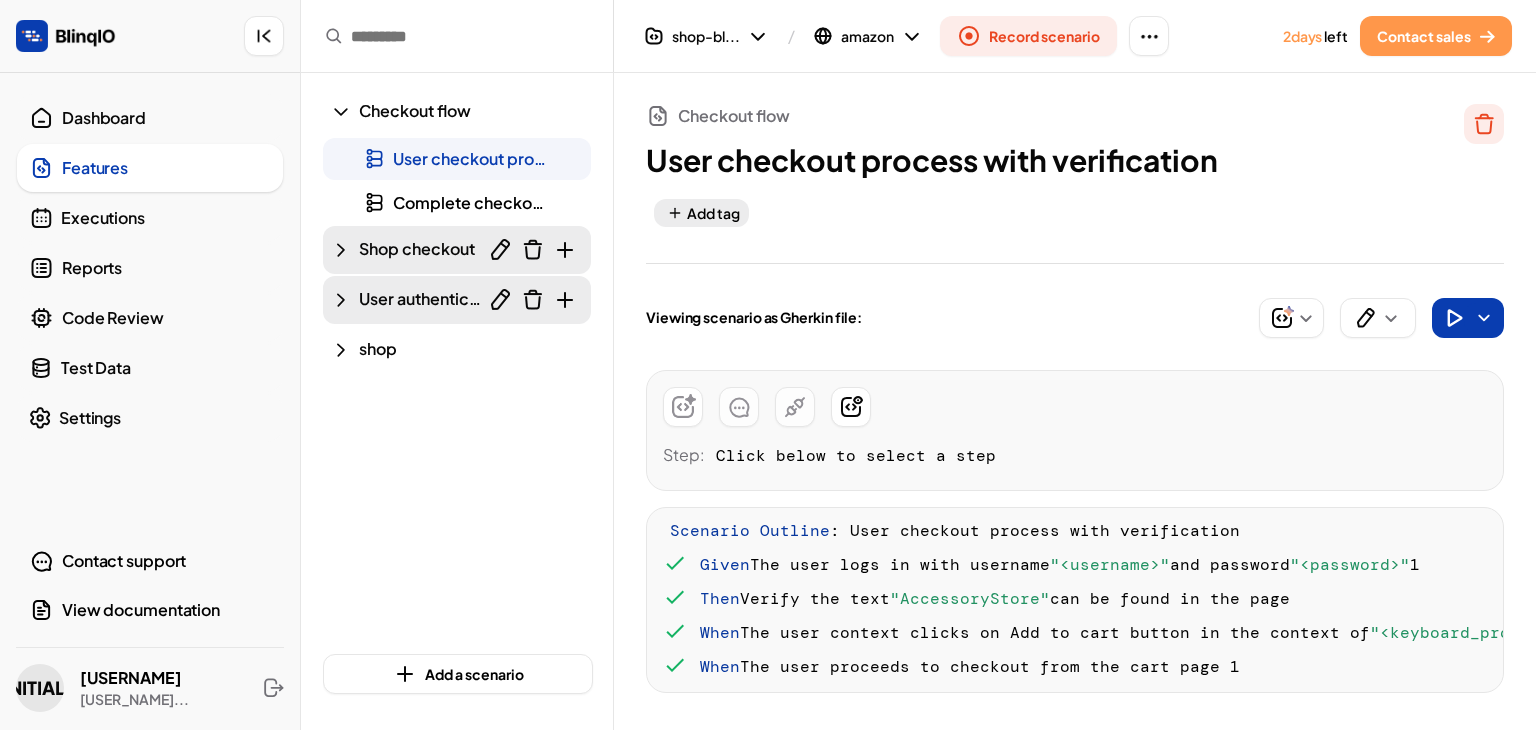 click on "Shop checkout" at bounding box center (457, 250) 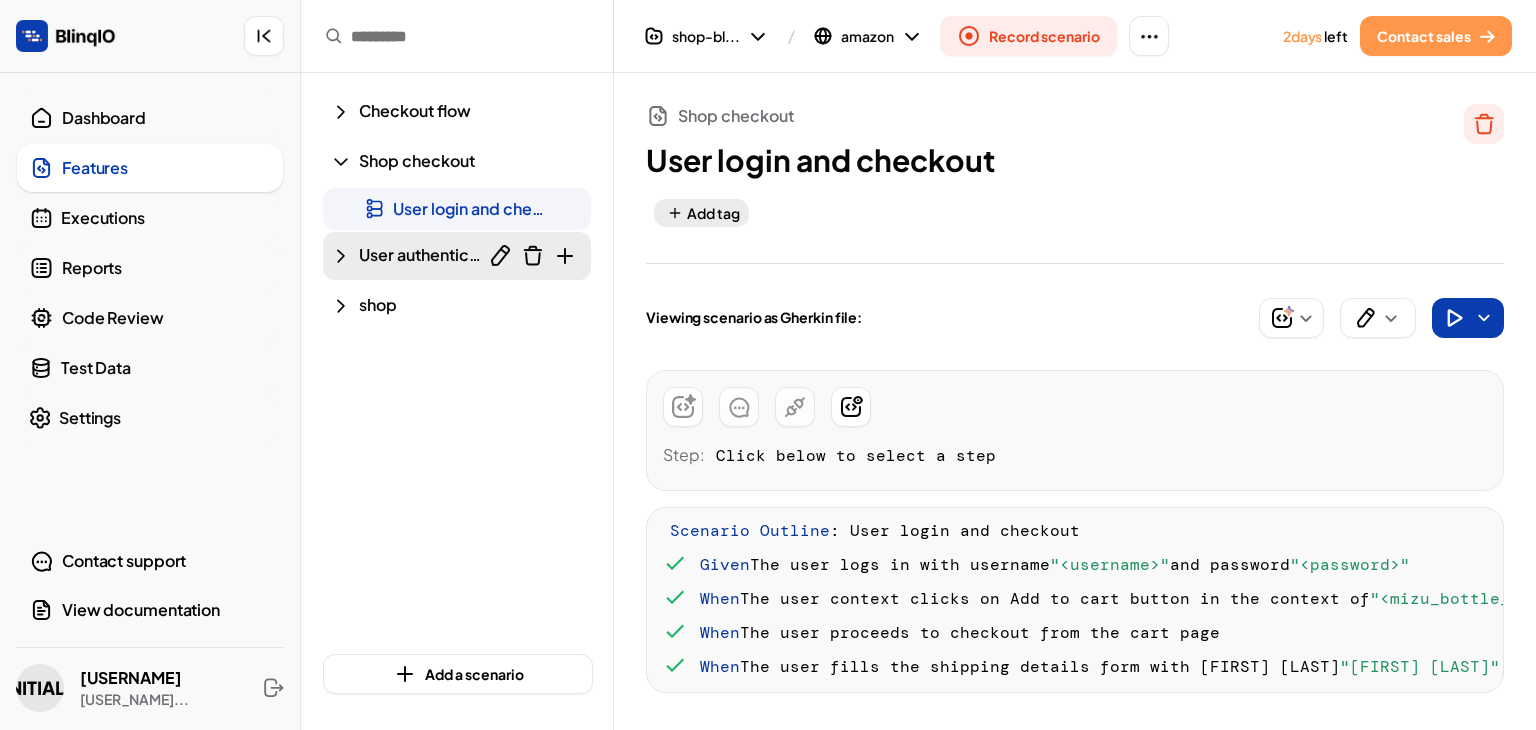 click on "Shop checkout User login and checkout User authentication and search shop Add a scenario Shop checkout User login and checkout Add tag Viewing scenario as Gherkin file: Step: Click below to select a step Scenario Outline : User login and checkout Given The user logs in with username "[USERNAME]" and password "[PASSWORD]" When The user context clicks on Add to cart button in the context of "[PRODUCT_NAME]" and context clicks on Add to cart button in the context of "[PRODUCT_NAME]" and navigates to the cart page When The user proceeds to checkout from the cart page When The user fills the shipping details form with first name initial entry "[FIRST] [LAST]" , last name "[LAST]" , first name final entry "[FIRST] [LAST]" , zip postal code "[ZIP_CODE]" and proceeds to order confirmation When The user clicks on Back home button and navigates to Products page When The user logs out from the application Examples : | |" at bounding box center (918, 401) 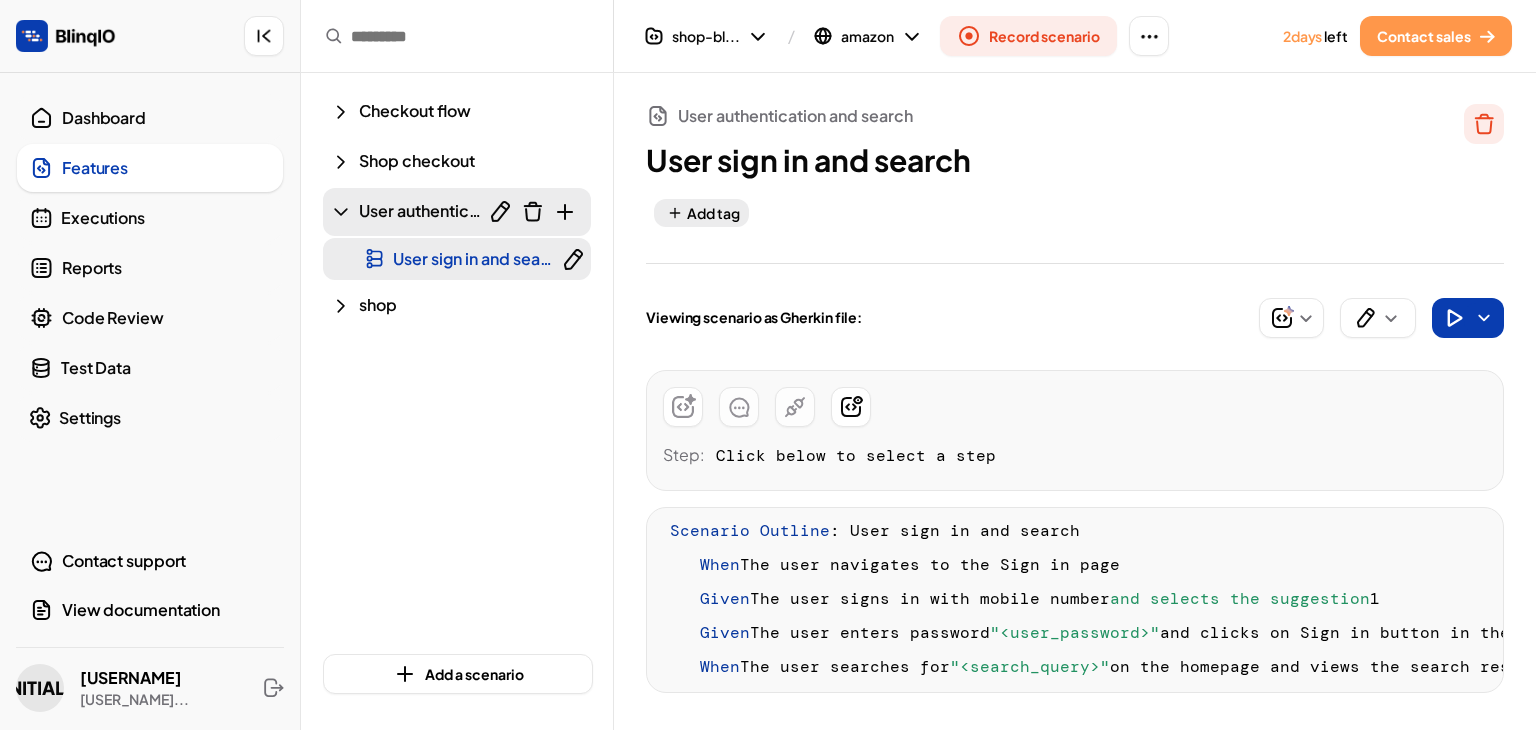 click on "User sign in and search" at bounding box center [479, 258] 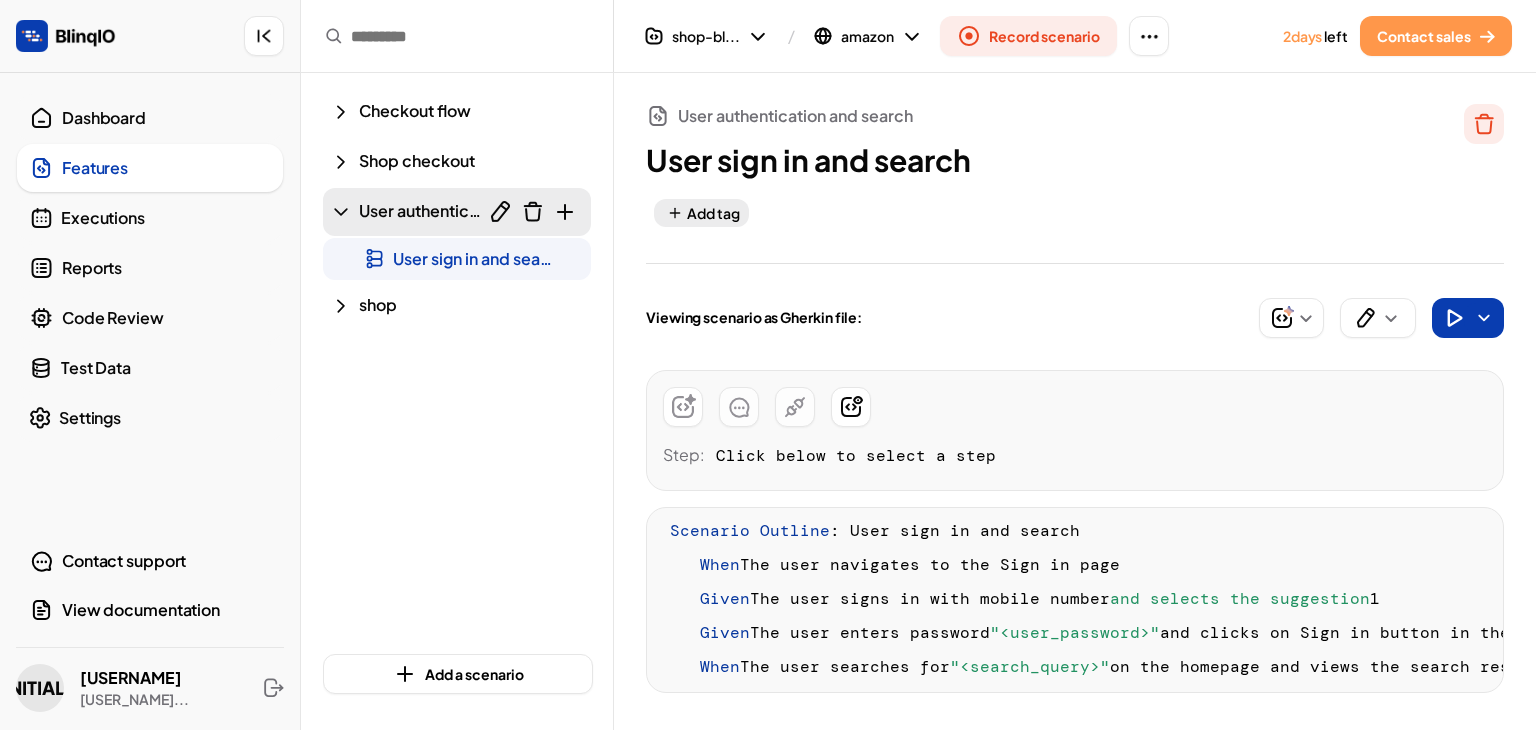 click on "User sign in and search" at bounding box center (1020, 160) 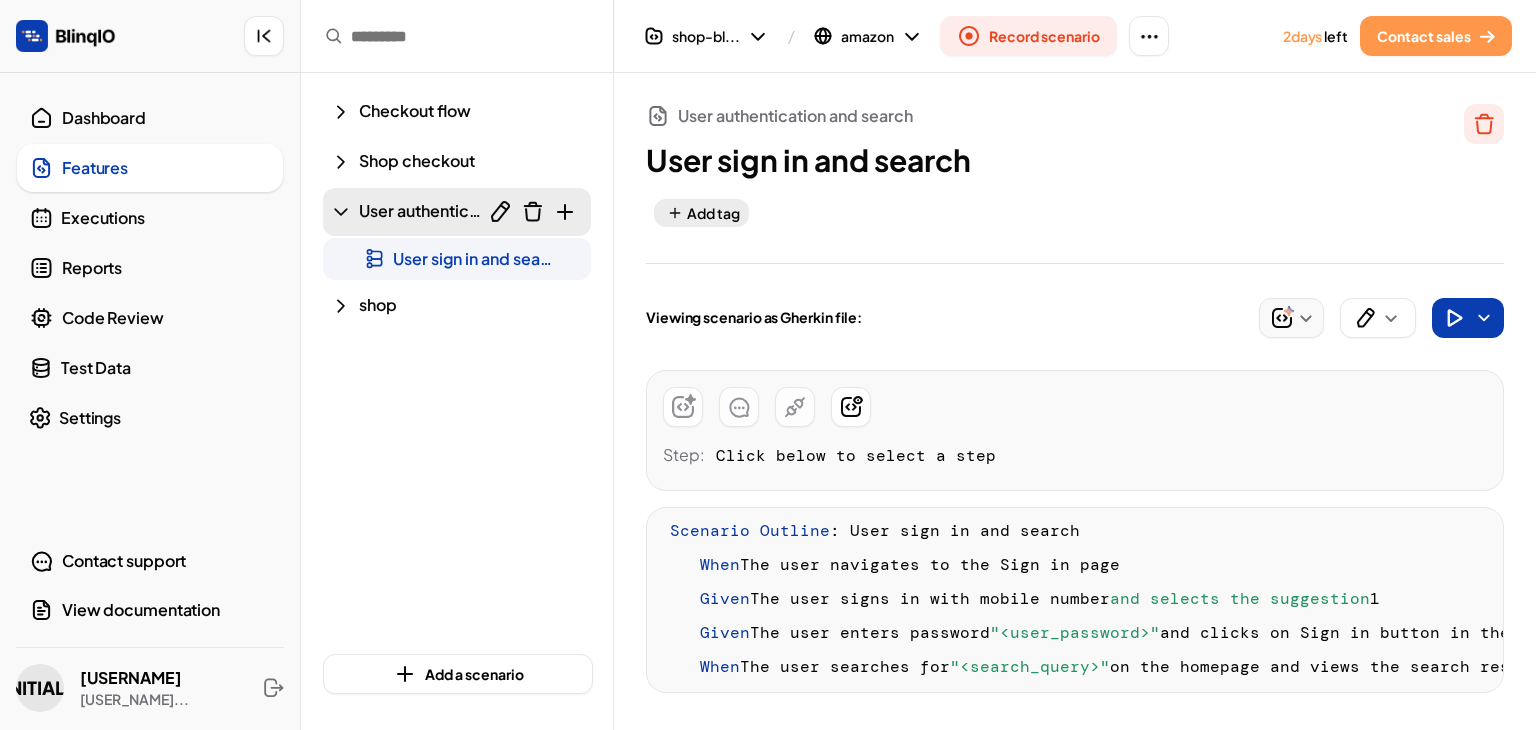 click at bounding box center (1306, 318) 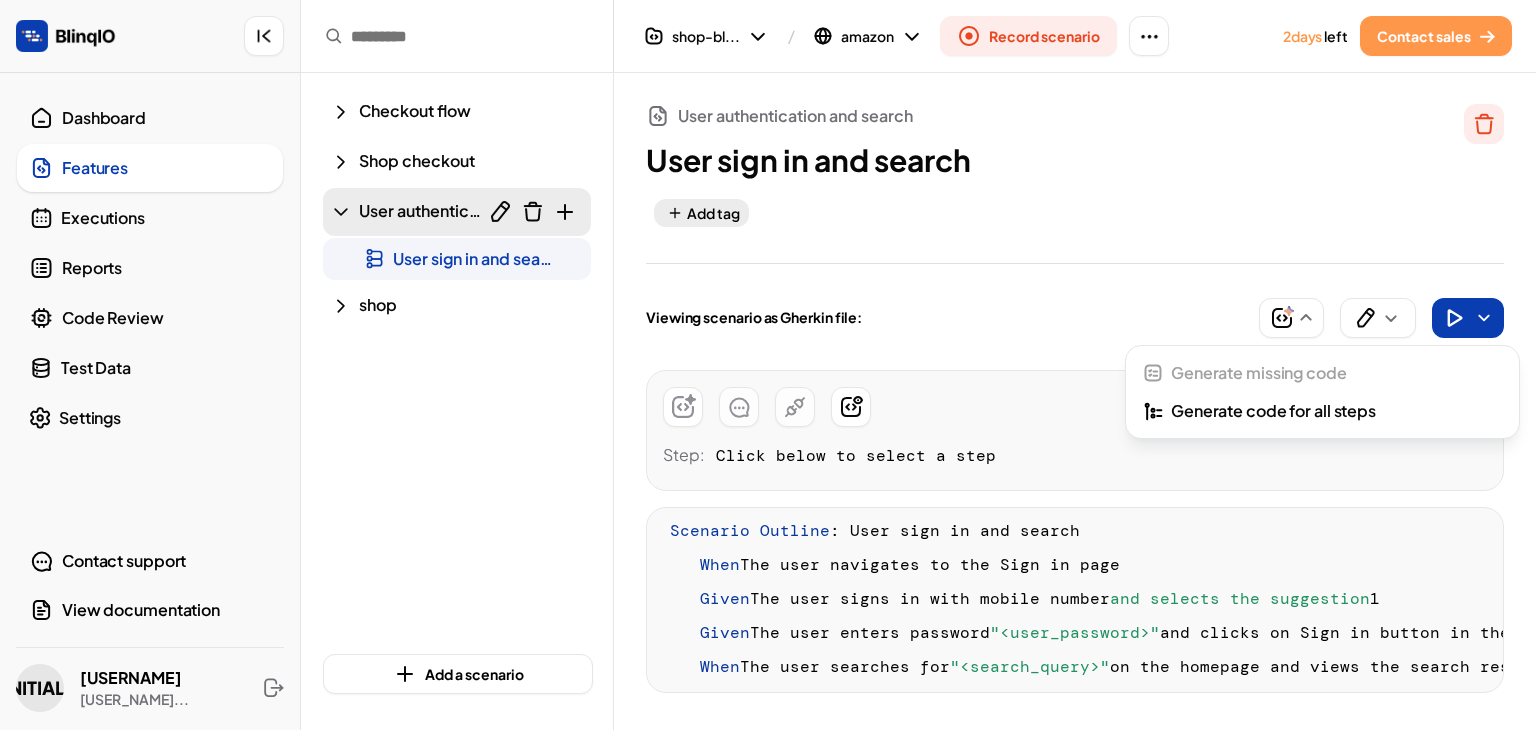 click at bounding box center [768, 365] 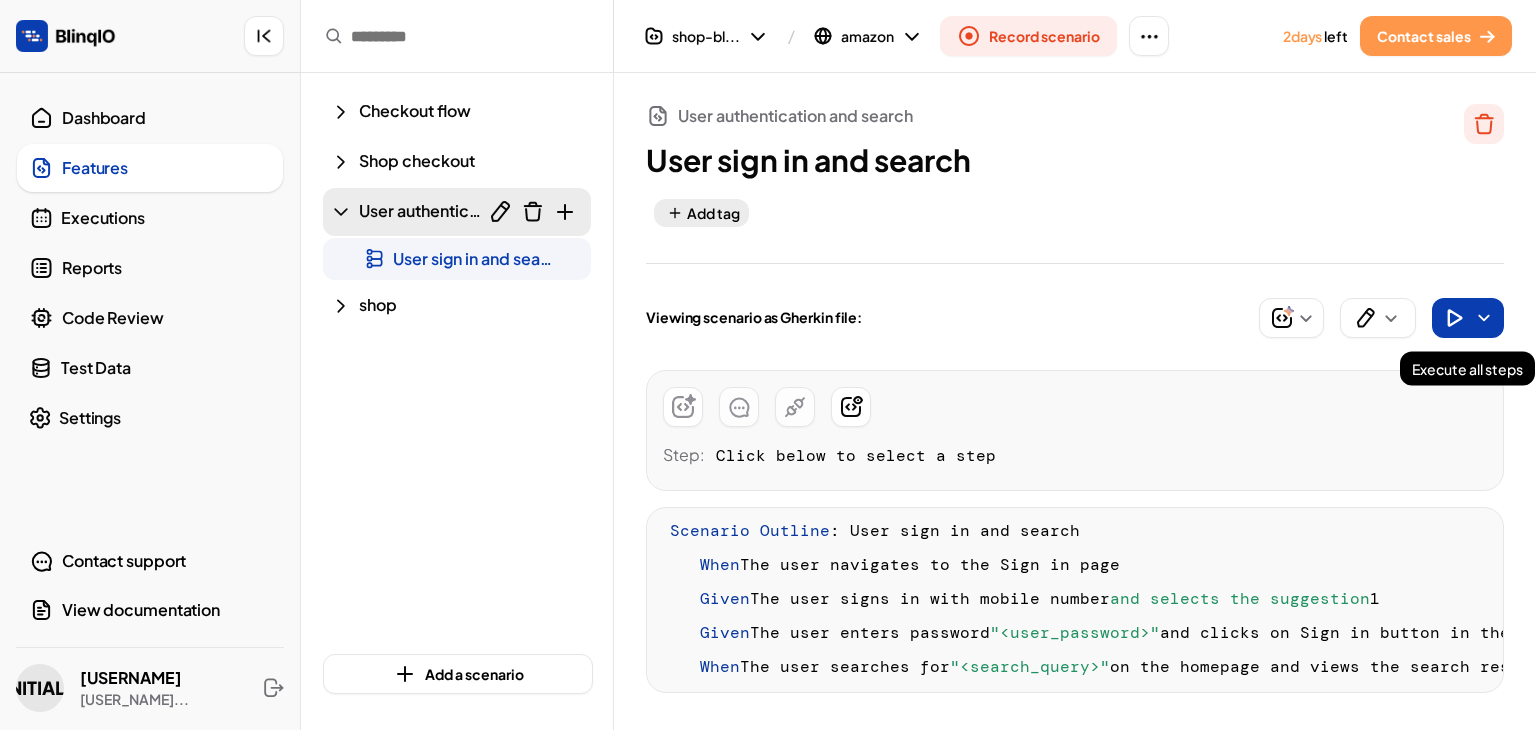 click at bounding box center (1454, 318) 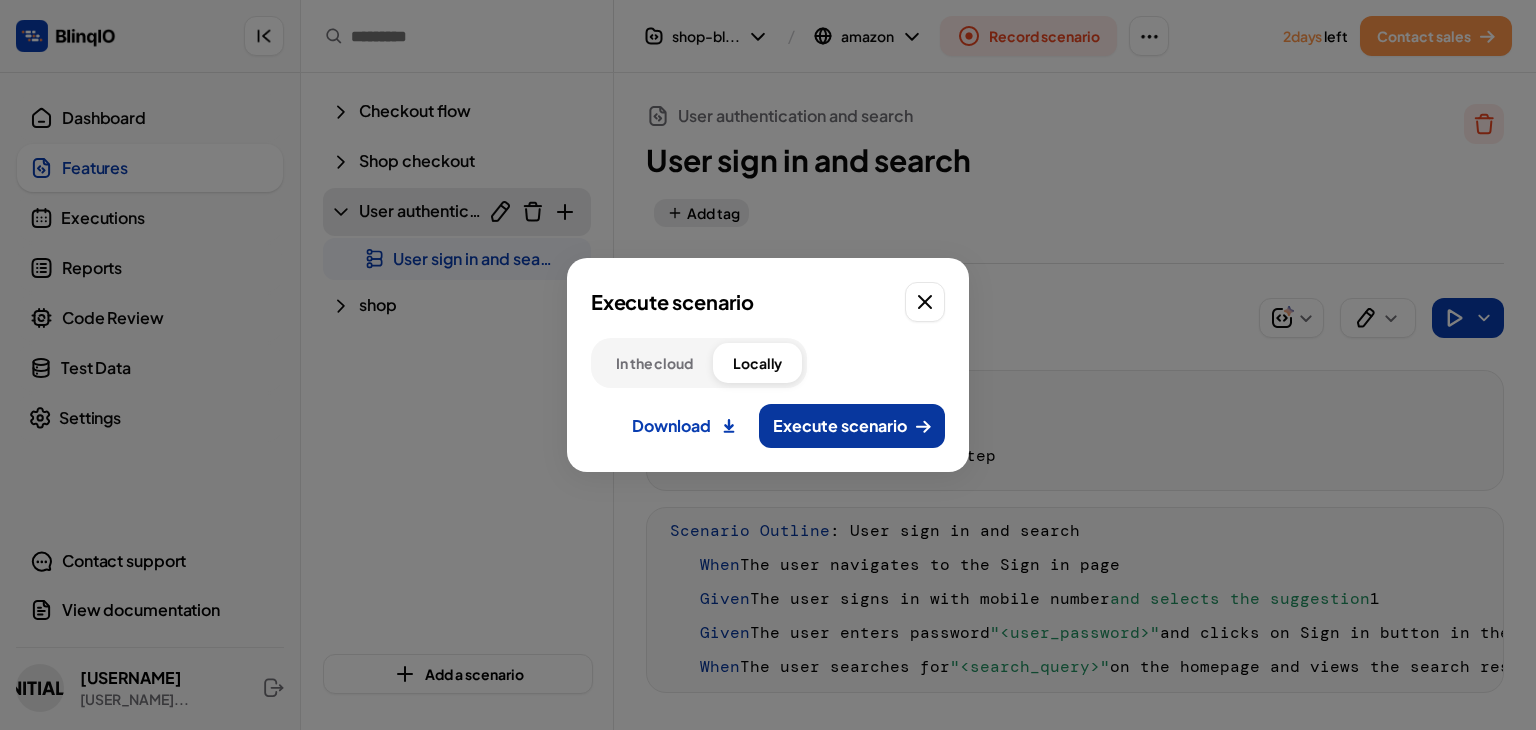 click on "Execute scenario" at bounding box center [840, 426] 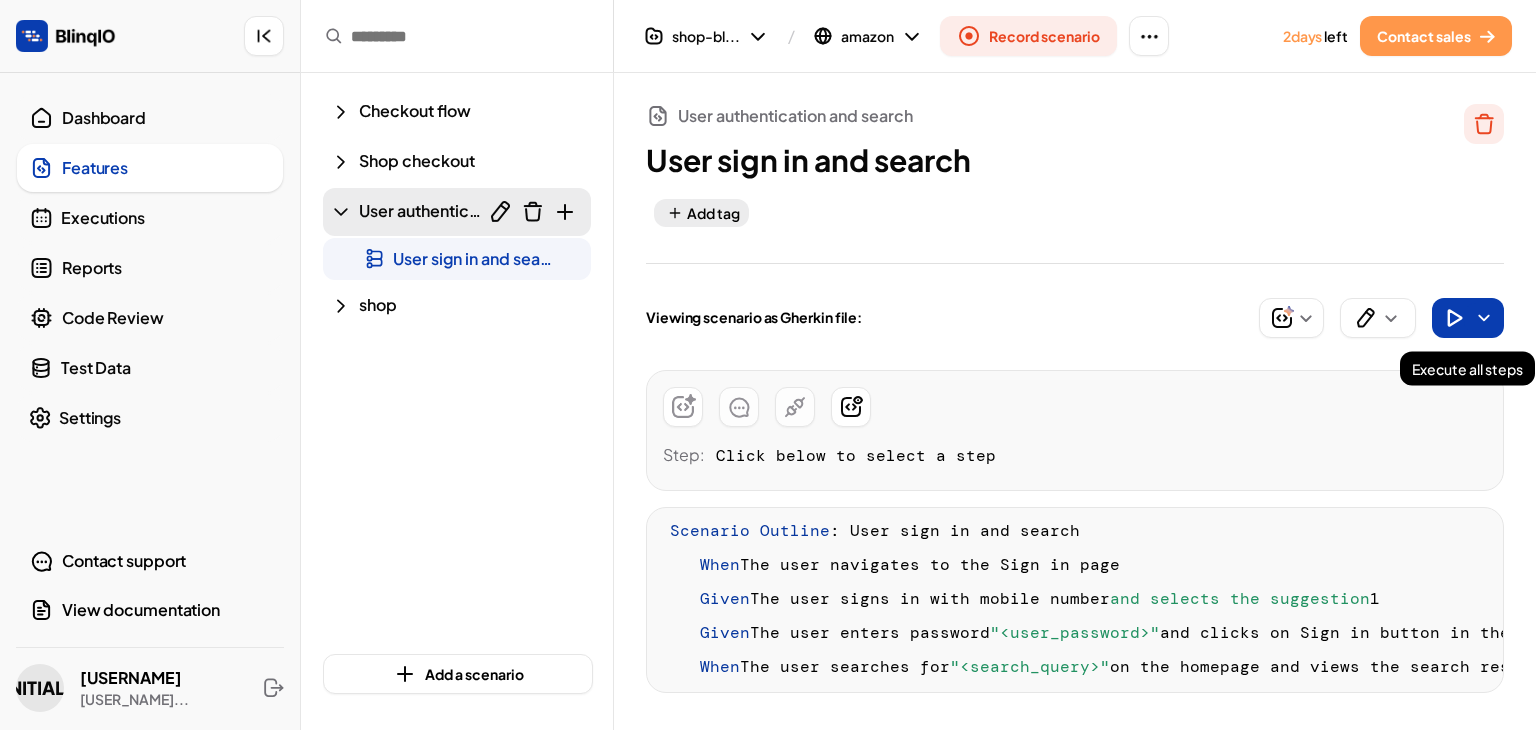 click at bounding box center (1468, 318) 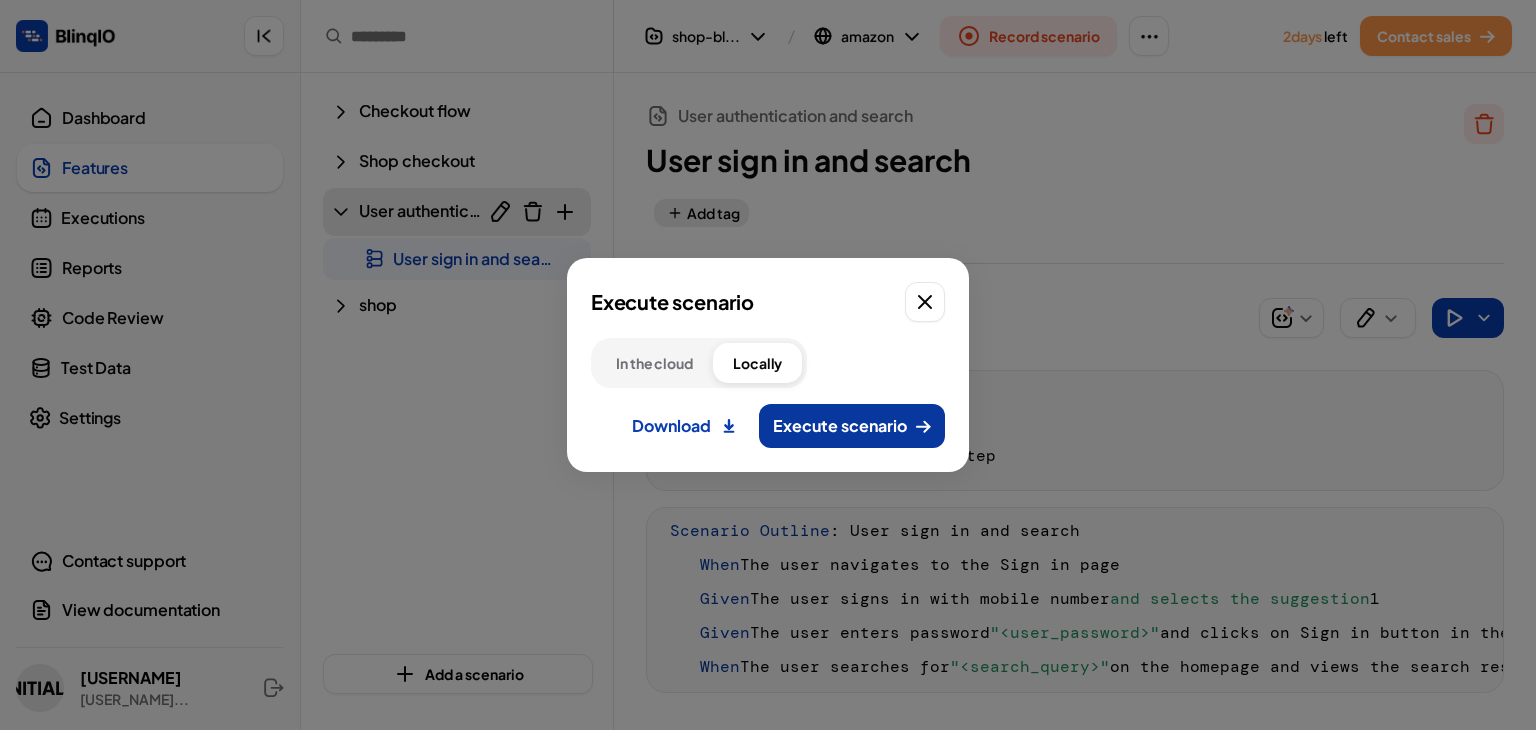 click on "Execute scenario" at bounding box center (840, 426) 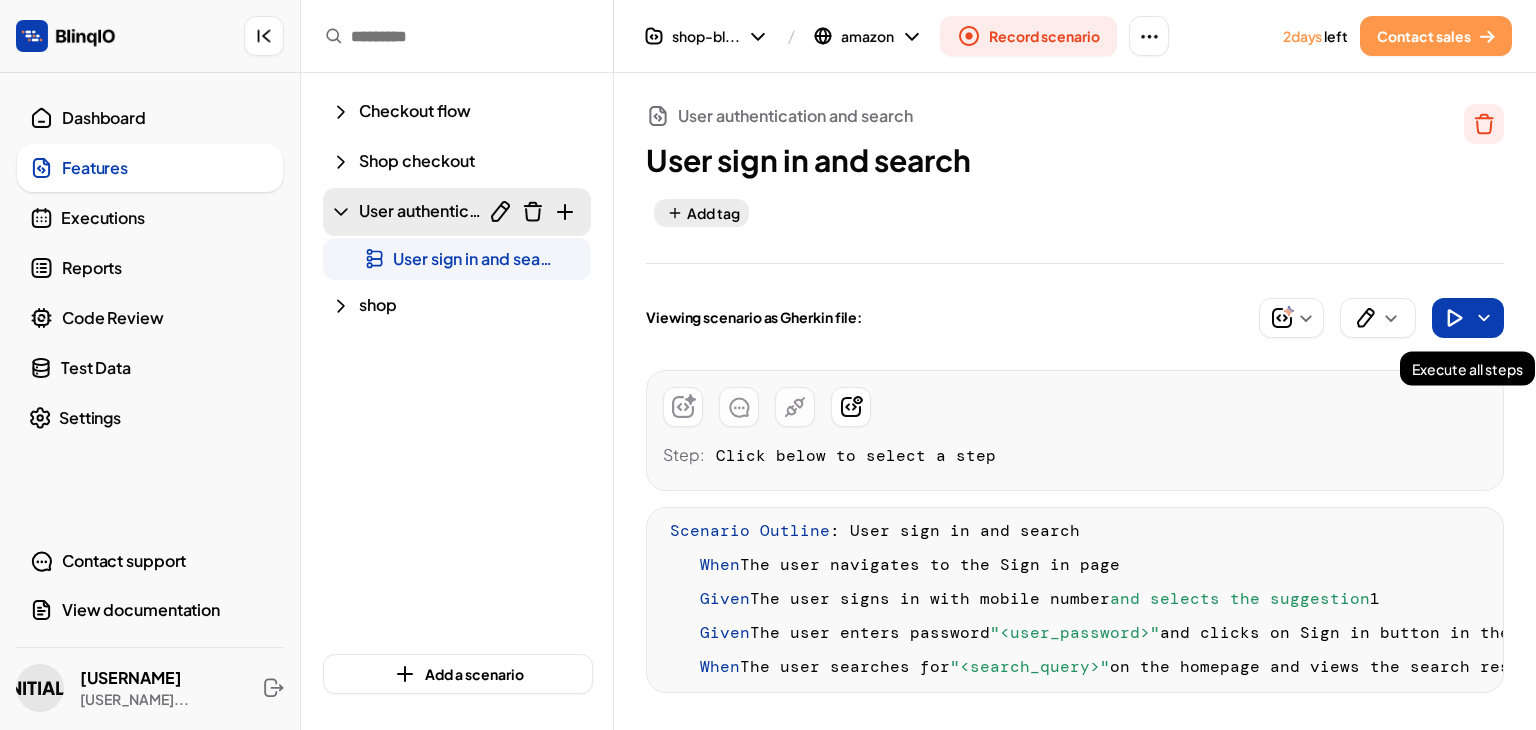 click at bounding box center (1454, 318) 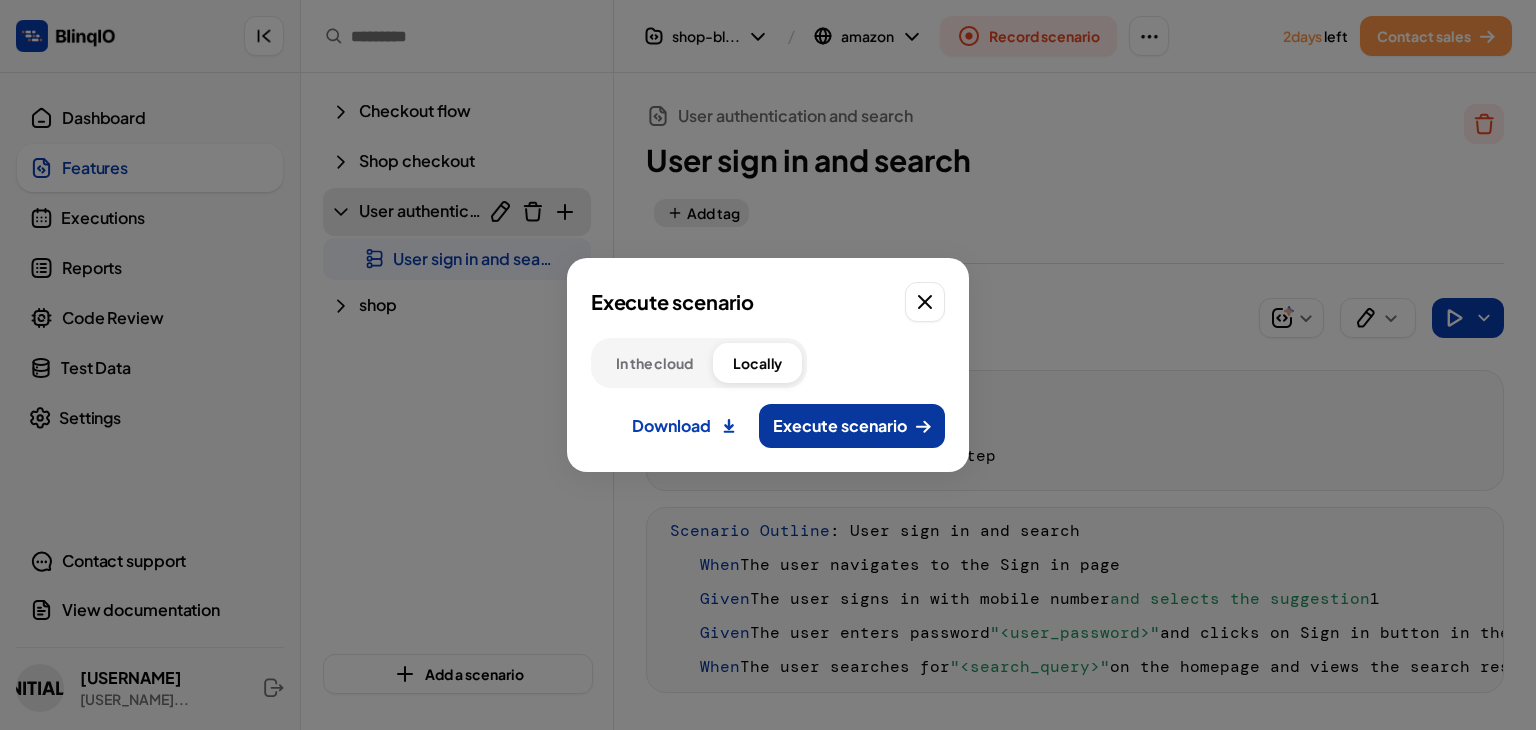 click on "Execute scenario" at bounding box center [840, 426] 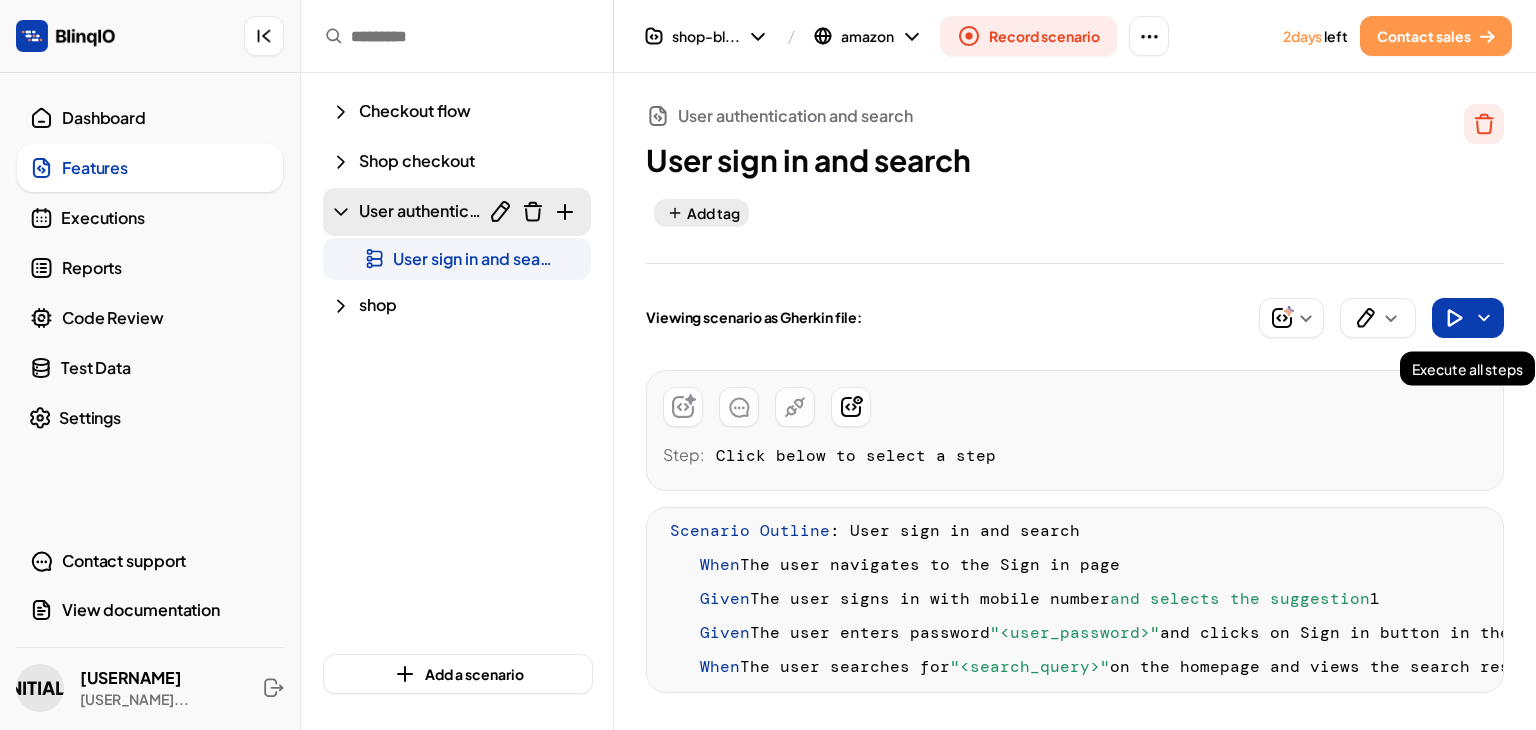 click at bounding box center (1484, 318) 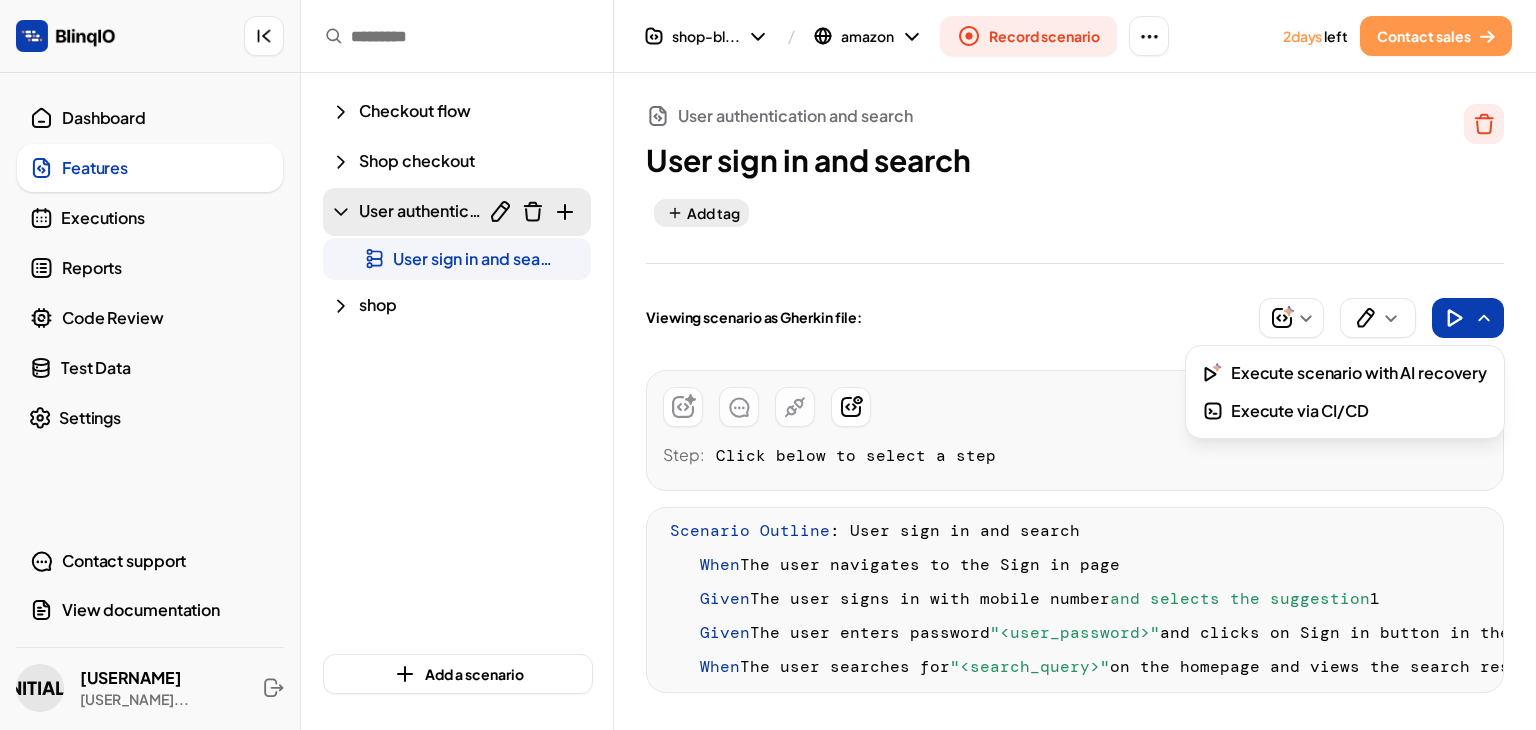 click at bounding box center (768, 365) 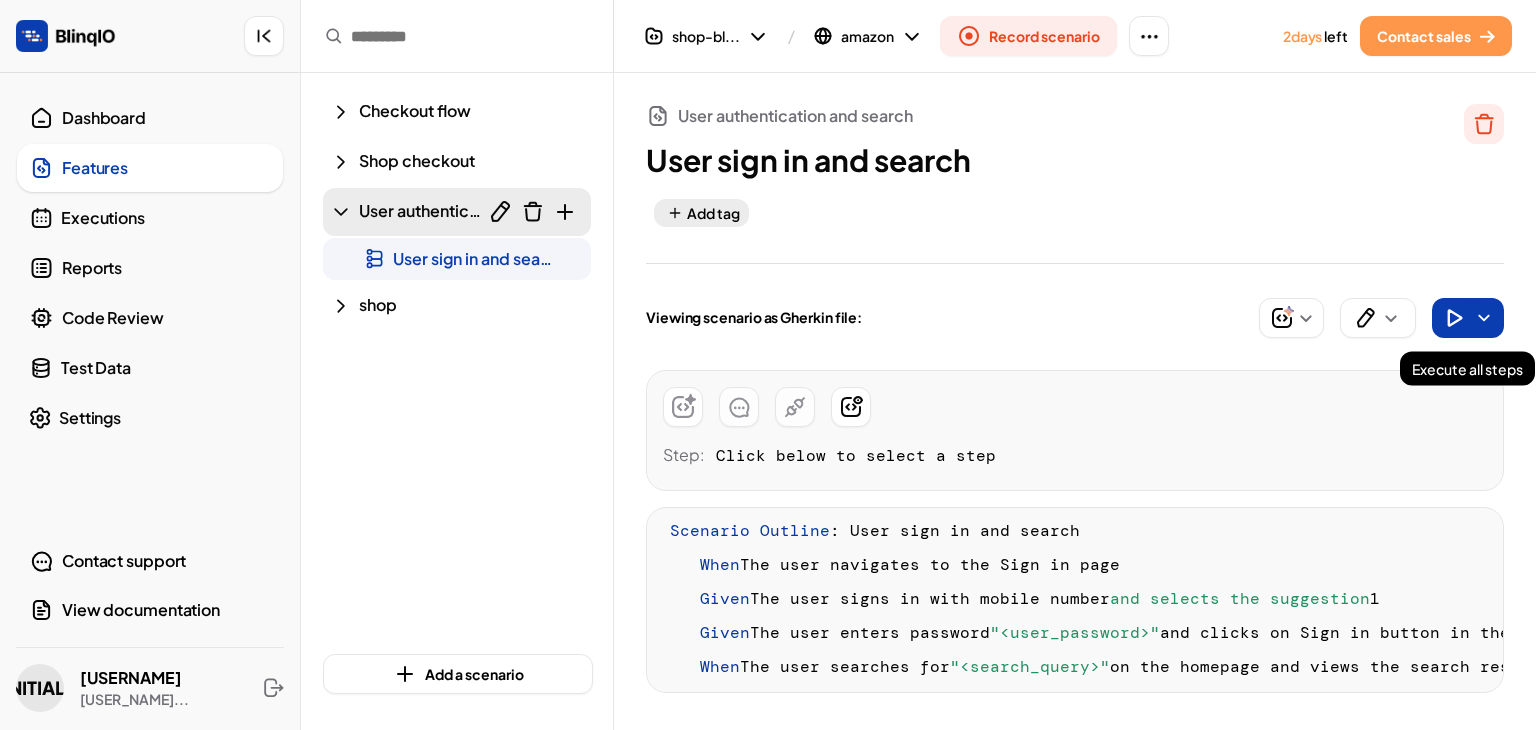 click at bounding box center (1454, 318) 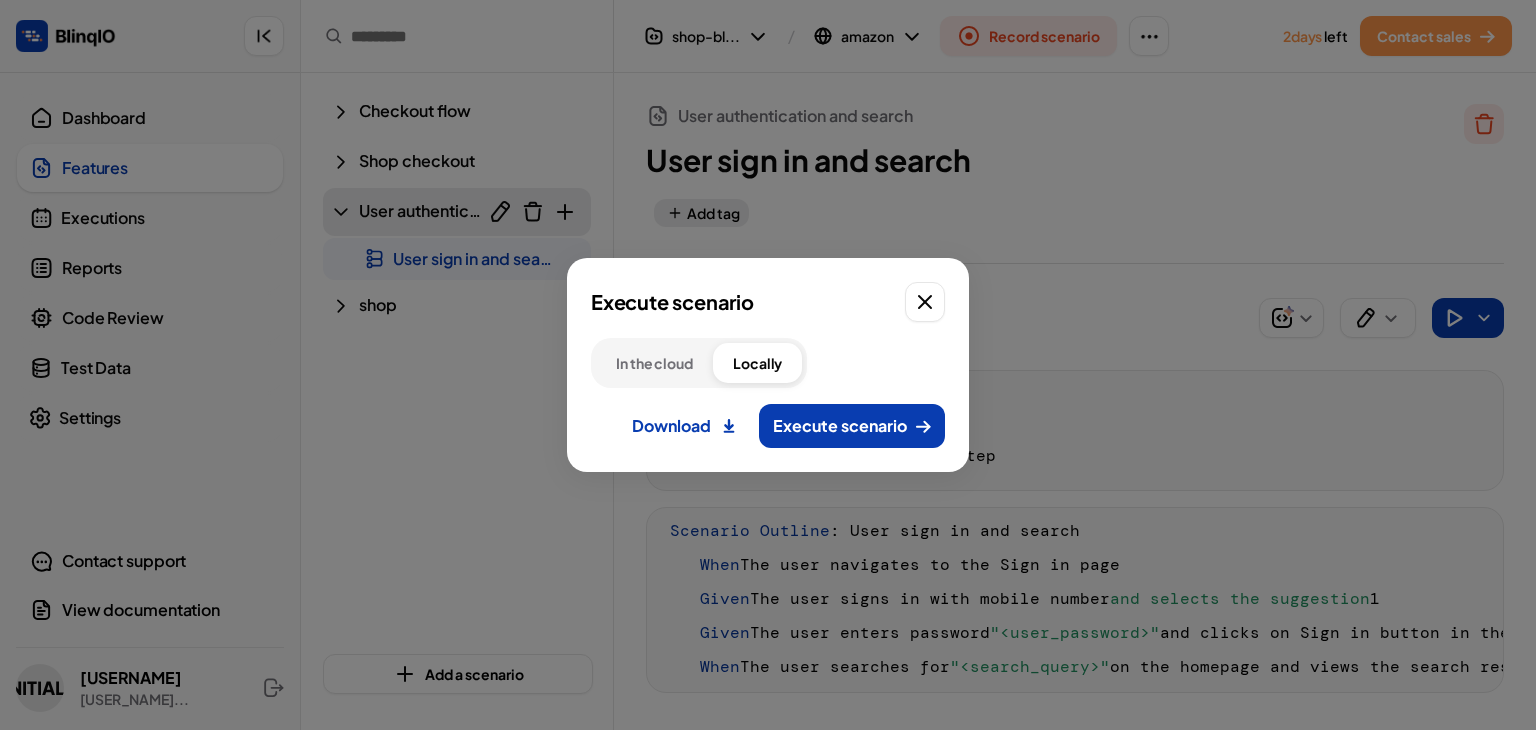 click on "Execute scenario In the cloud Locally Download Execute scenario" at bounding box center [768, 365] 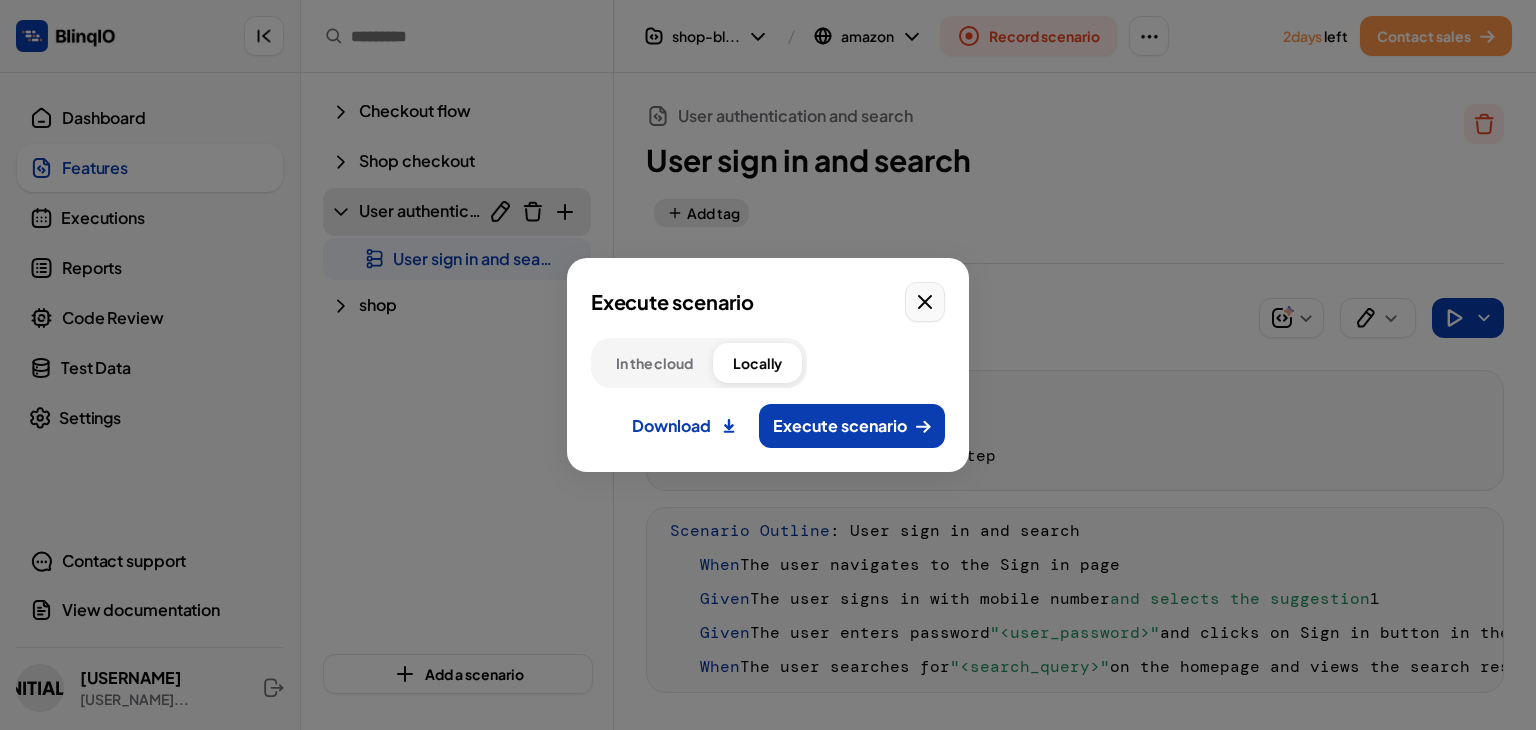 click 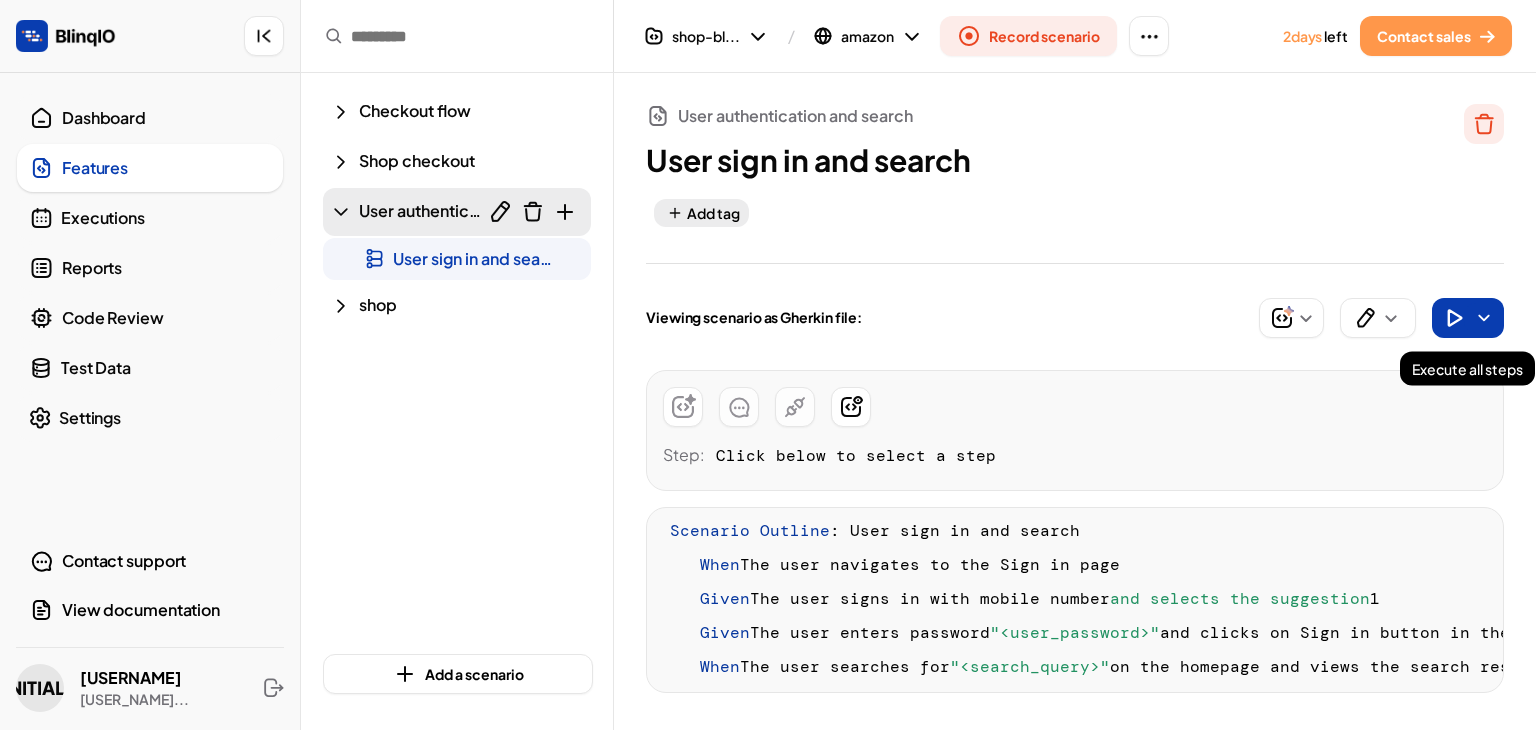 click at bounding box center (1484, 318) 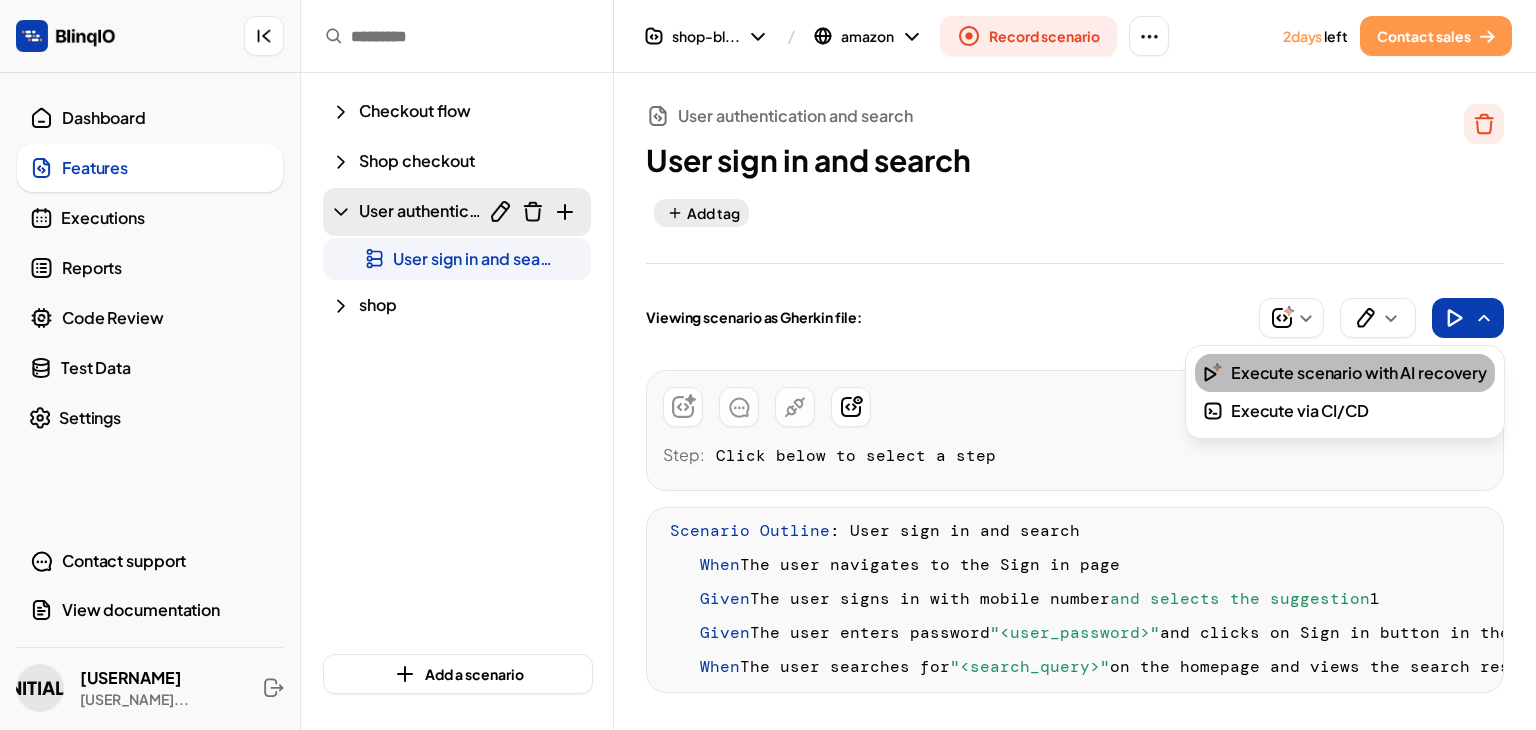 click on "Execute scenario with AI recovery" at bounding box center [1359, 373] 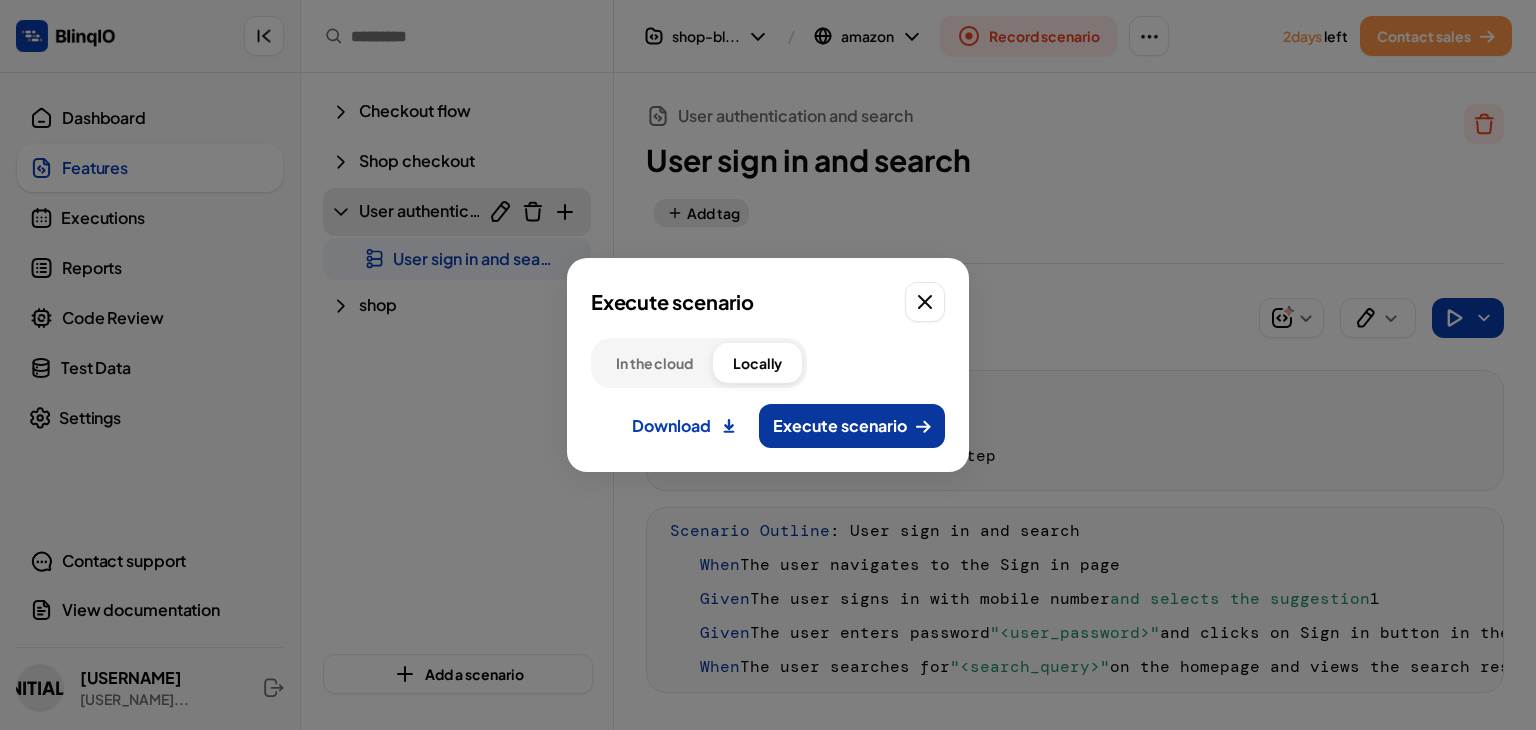click on "Execute scenario" at bounding box center (840, 426) 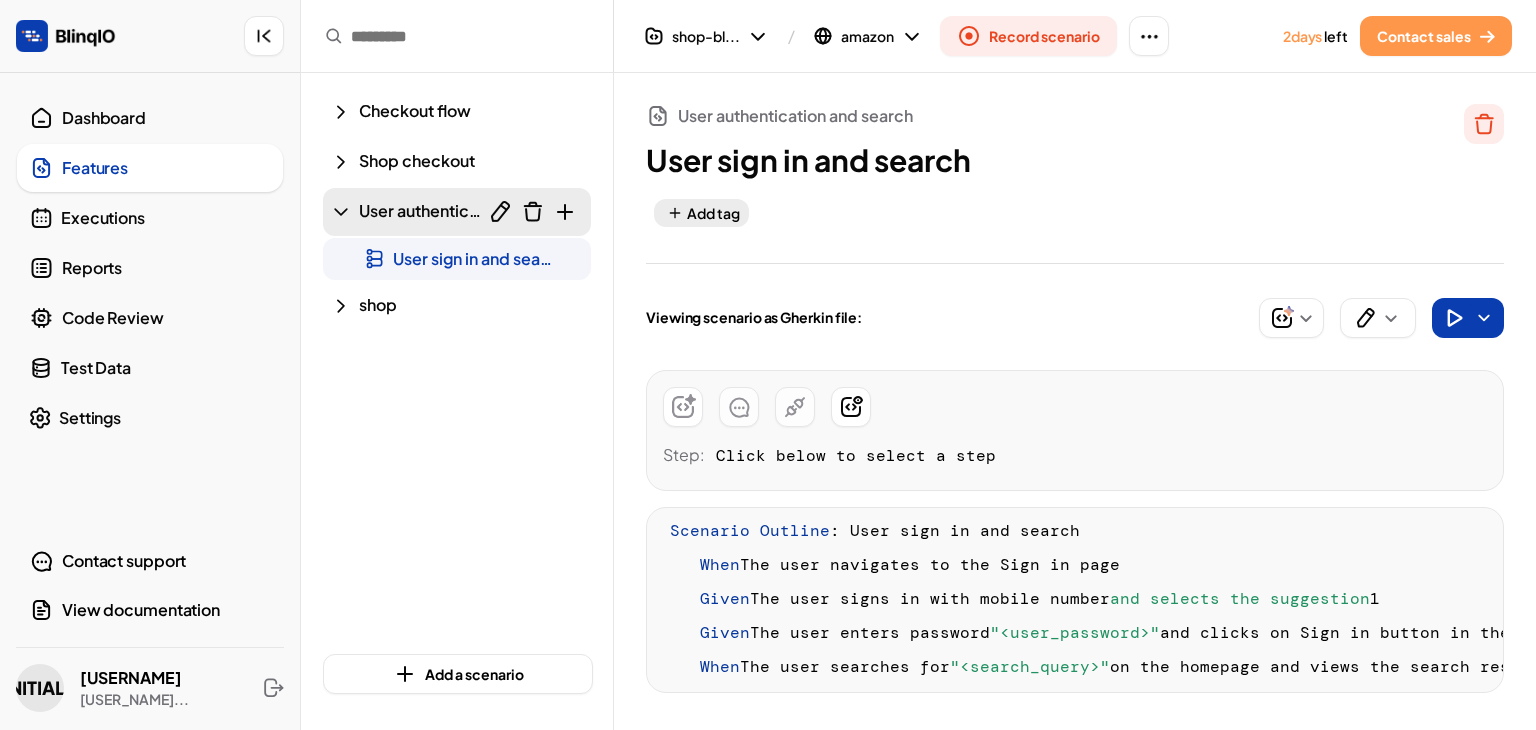 click on "Select a step to view the code: The user navigates to the Sign in page The user signs in with mobile number "[PHONE]" 1 The user enters password "[PASSWORD]" and clicks on Sign in button in the context of "[CONTEXT]" When The user searches for "[SEARCH_QUERY]" on the homepage and views the search results When The user navigates to the [BRAND] [PRODUCT_NAME] product page from the search results 1 When The user adds an item to the cart When The user searches for "[SEARCH_QUERY]" and selects a suggested result 1 When The user navigates to the product details page by clicking on the product link When The user searches for "[SEARCH_QUERY]" and selects the suggestion "[SEARCH_QUERY]" 1 When The user navigates to the product details page from the search results When The user searches for "[SEARCH_QUERY]" using the search box The user navigates to the [PRODUCT_NAME] product page from the search results The user navigates to the cart view page (" at bounding box center (1059, 401) 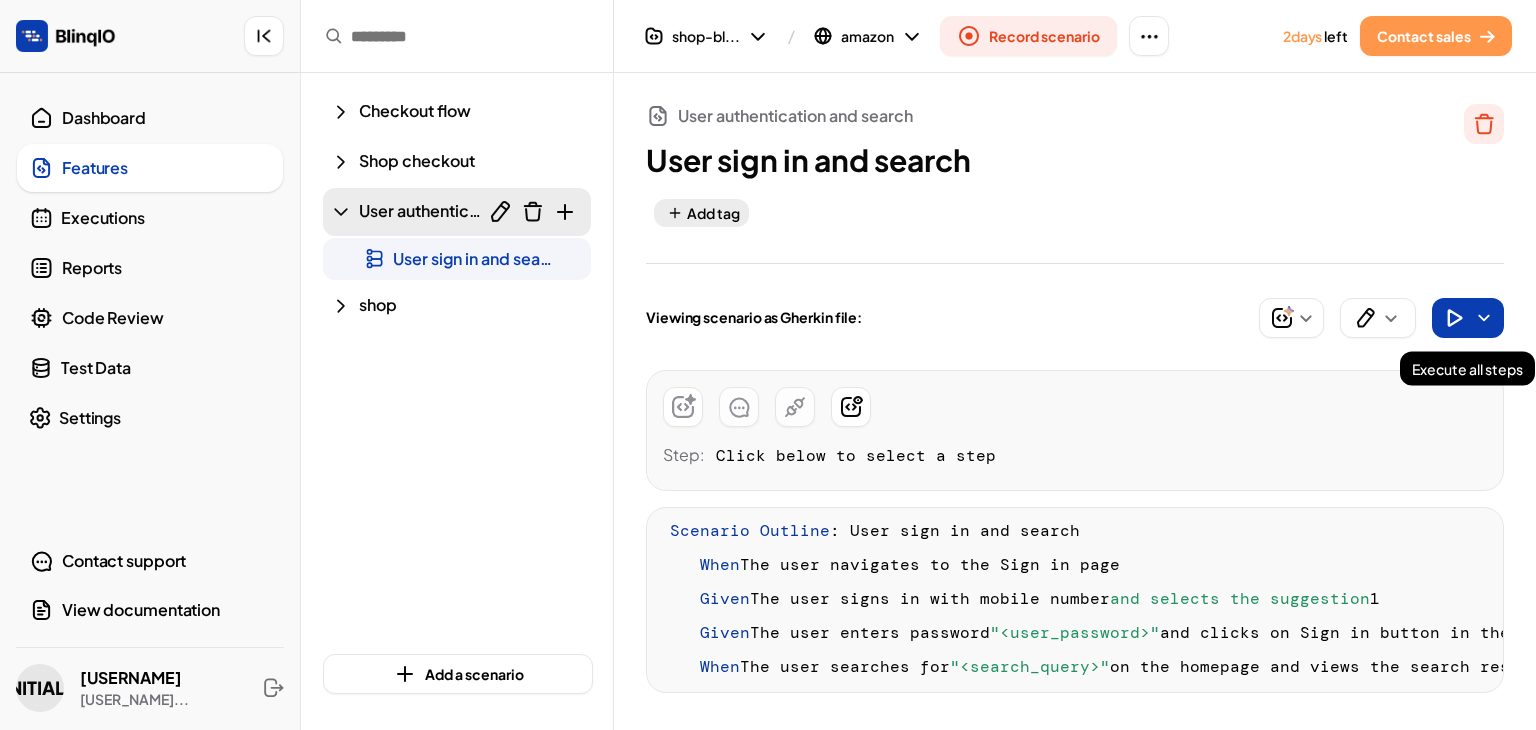click at bounding box center [1484, 318] 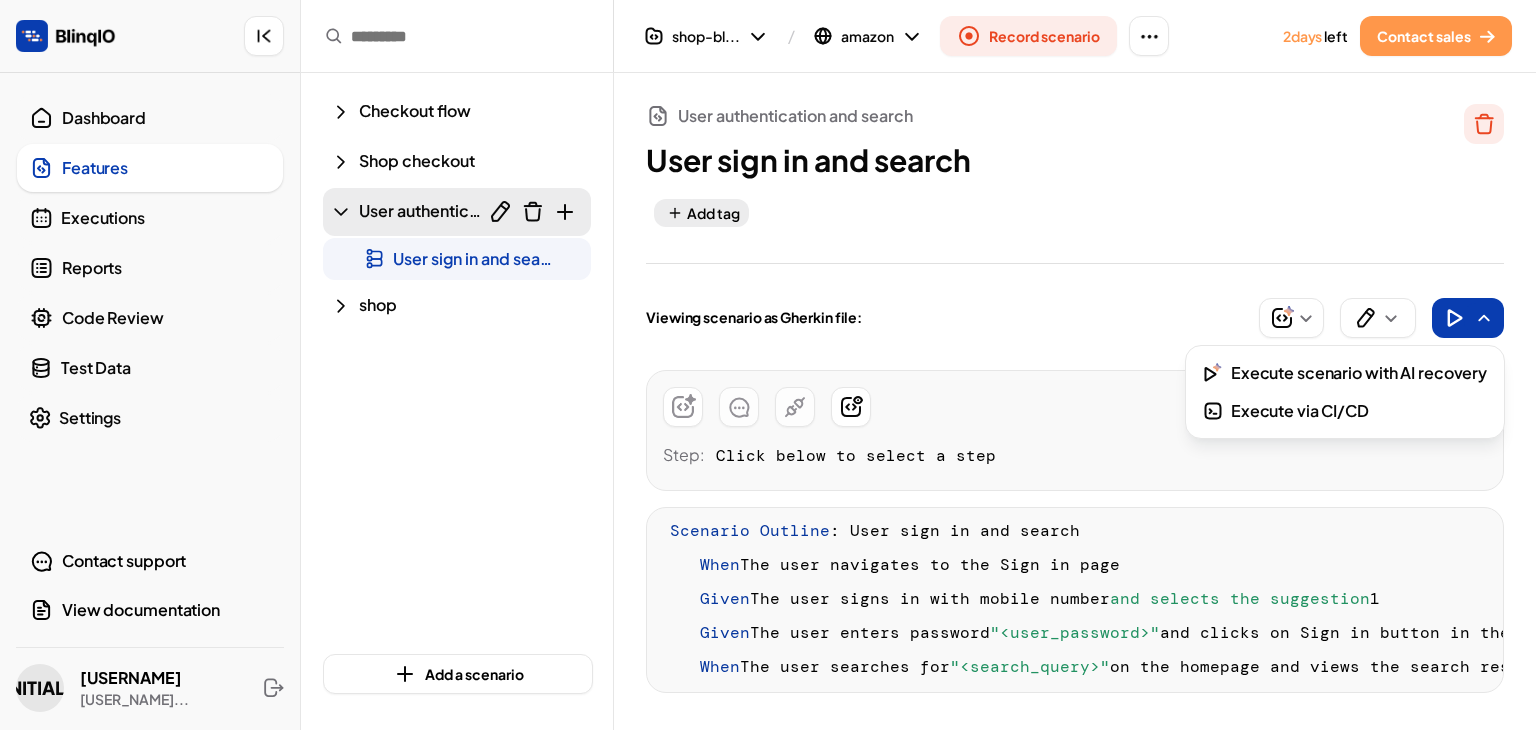 click on "Execute scenario with AI recovery" at bounding box center (1359, 373) 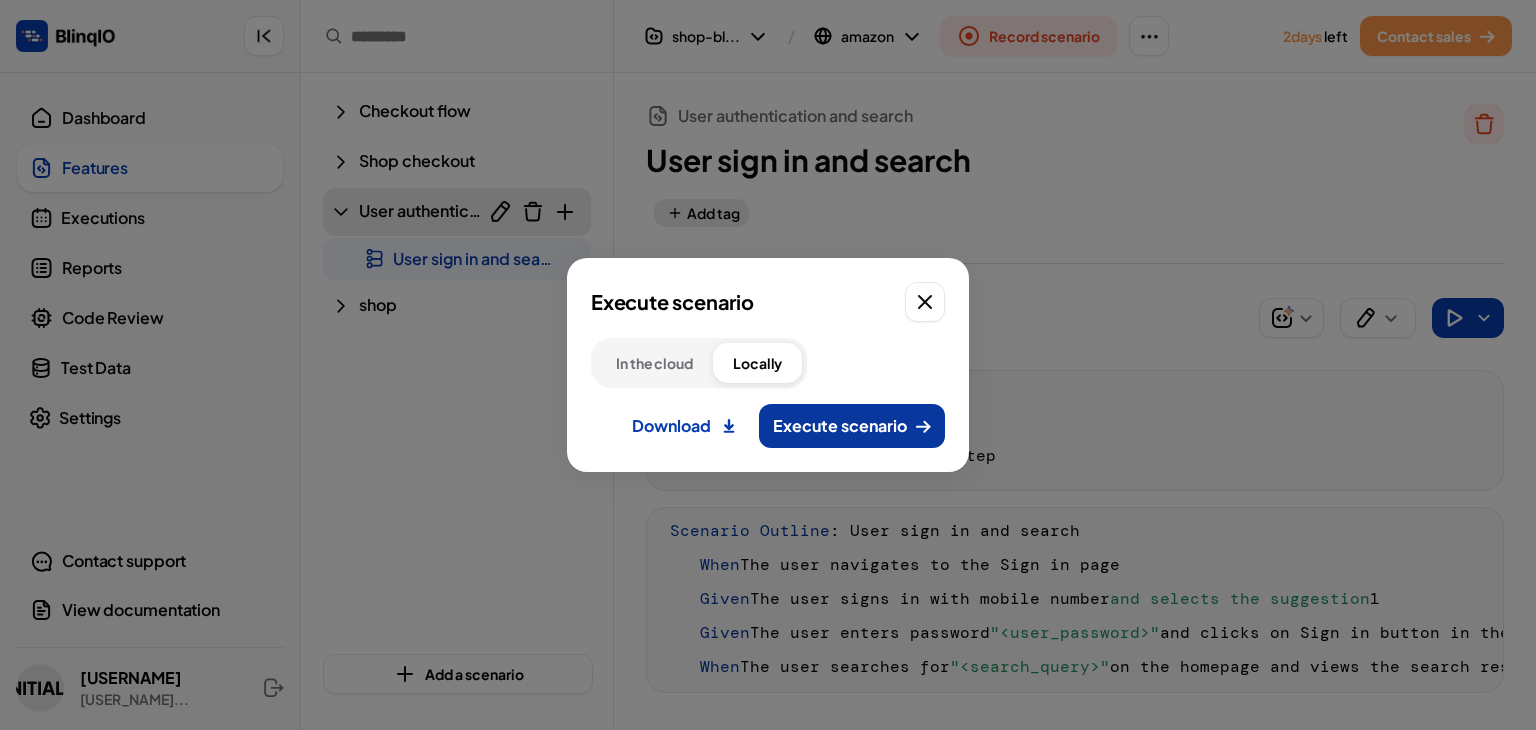 click on "Execute scenario" at bounding box center (852, 426) 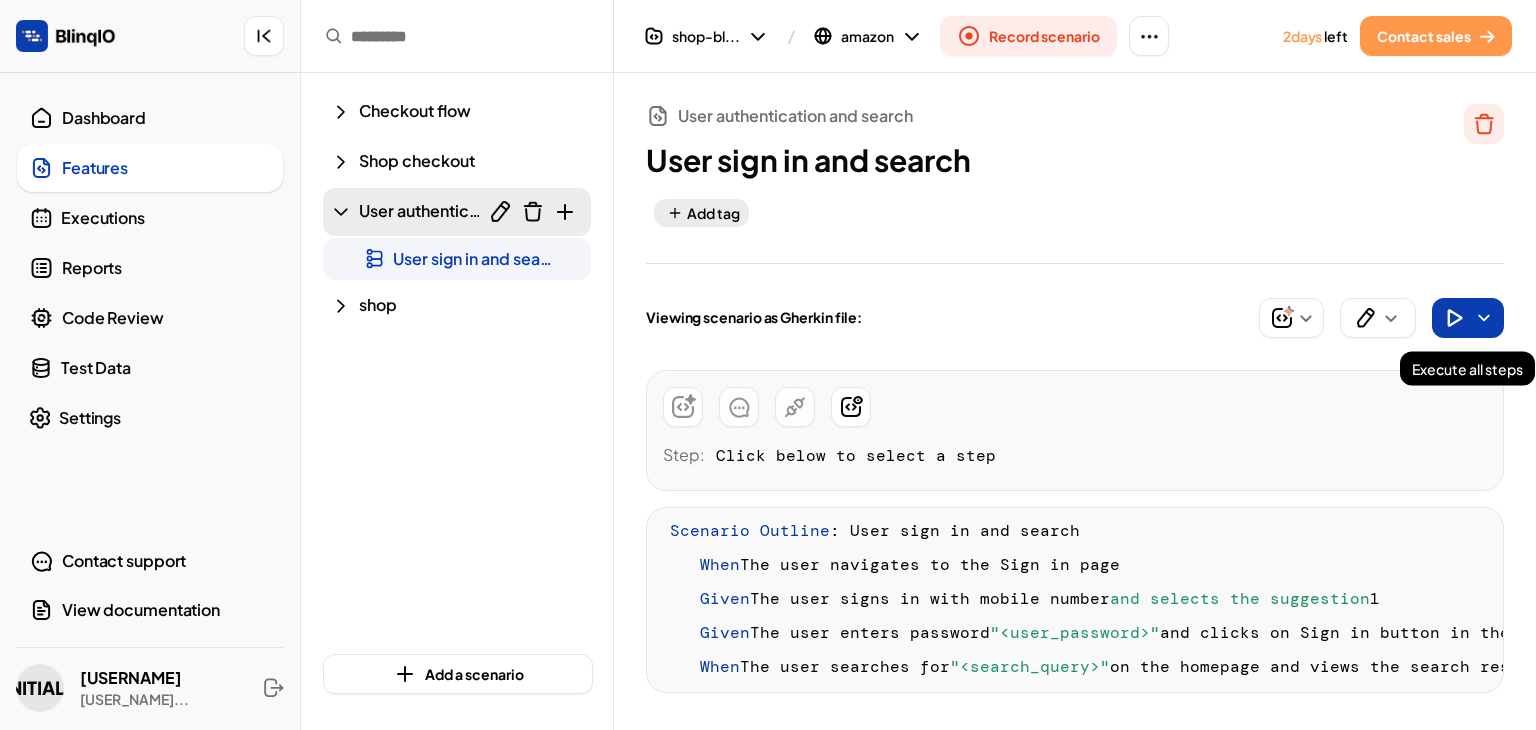click at bounding box center (1454, 318) 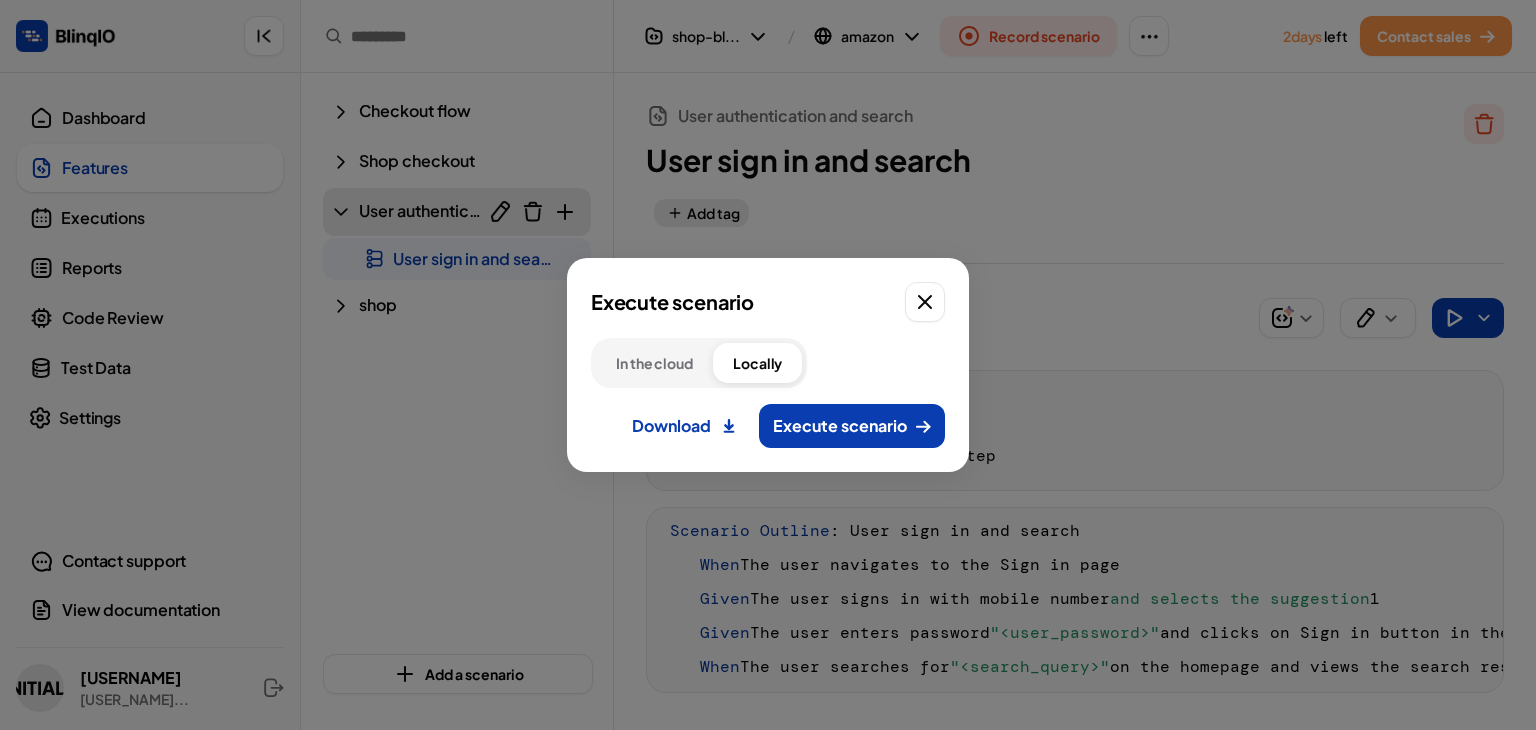 click on "Execute scenario In the cloud Locally Download Execute scenario" at bounding box center (768, 365) 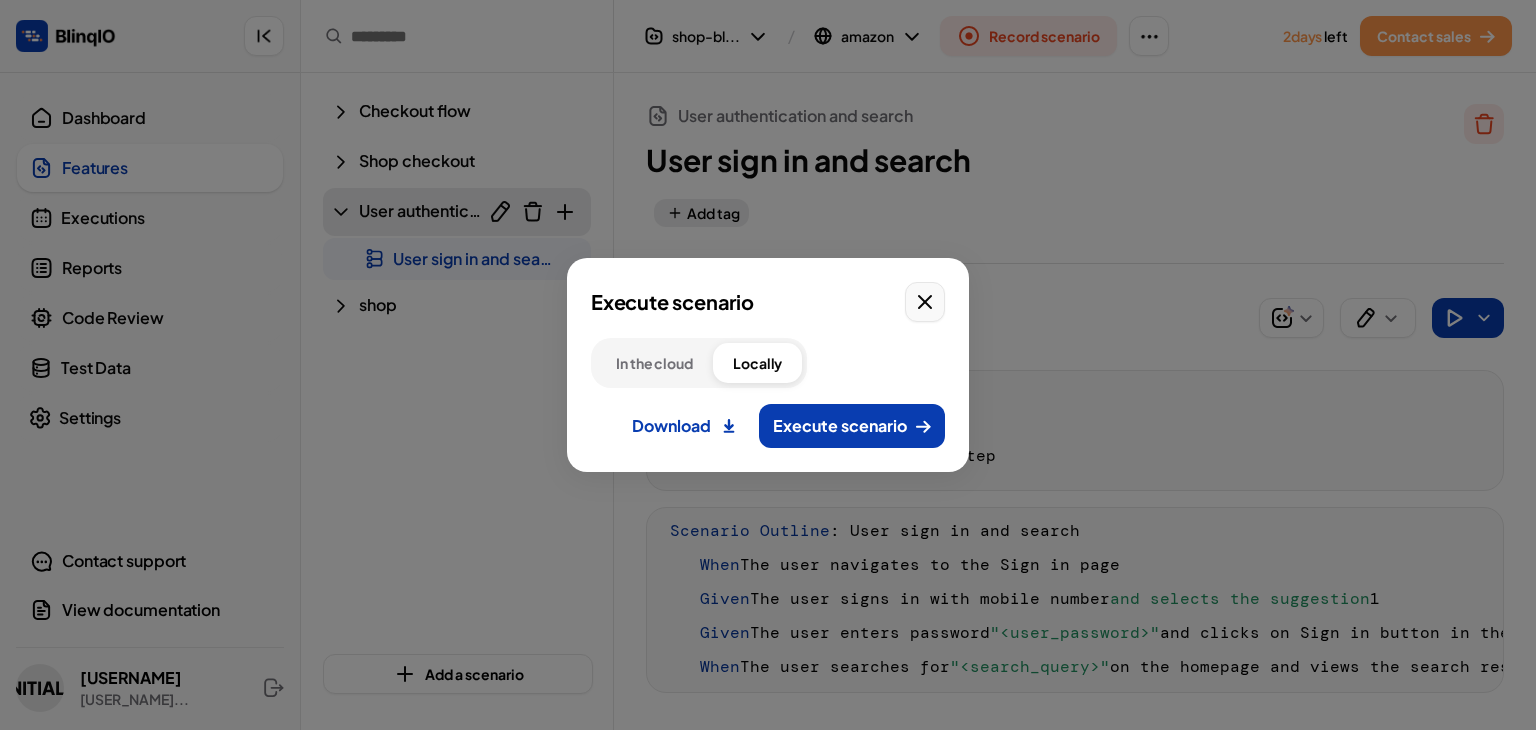 click 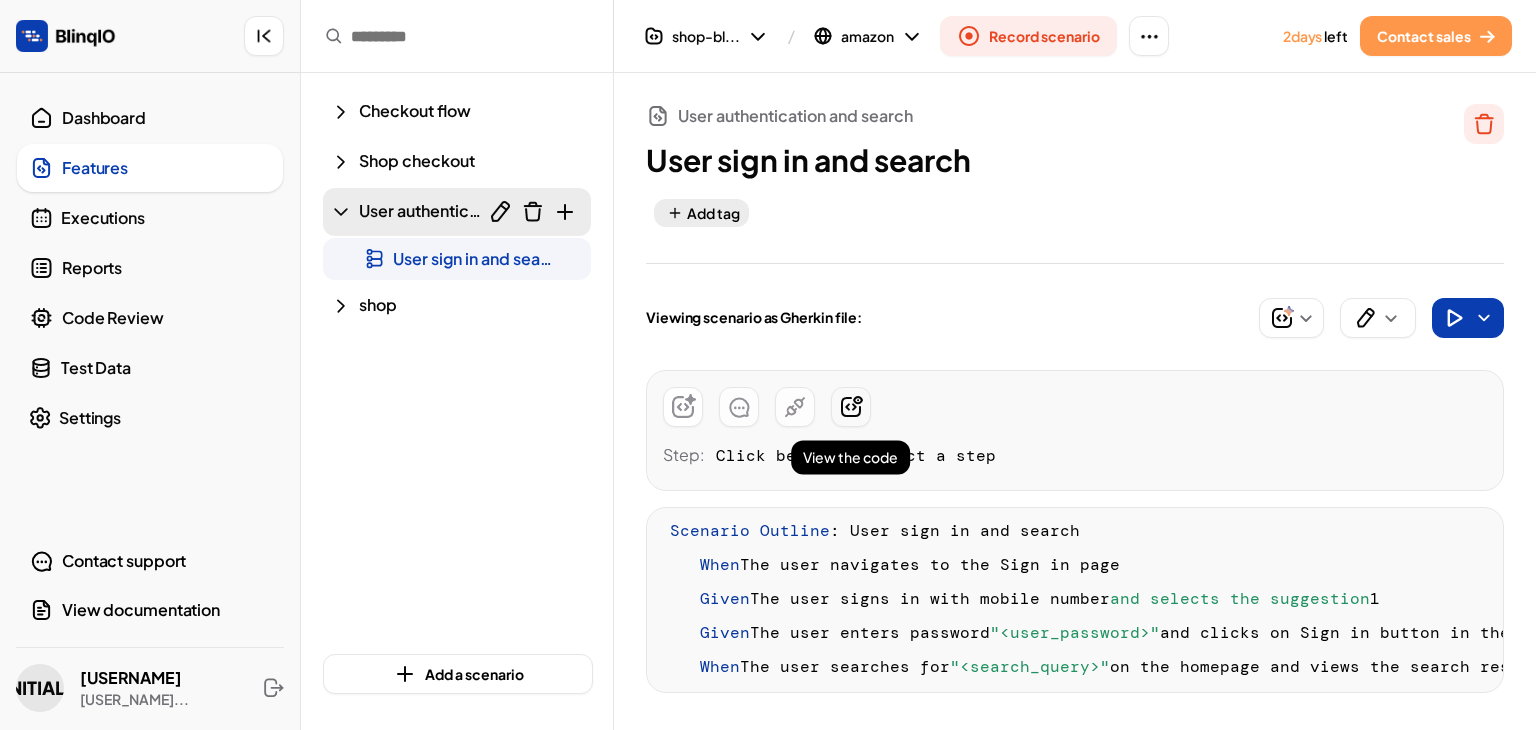 click 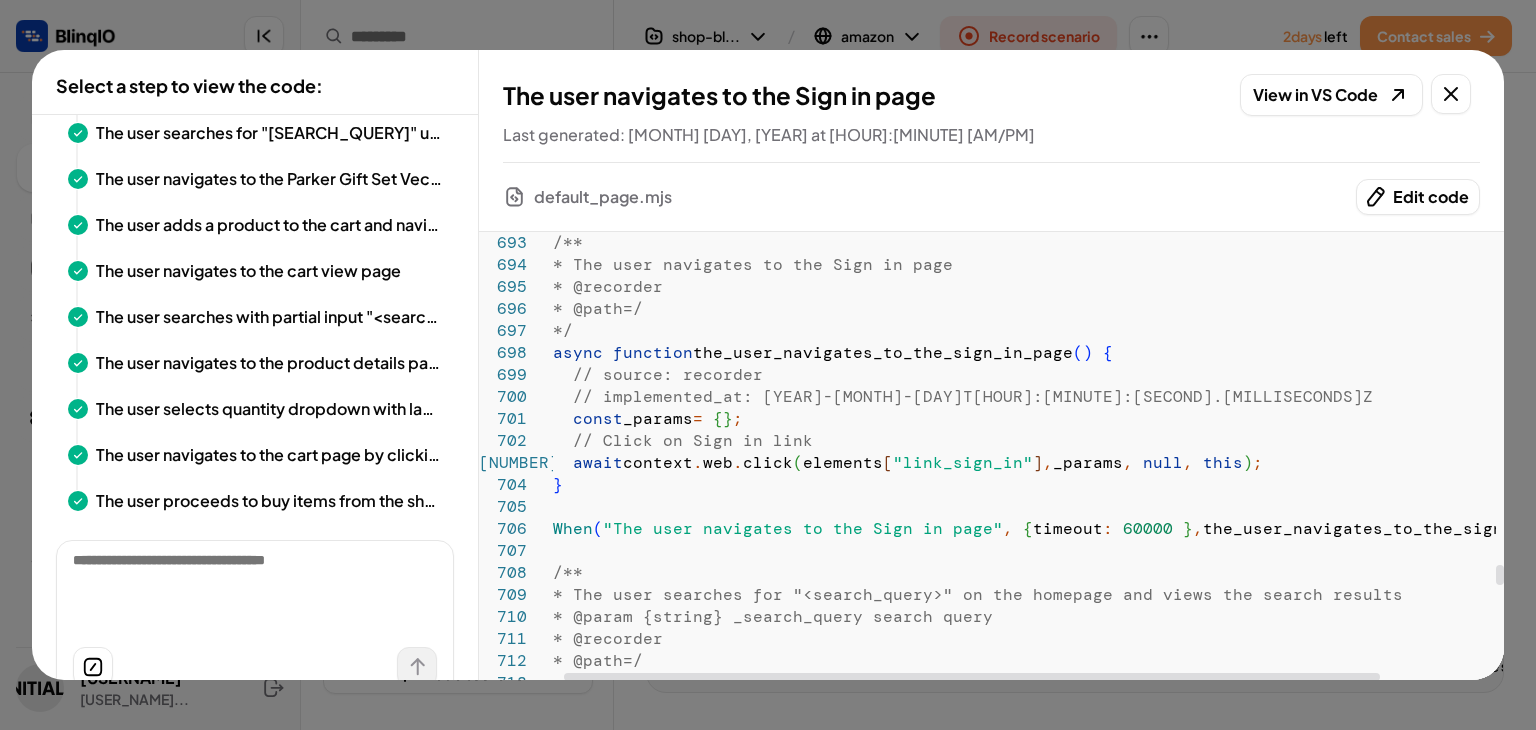 scroll, scrollTop: 496, scrollLeft: 0, axis: vertical 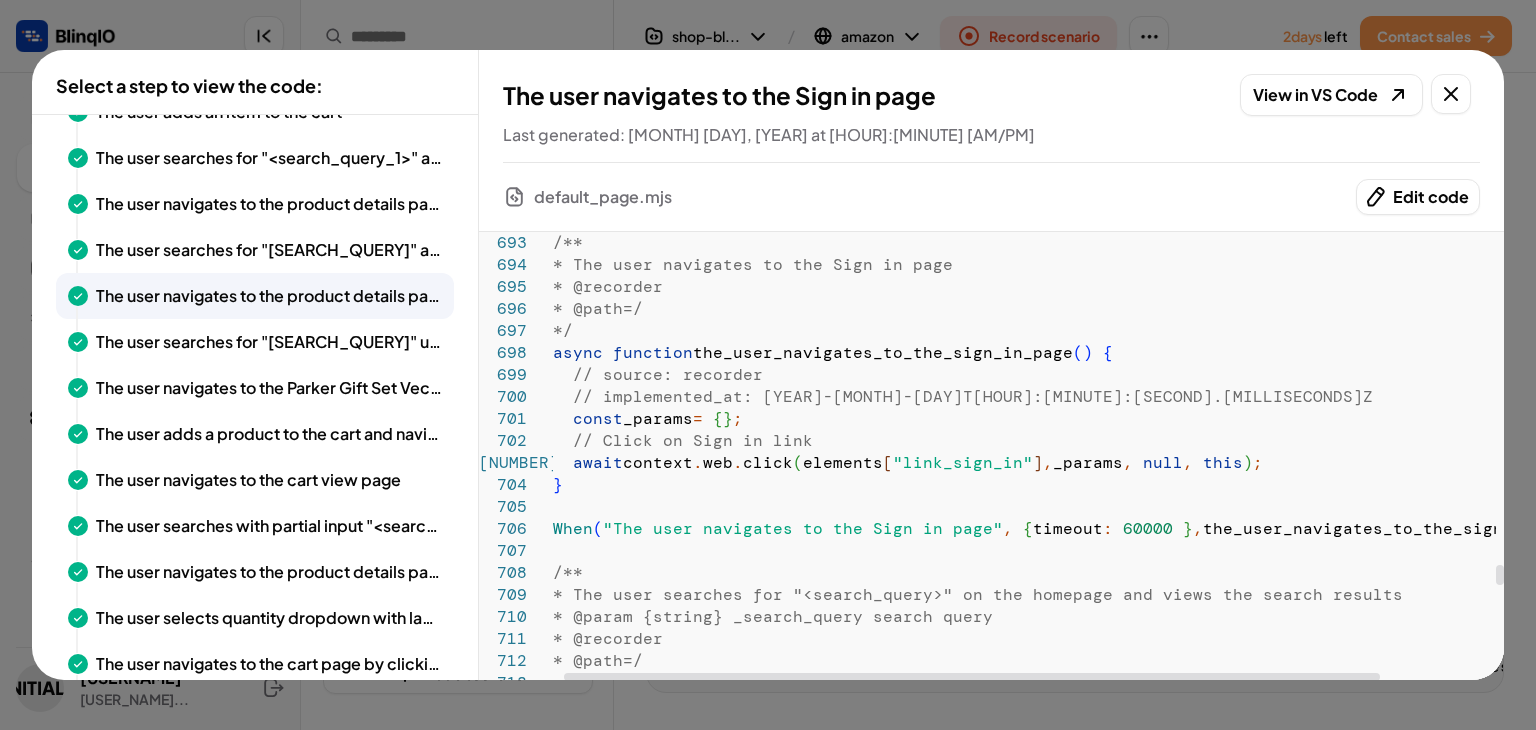 click on "The user navigates to the product details page from the search results" at bounding box center (269, 296) 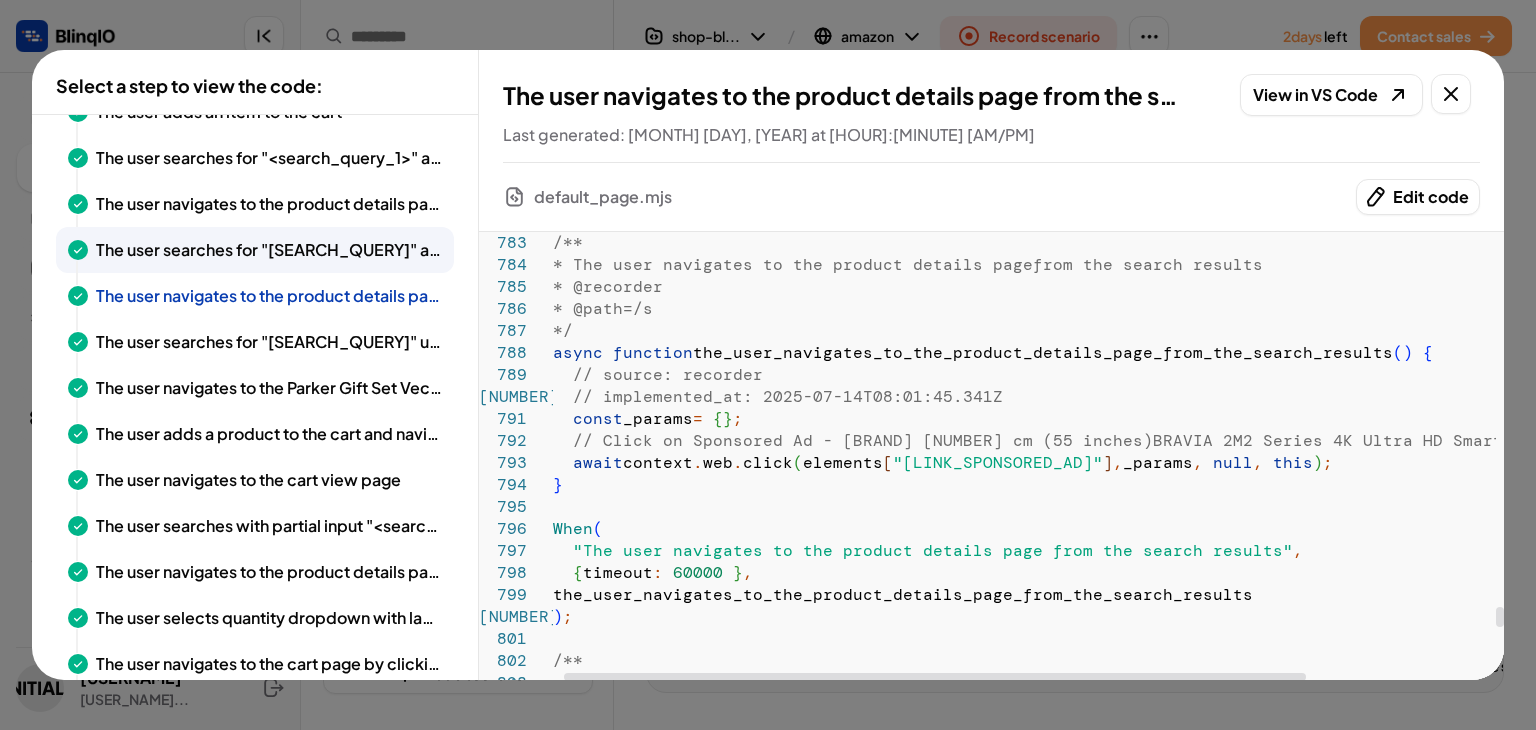 click 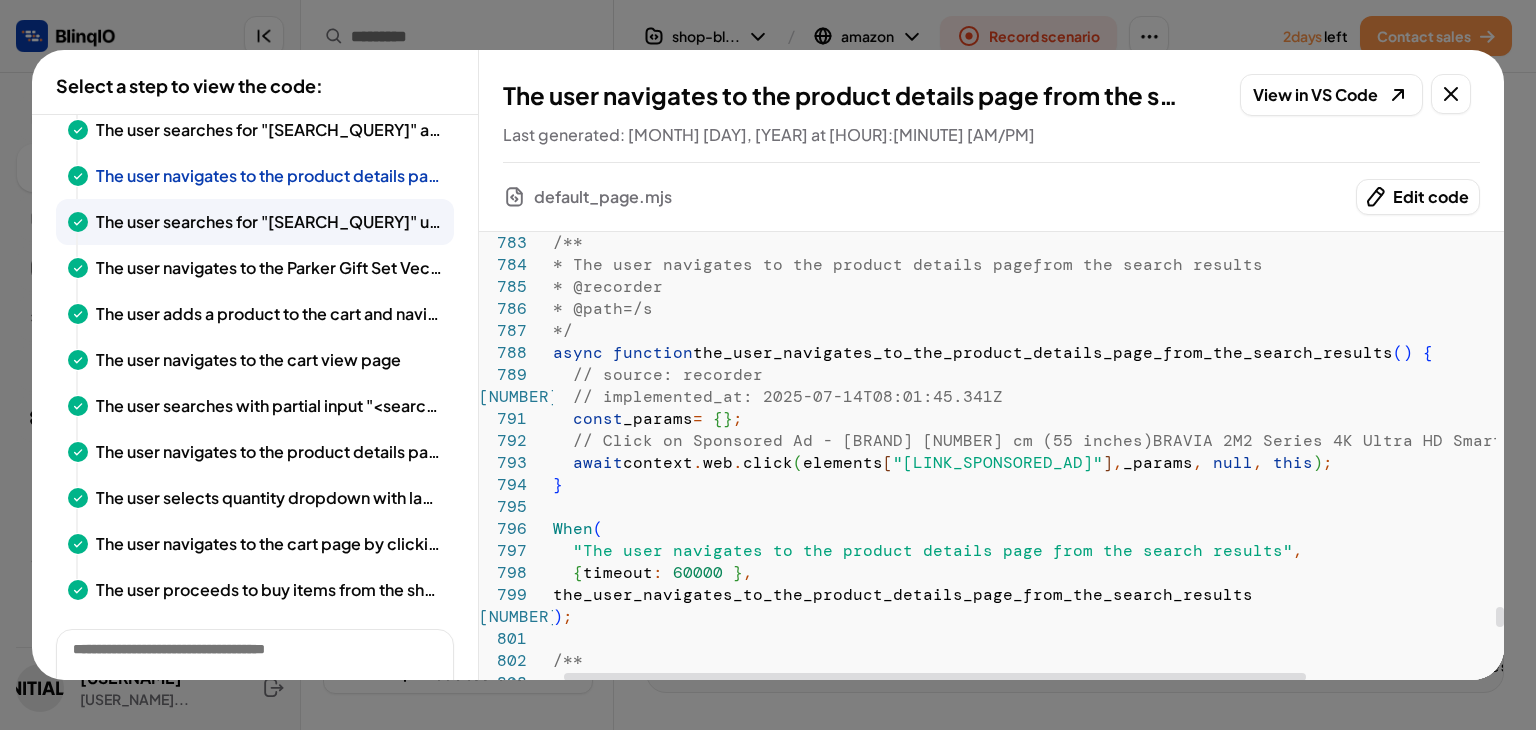 scroll, scrollTop: 496, scrollLeft: 0, axis: vertical 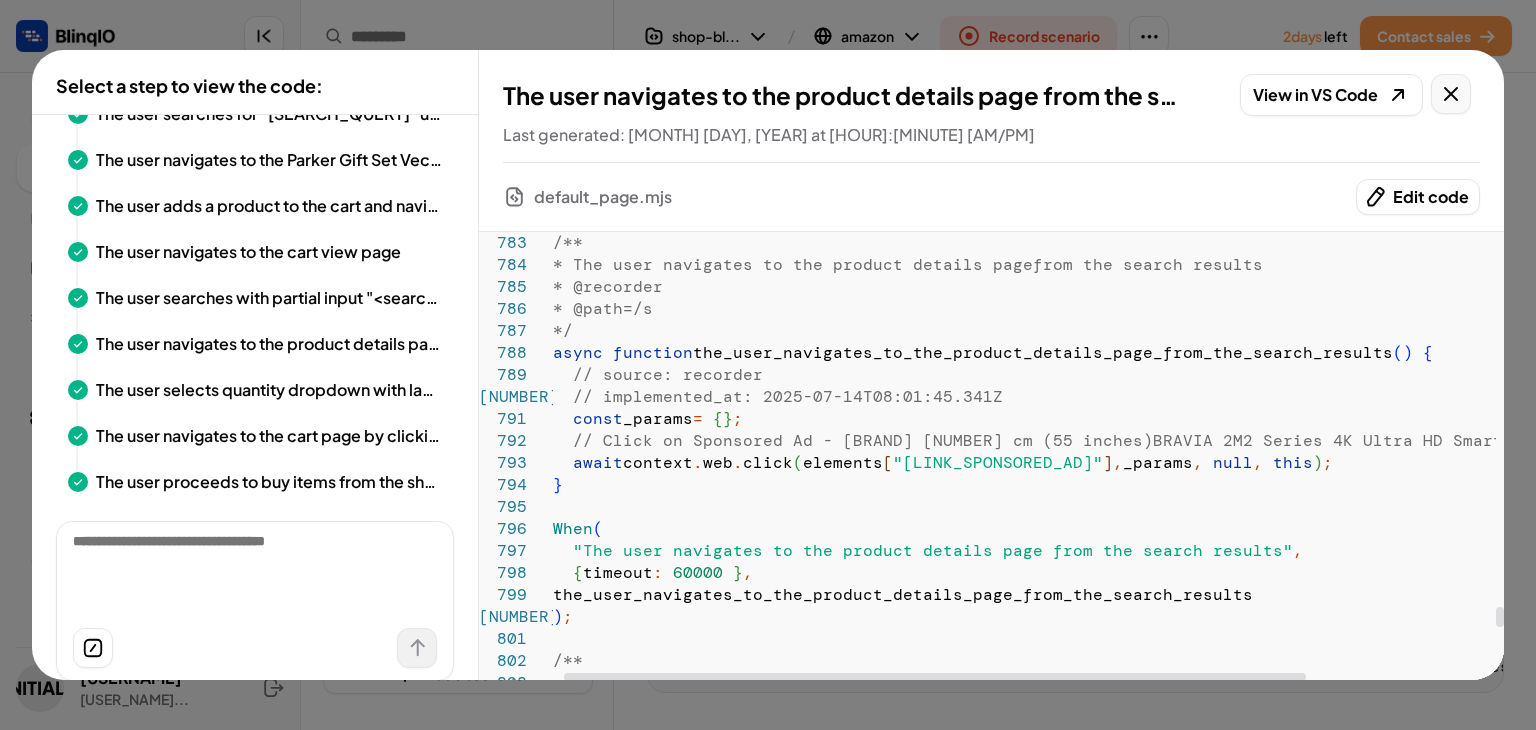 click 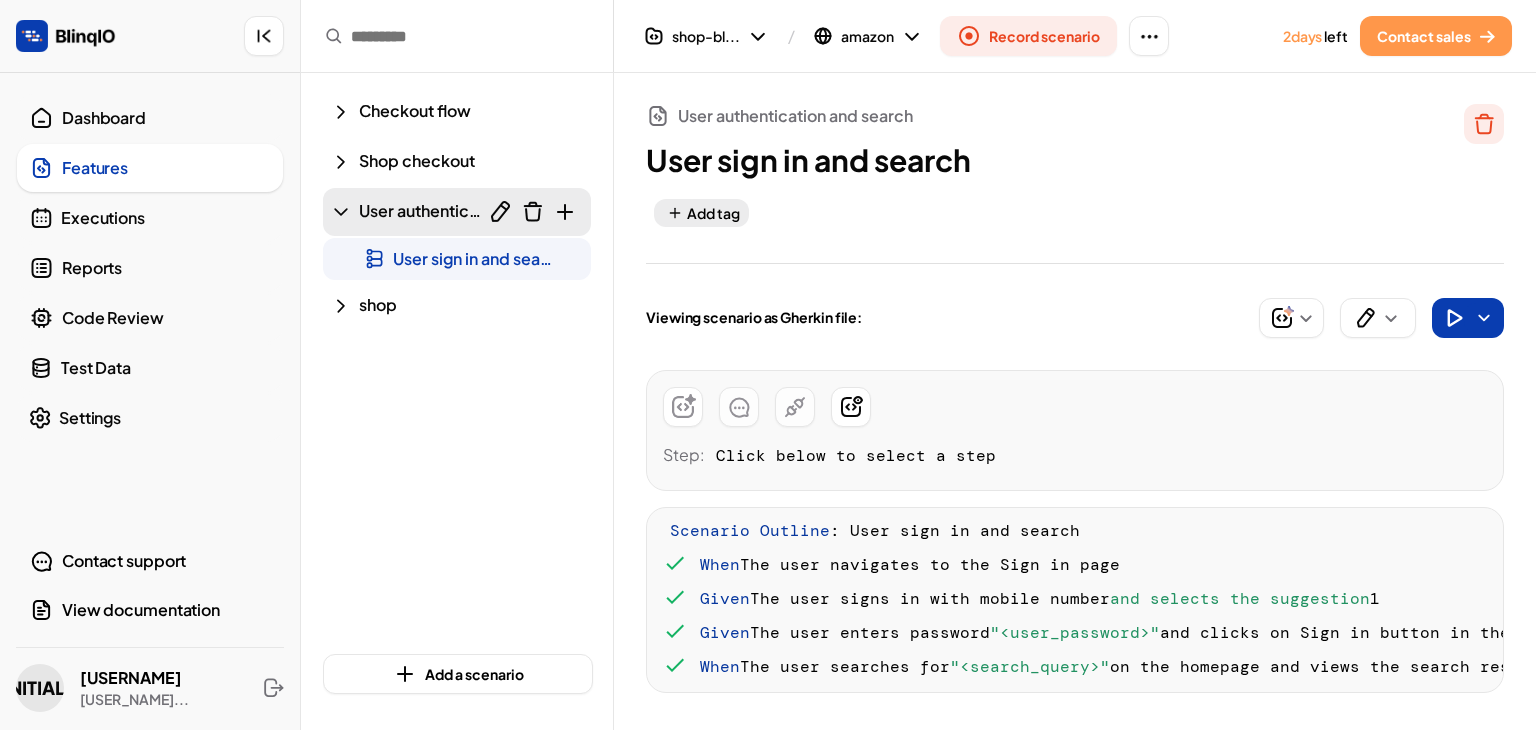 click on "Reports" at bounding box center [166, 268] 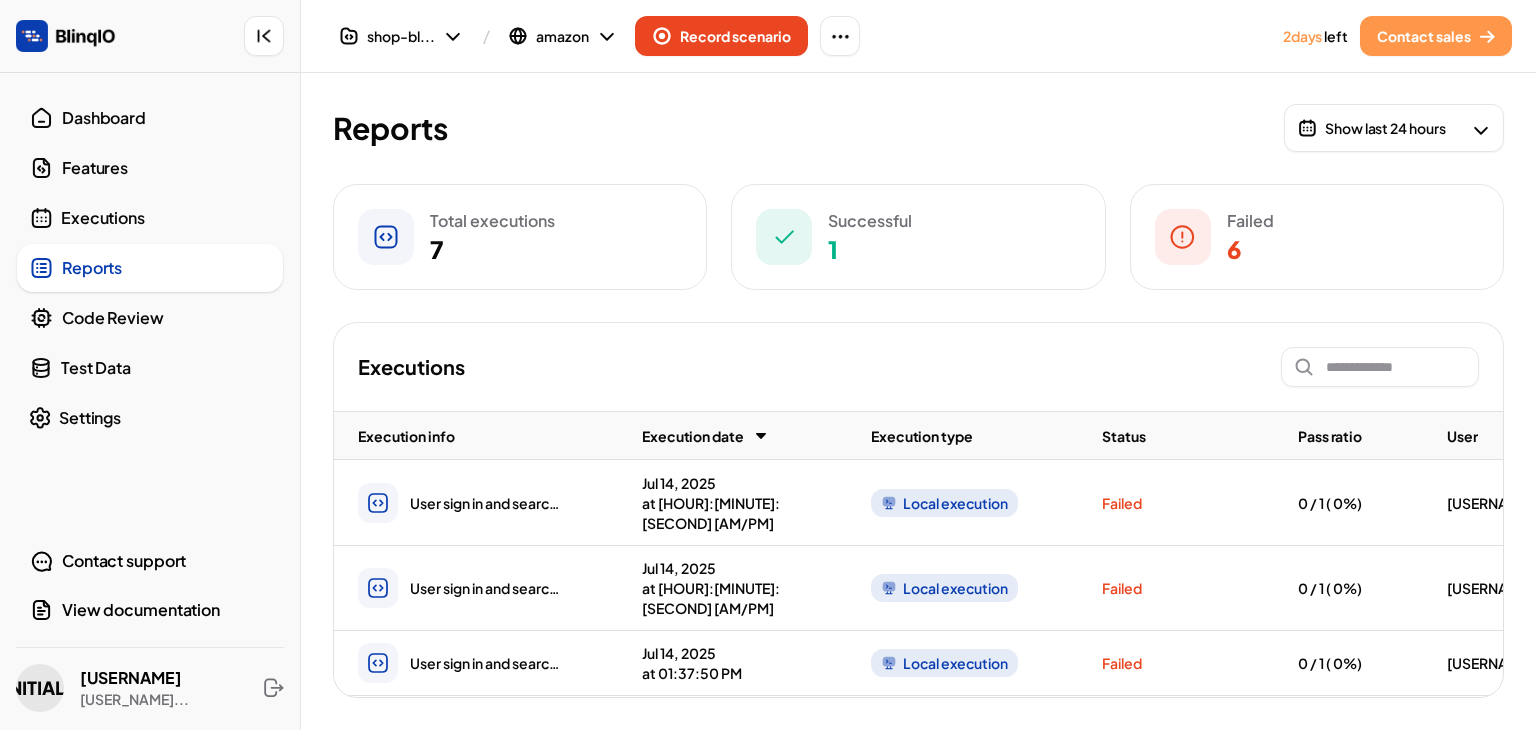 click on "at [HOUR]:[MINUTE]:[SECOND] [AM/PM]" at bounding box center (732, 513) 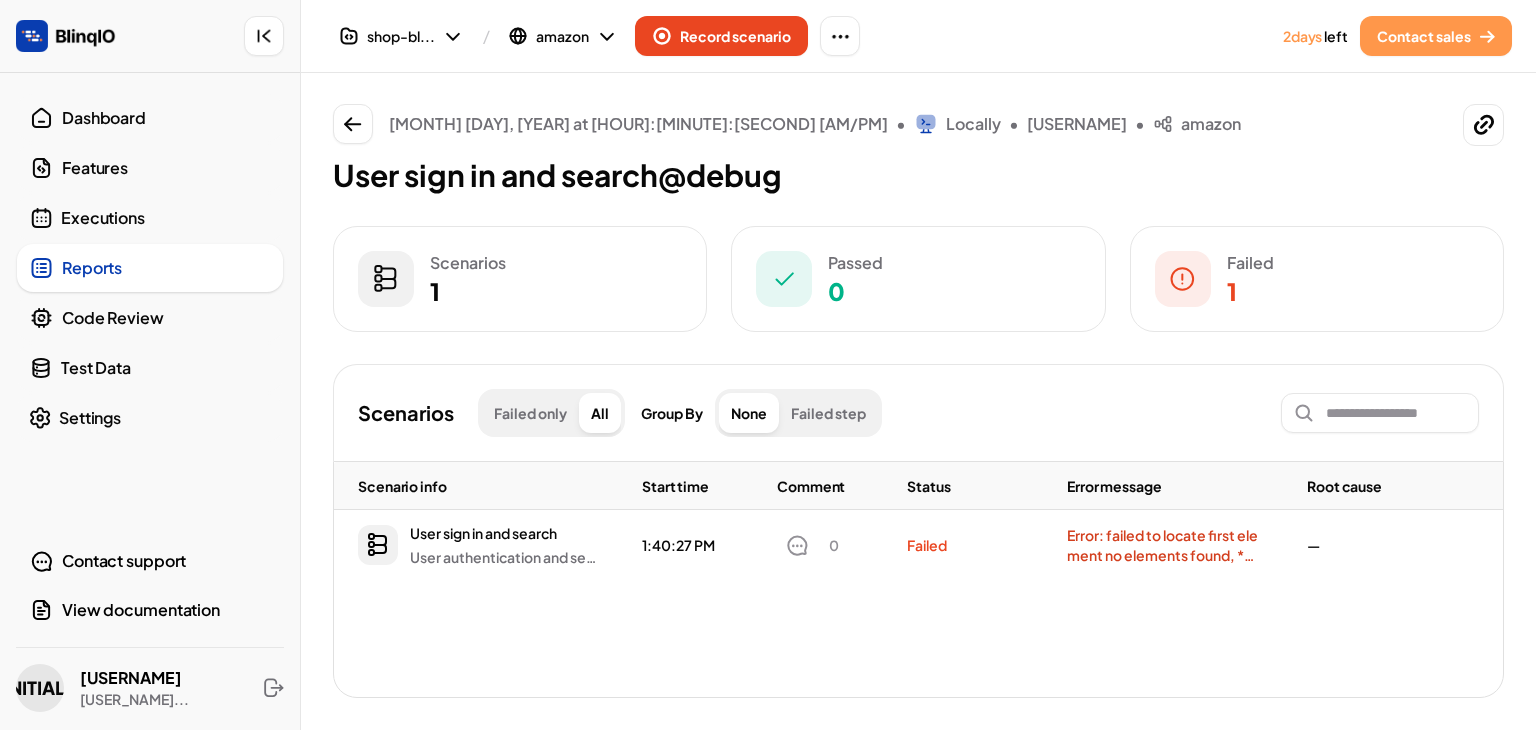 click on "Error: failed to locate first element no elements found, ***** click on Sponsored Ad - Sony 139 cm (55 inches) BRAVIA 2M2 Series 4K Ultra HD Smart LED Google TV K-55S25BM2 link *****" at bounding box center (1163, 545) 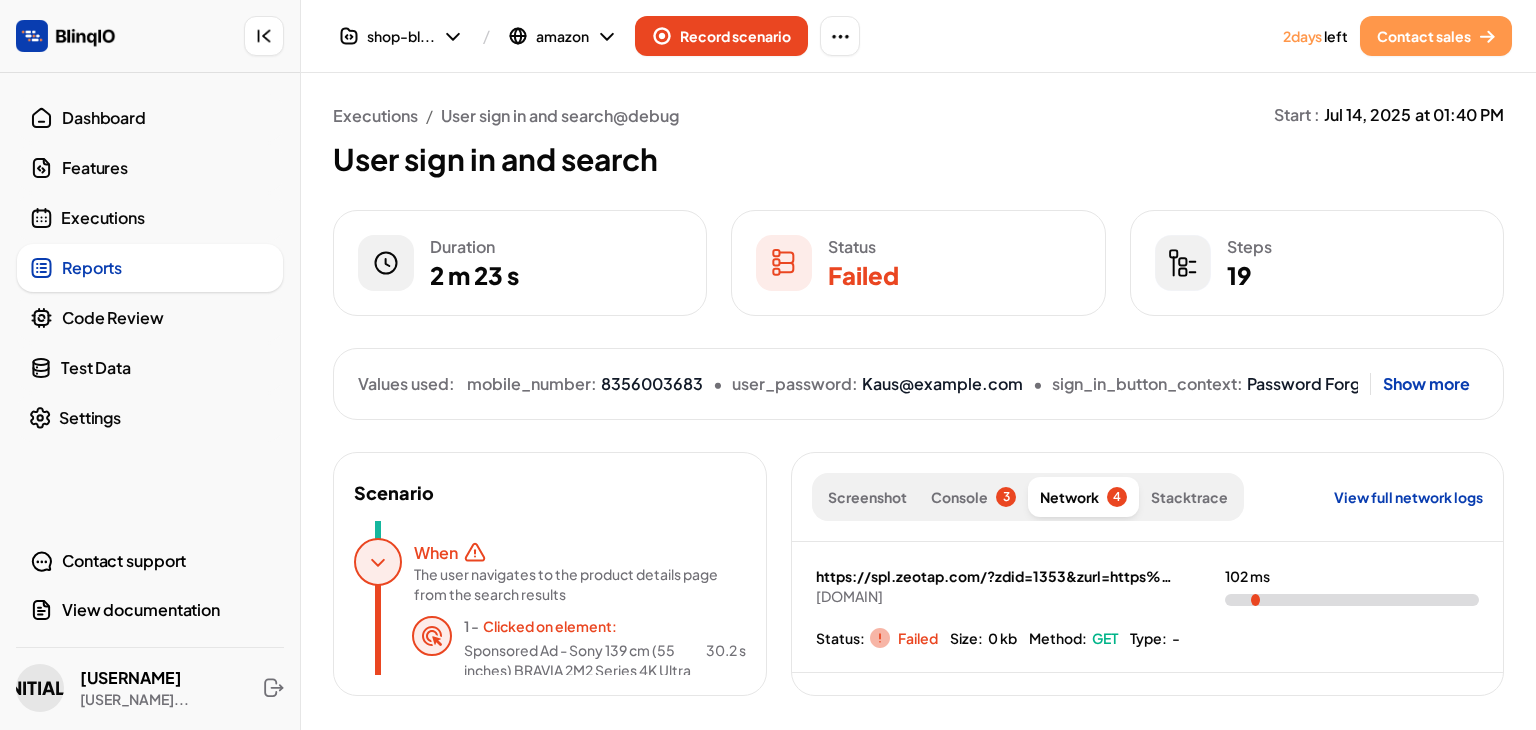 scroll, scrollTop: 774, scrollLeft: 0, axis: vertical 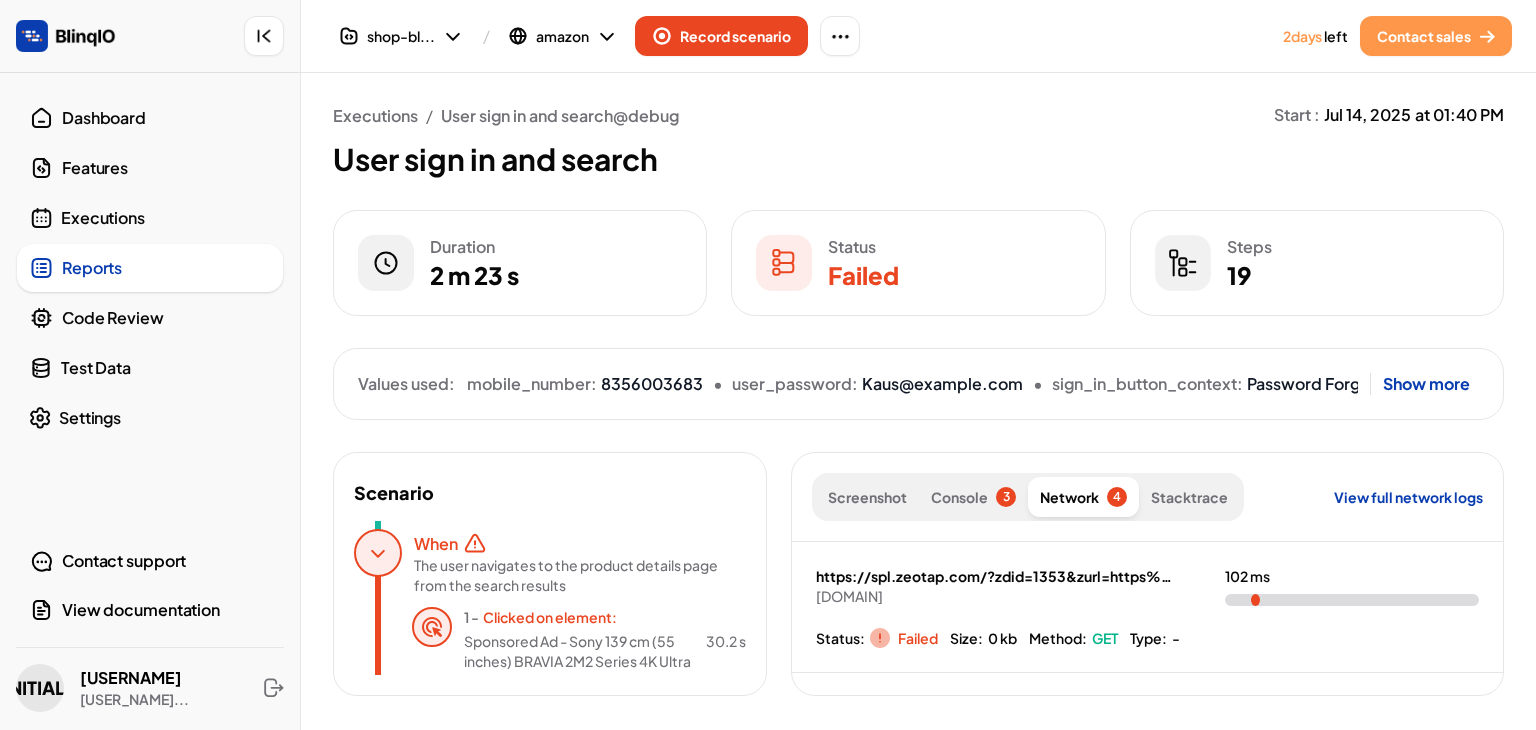 click on "Screenshot" at bounding box center (867, 497) 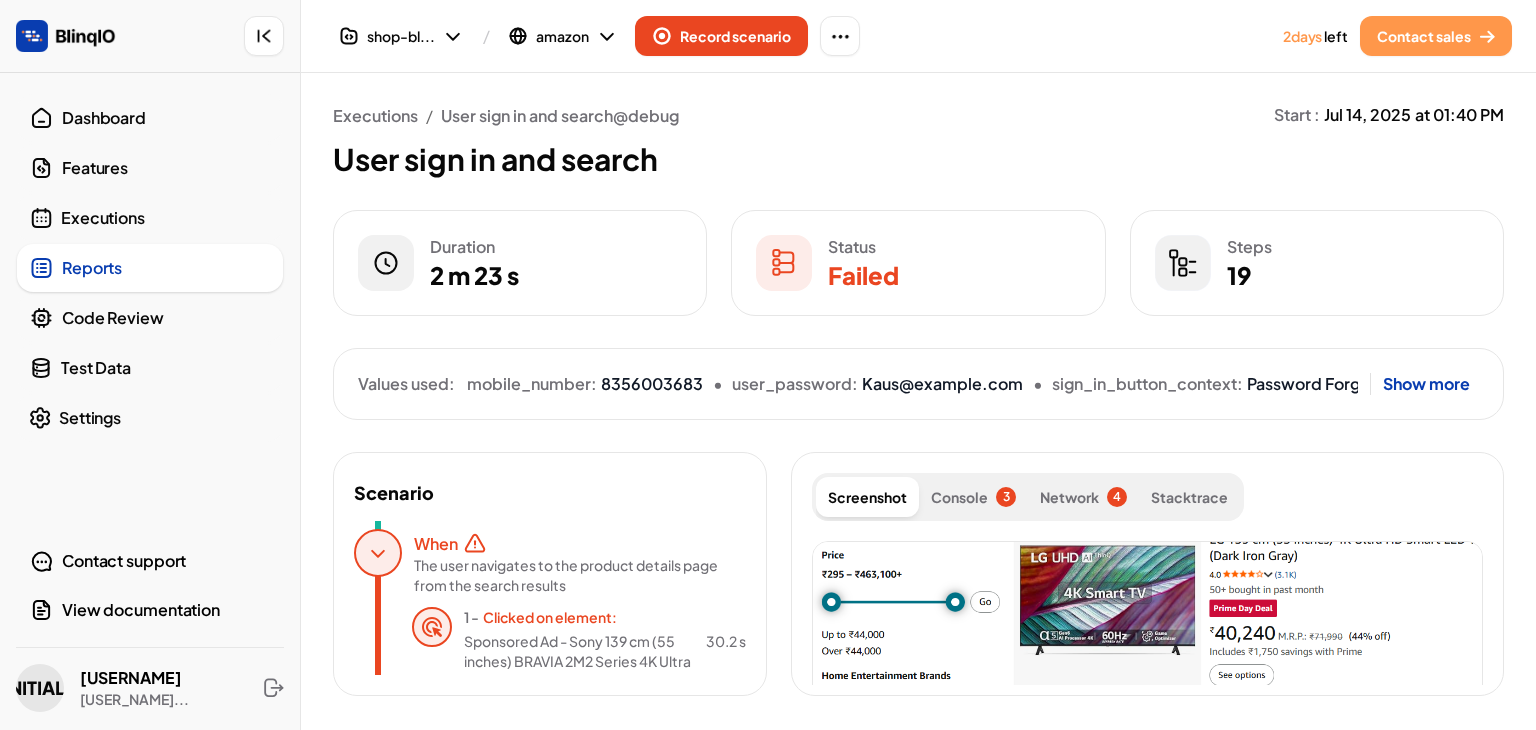 click at bounding box center (1147, 792) 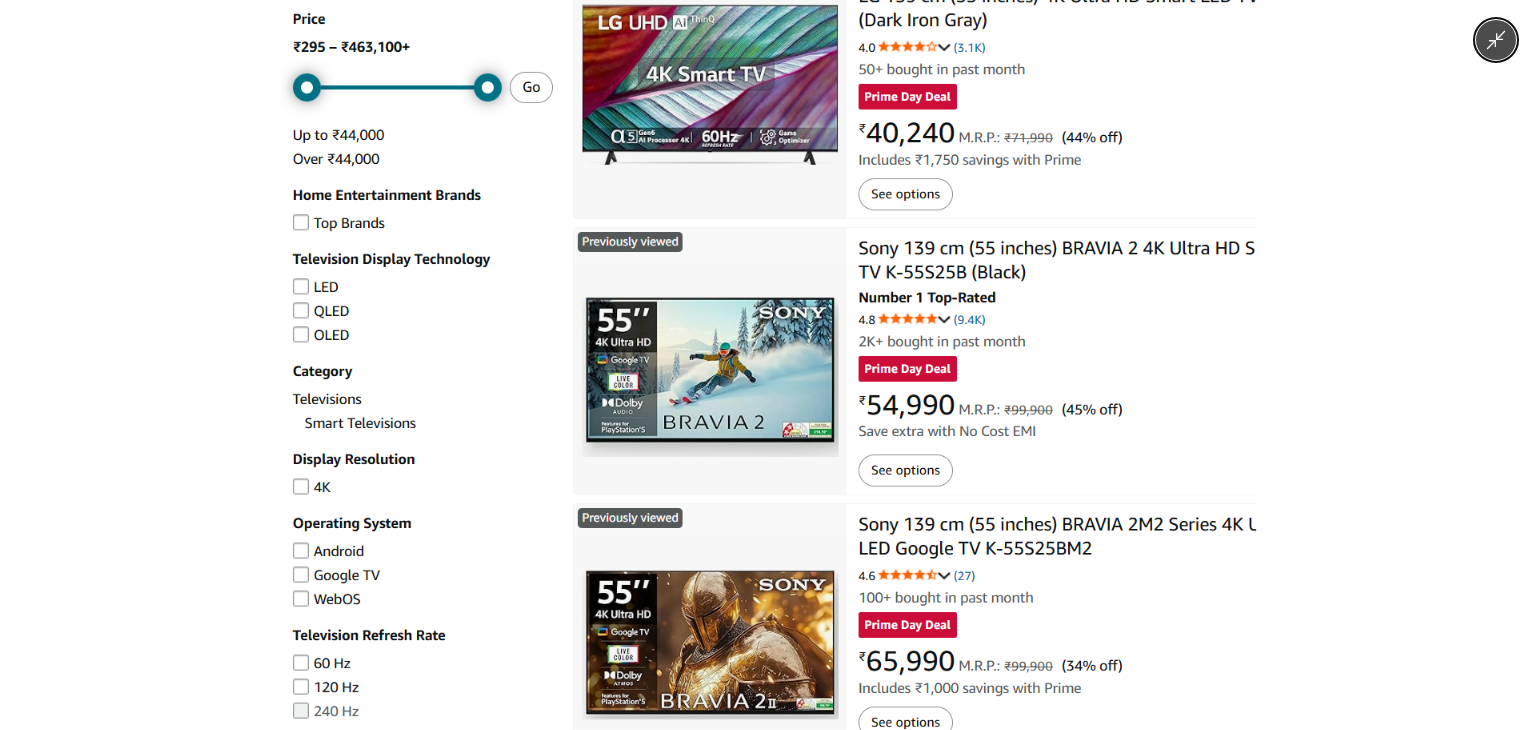 click at bounding box center (768, 365) 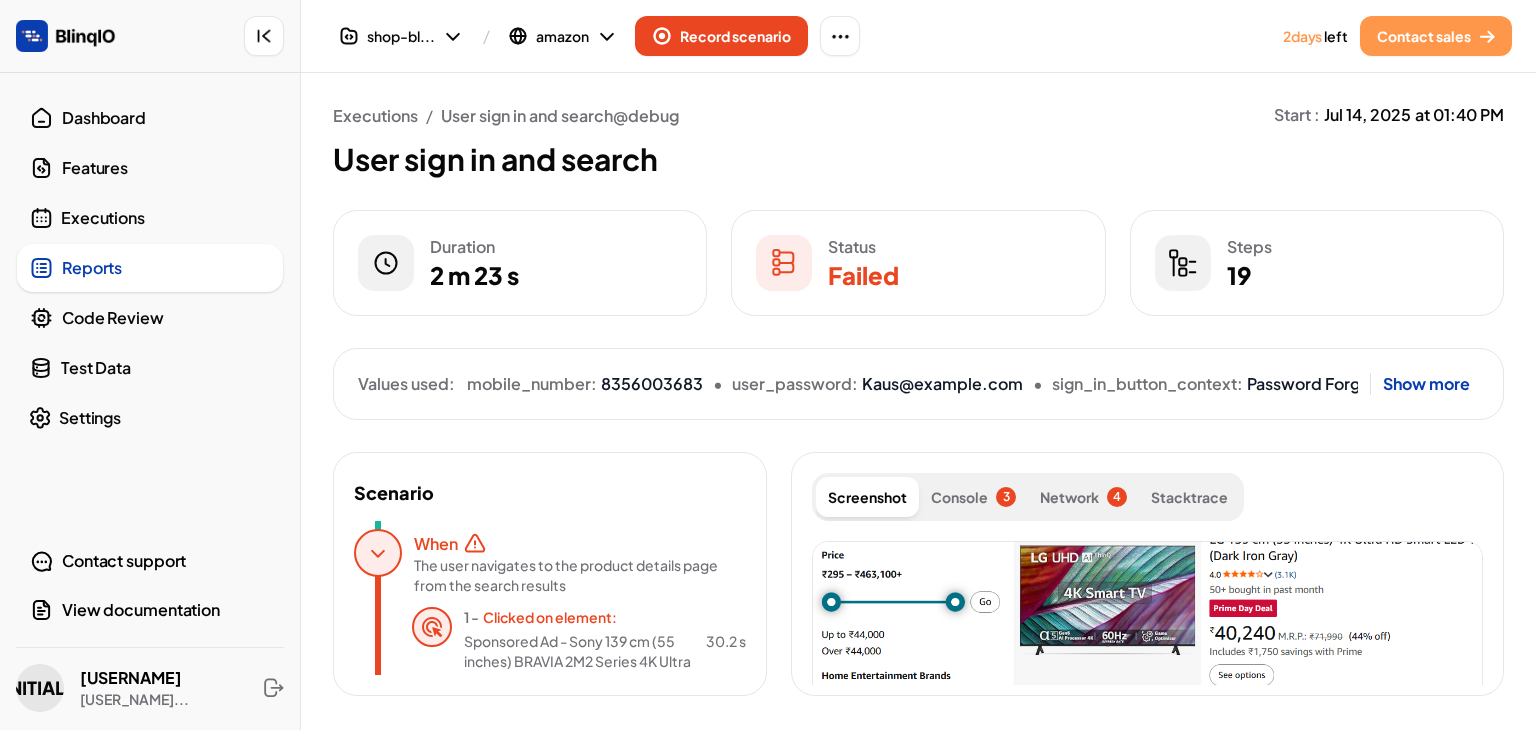click on "Console" at bounding box center [959, 497] 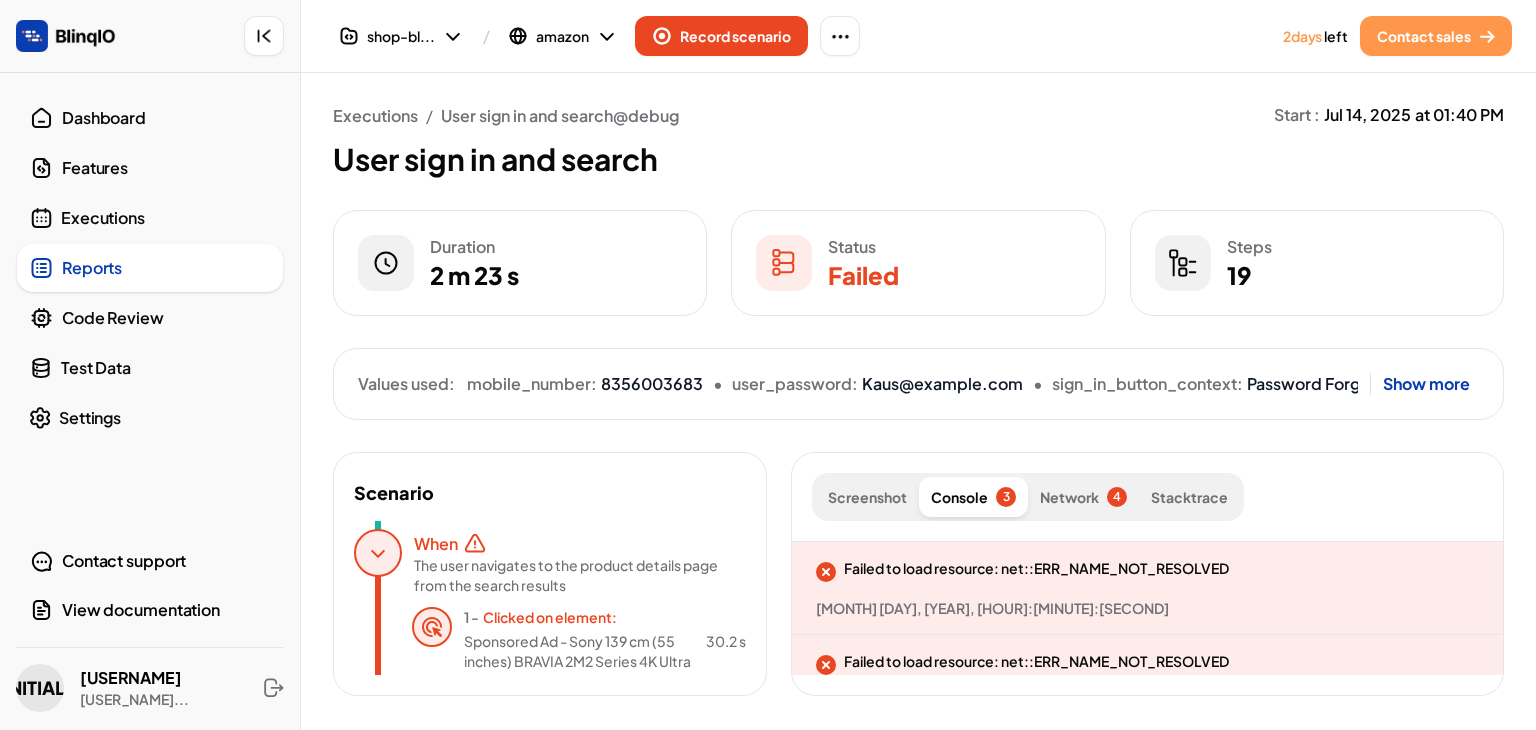 click on "Network 4" at bounding box center (1083, 497) 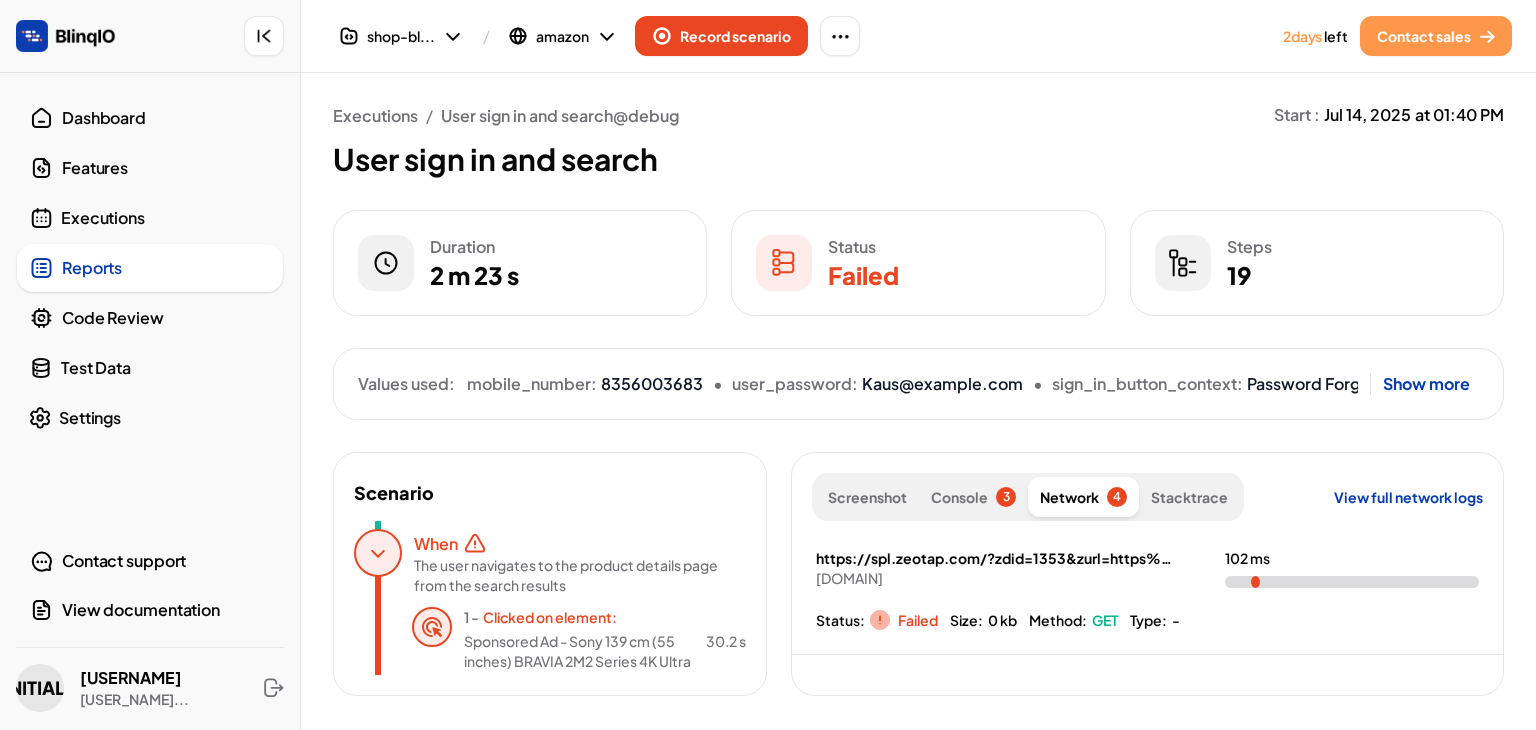 scroll, scrollTop: 0, scrollLeft: 0, axis: both 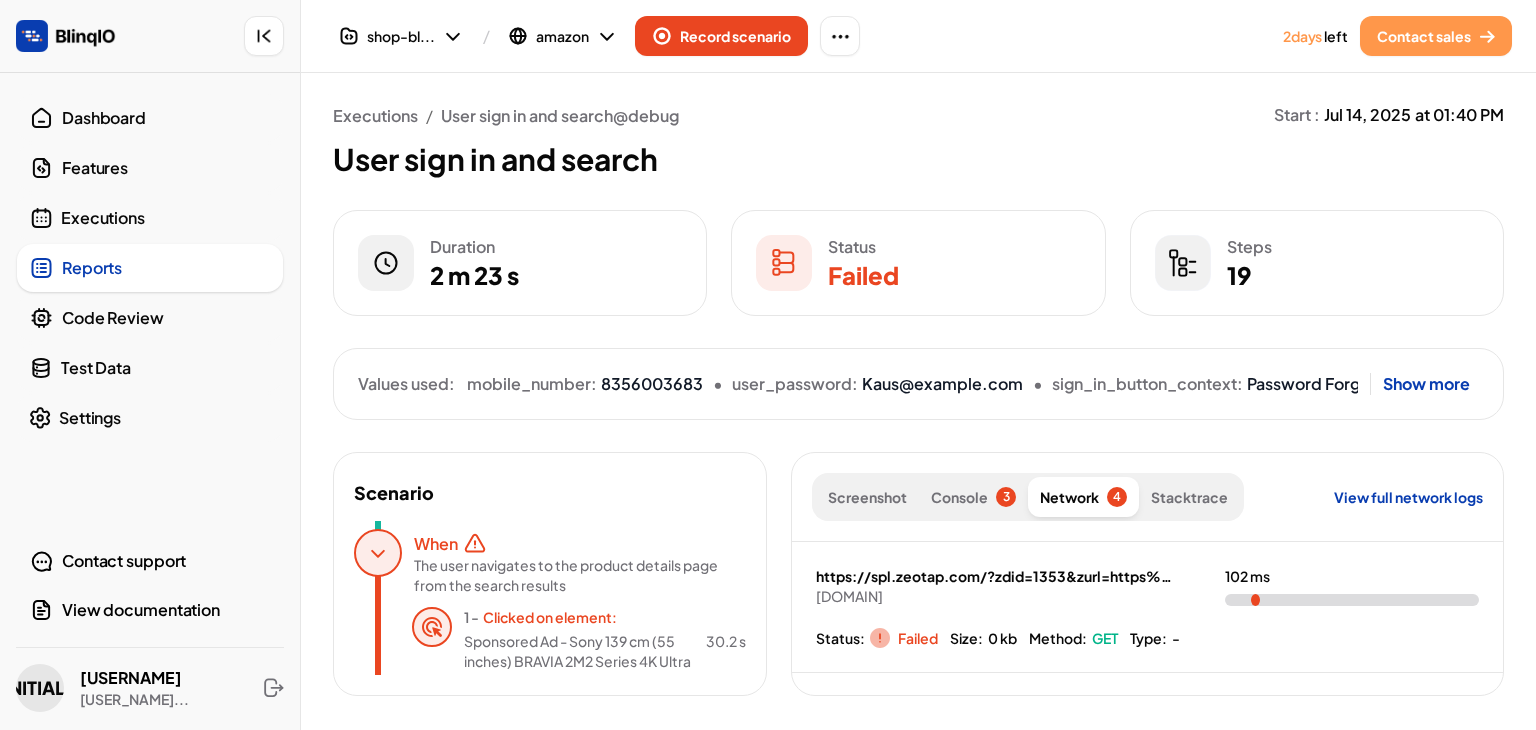 click on "Stacktrace" at bounding box center (1189, 497) 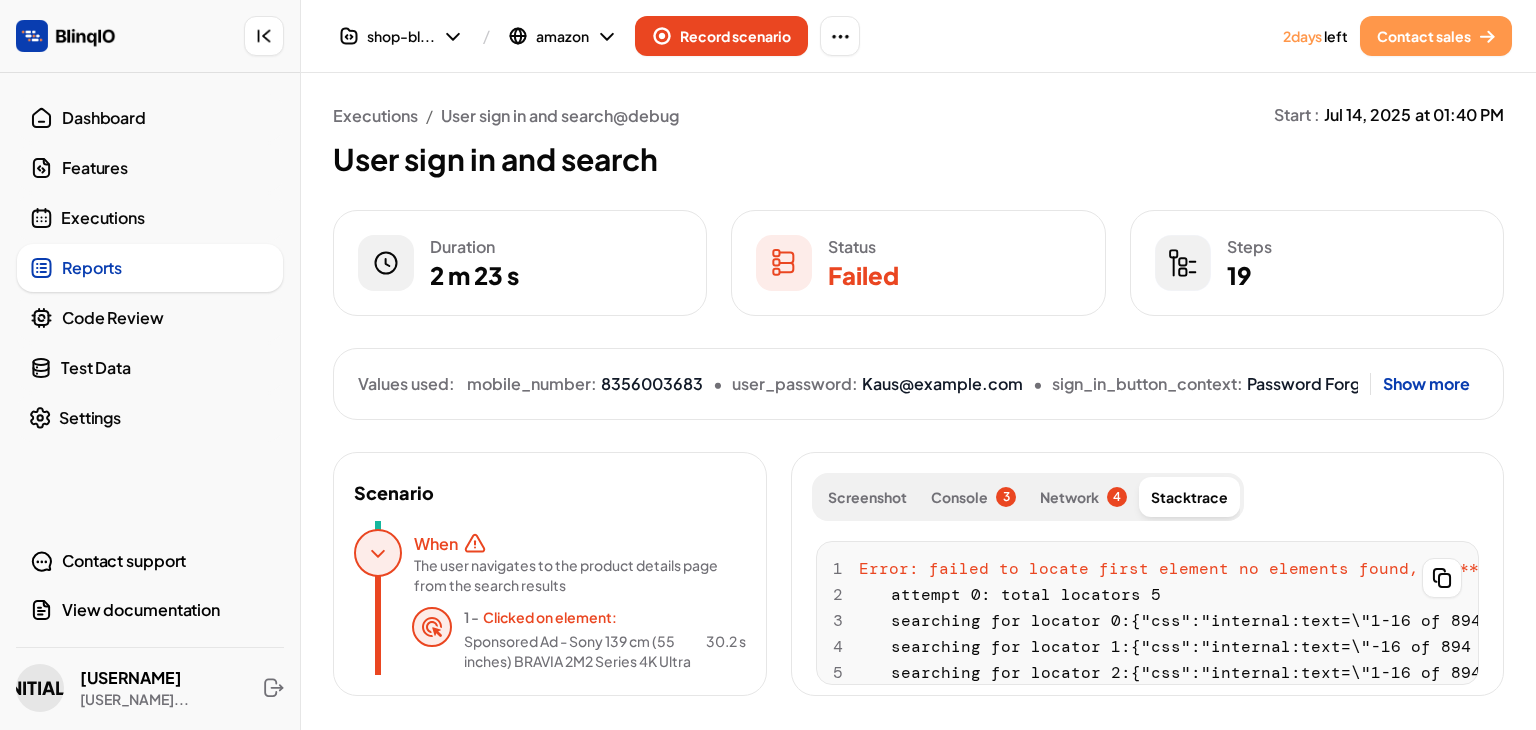 scroll, scrollTop: 300, scrollLeft: 0, axis: vertical 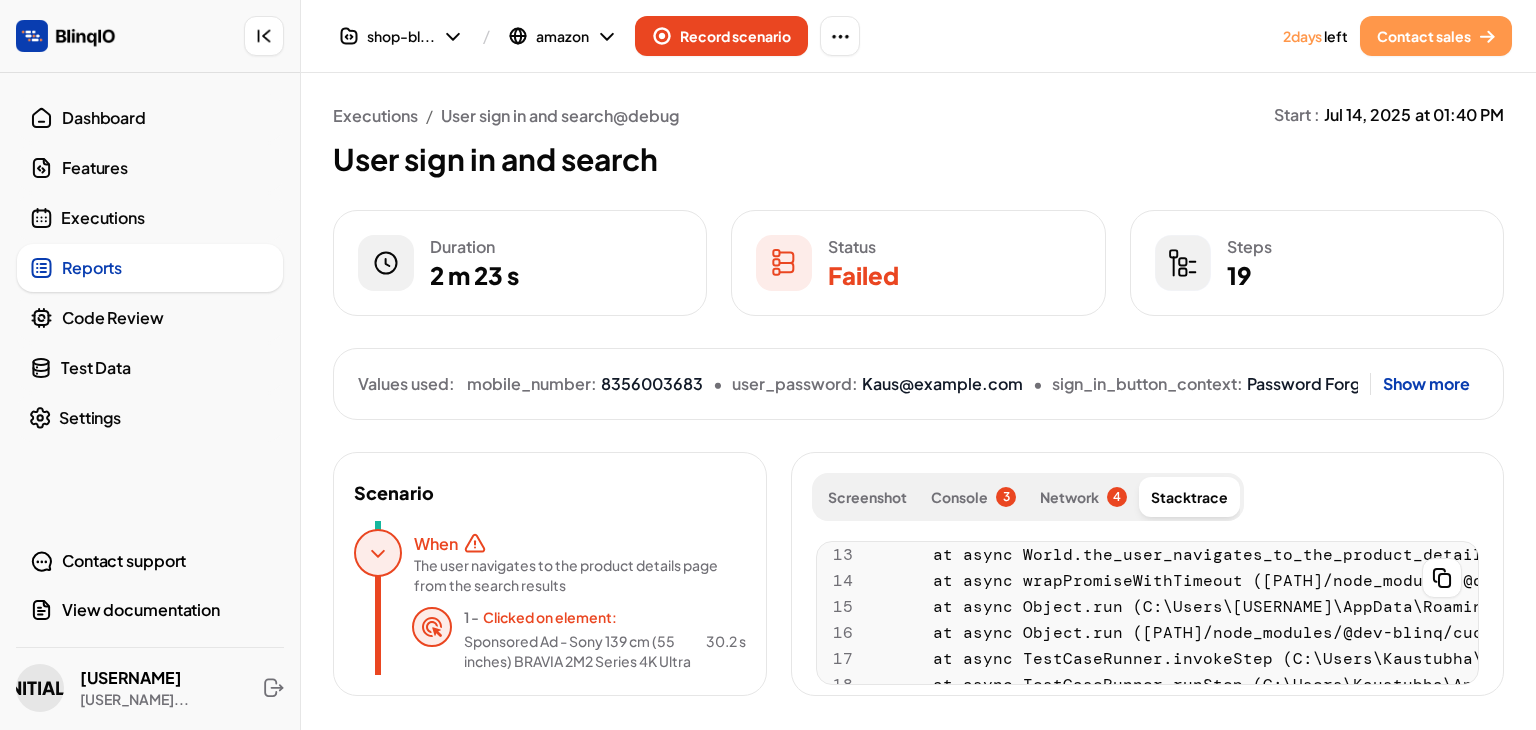 click on "Console 3" at bounding box center (973, 497) 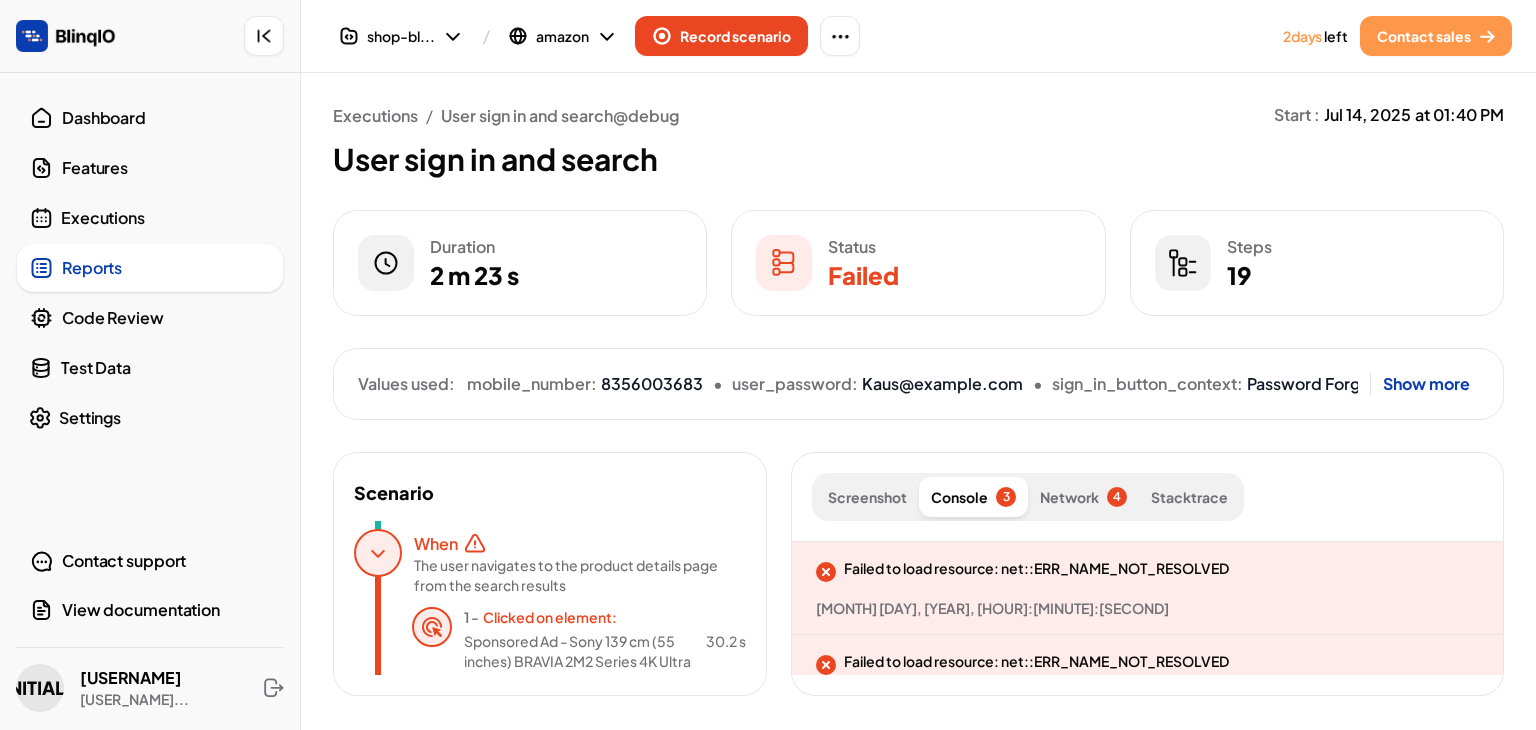 click on "Show more" at bounding box center (1426, 384) 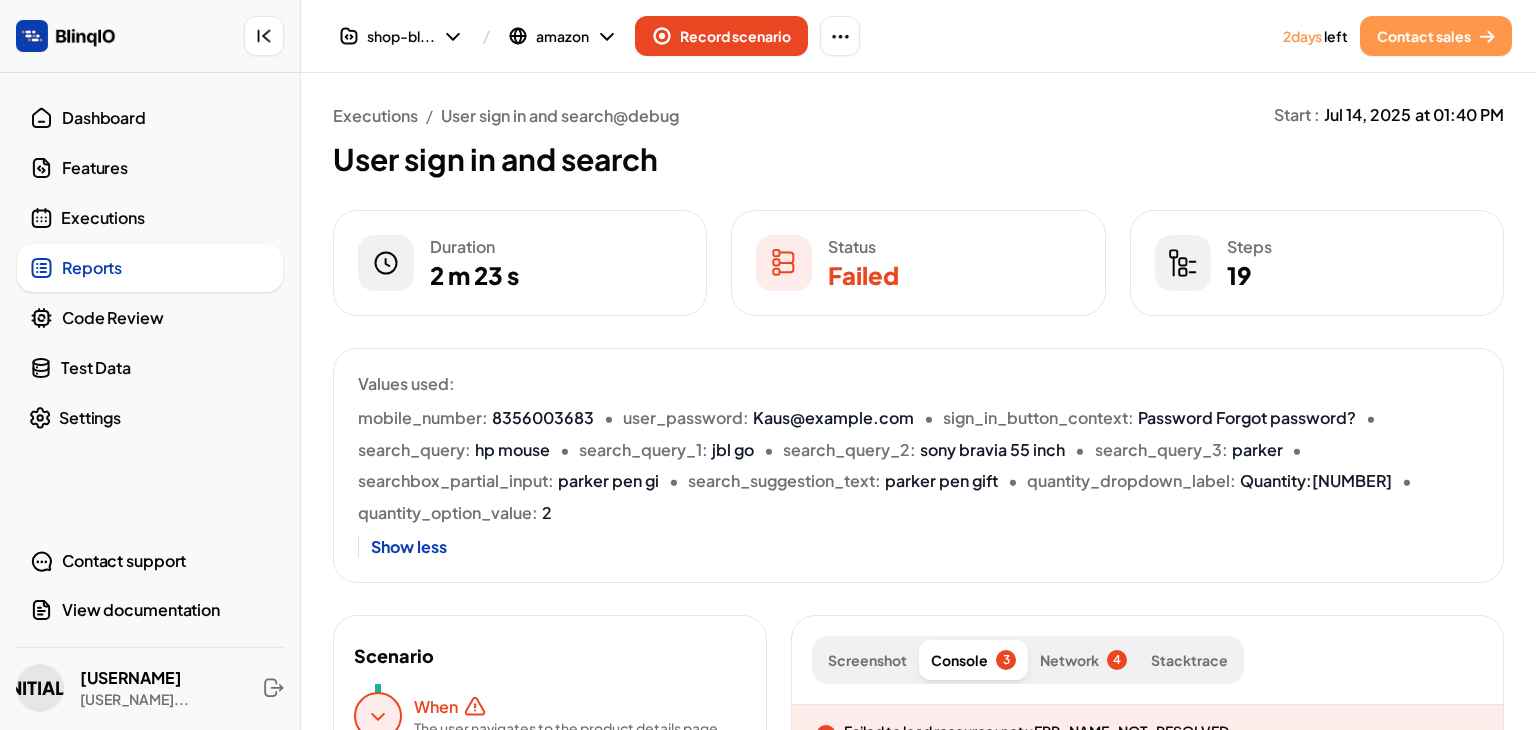click on "sony bravia 55 inch" at bounding box center (992, 450) 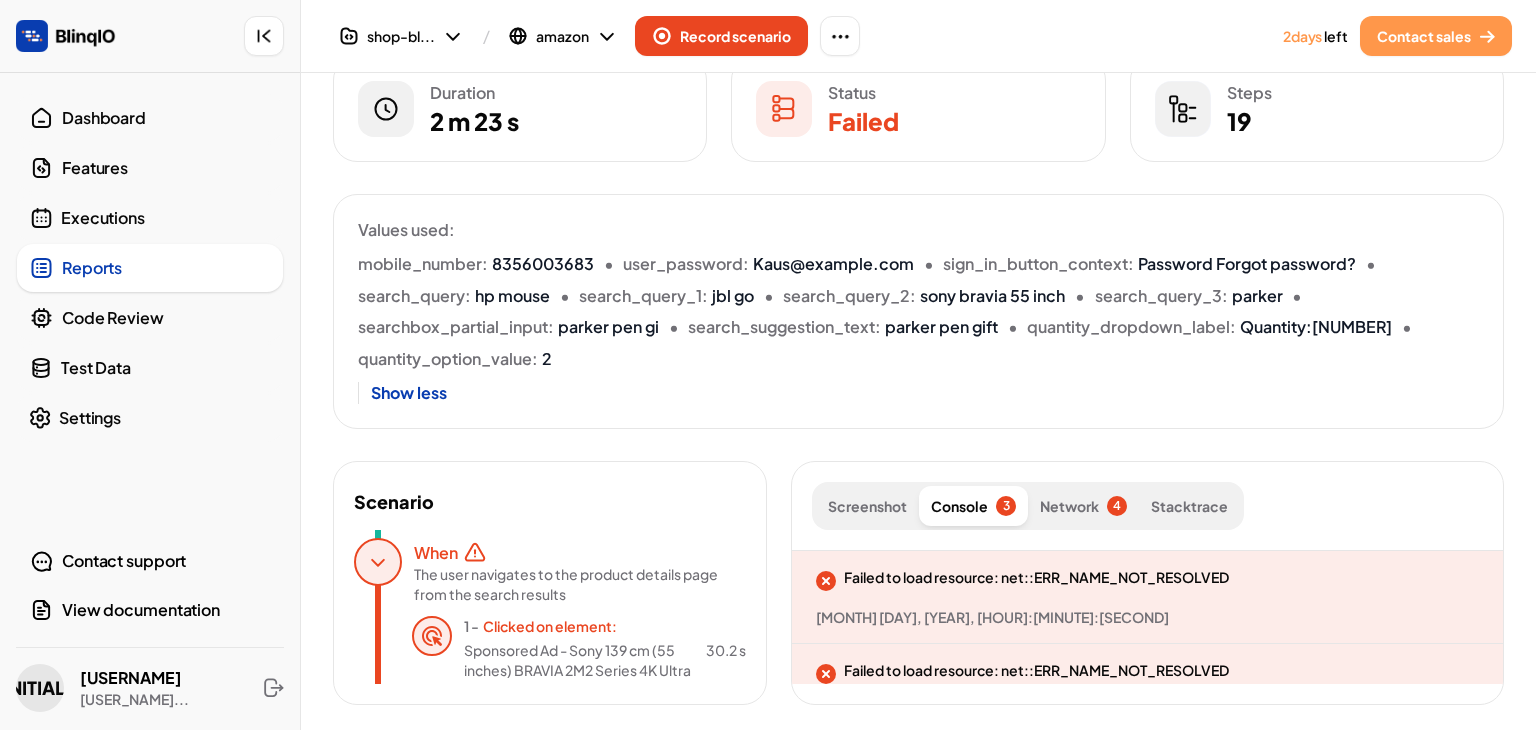 scroll, scrollTop: 160, scrollLeft: 0, axis: vertical 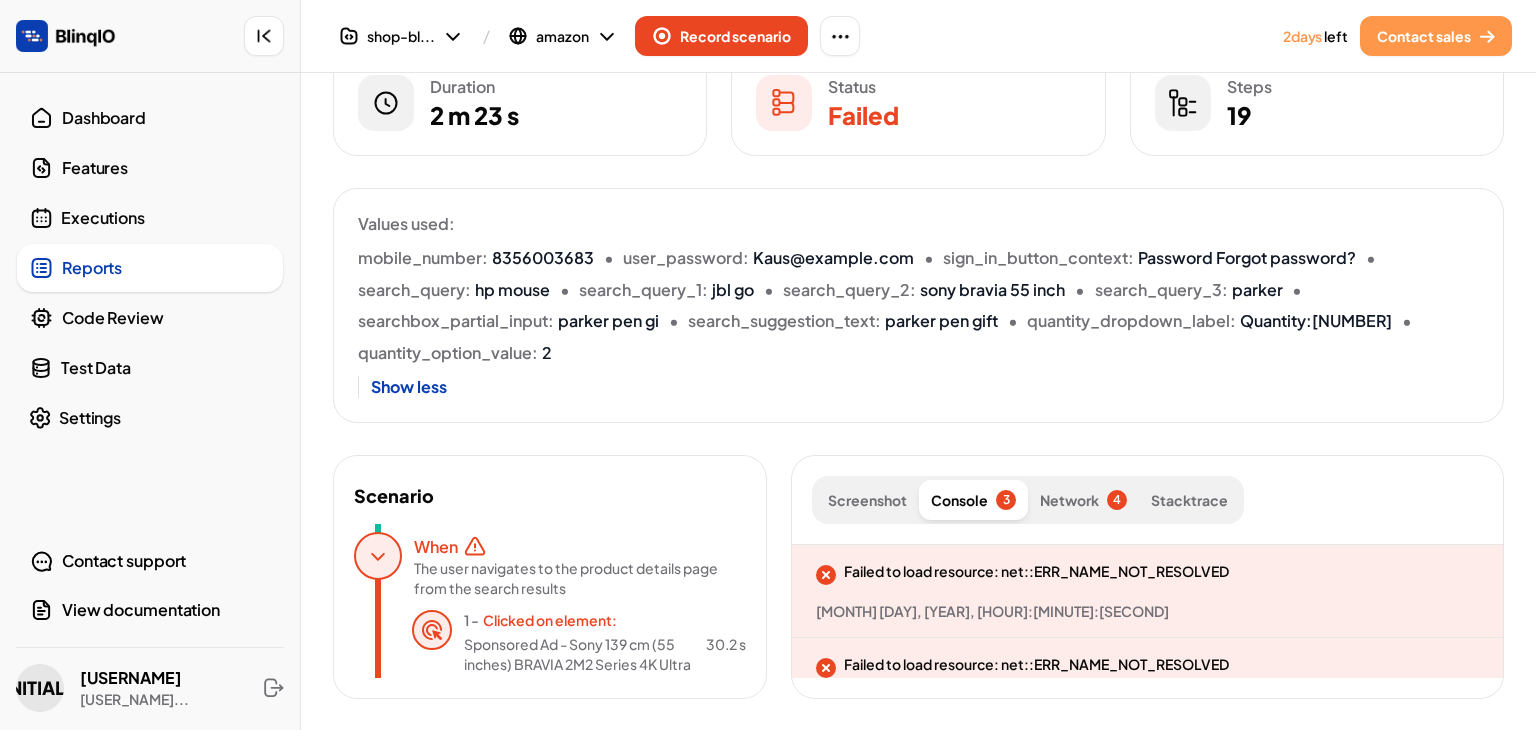 click on "The user navigates to the product details page from the search results" at bounding box center (574, 578) 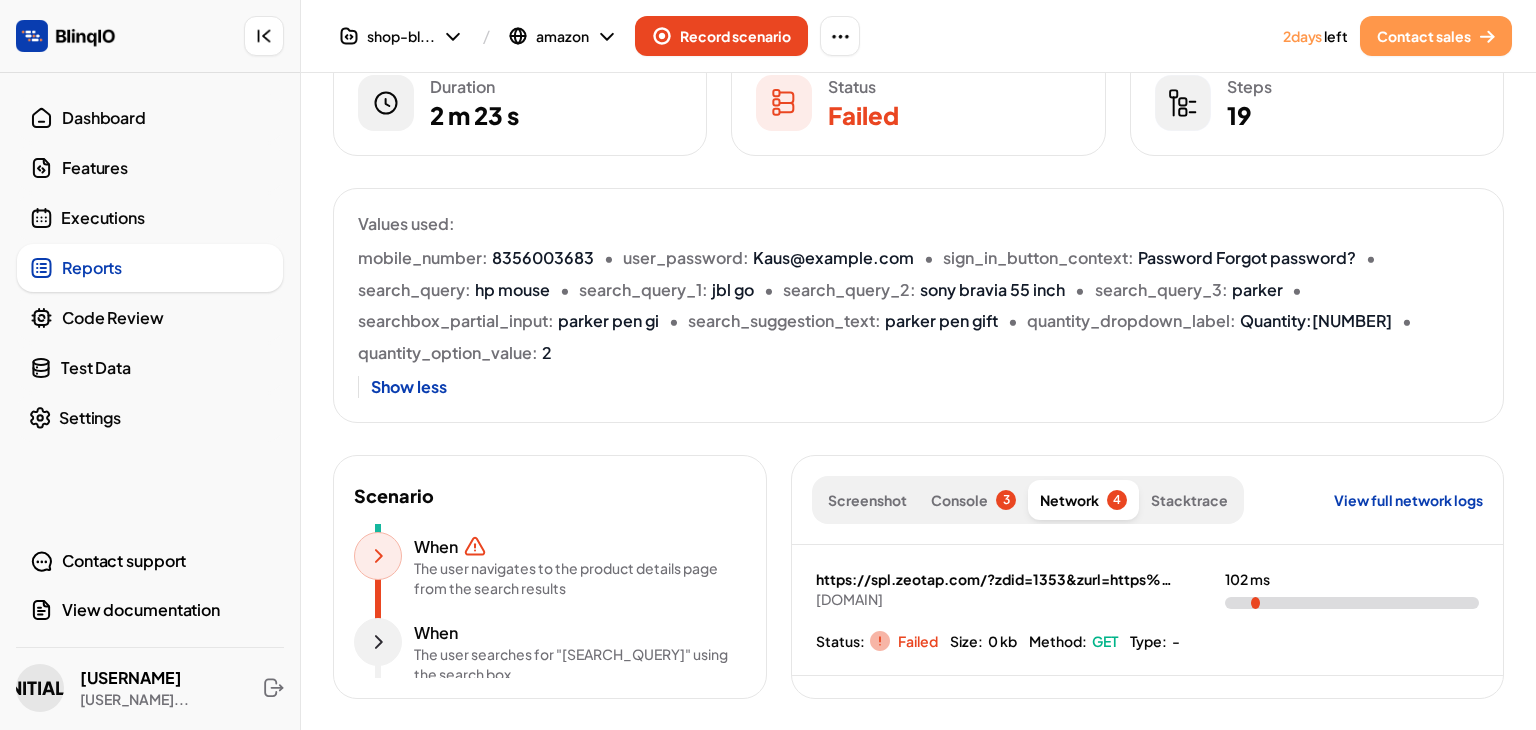 click on "The user navigates to the product details page from the search results" at bounding box center (574, 578) 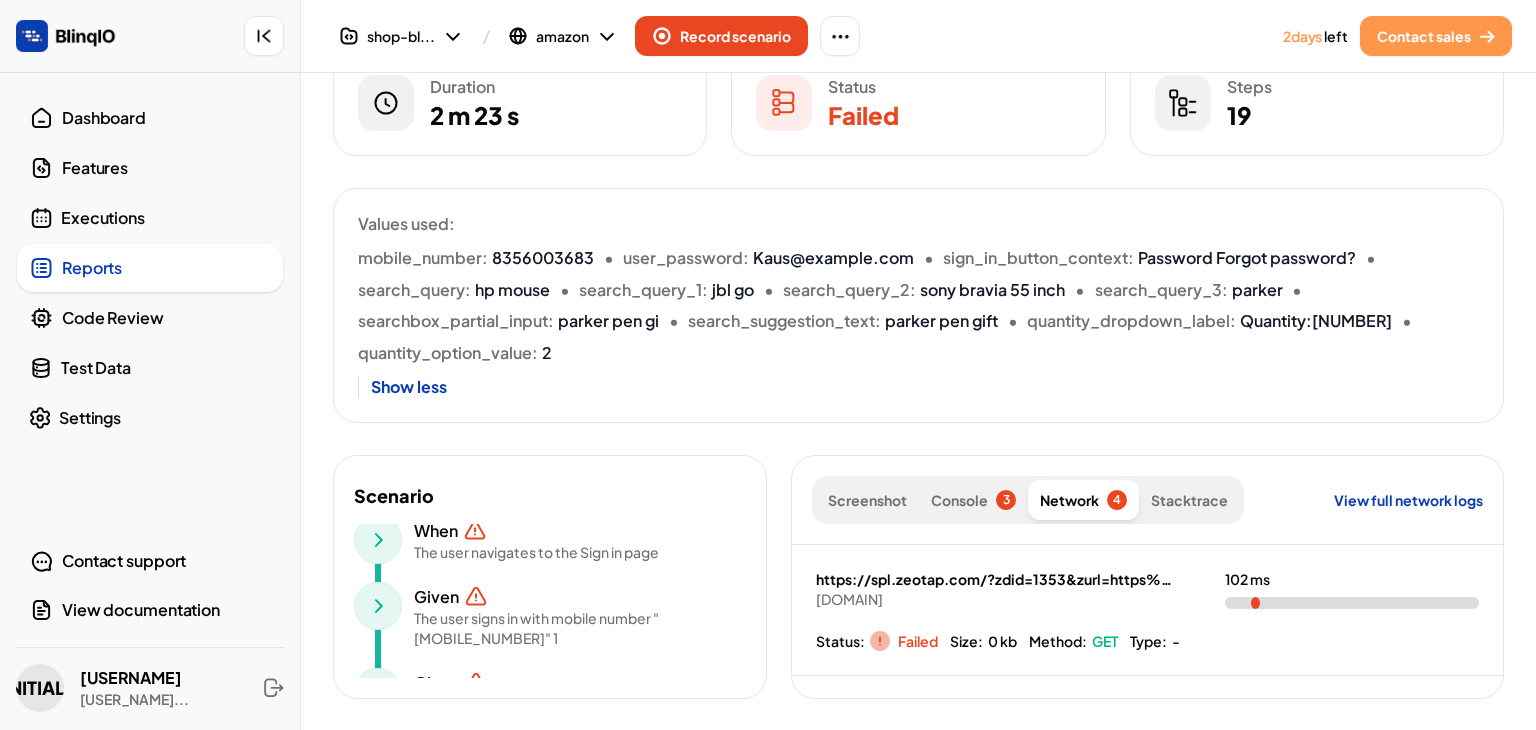 scroll, scrollTop: 0, scrollLeft: 0, axis: both 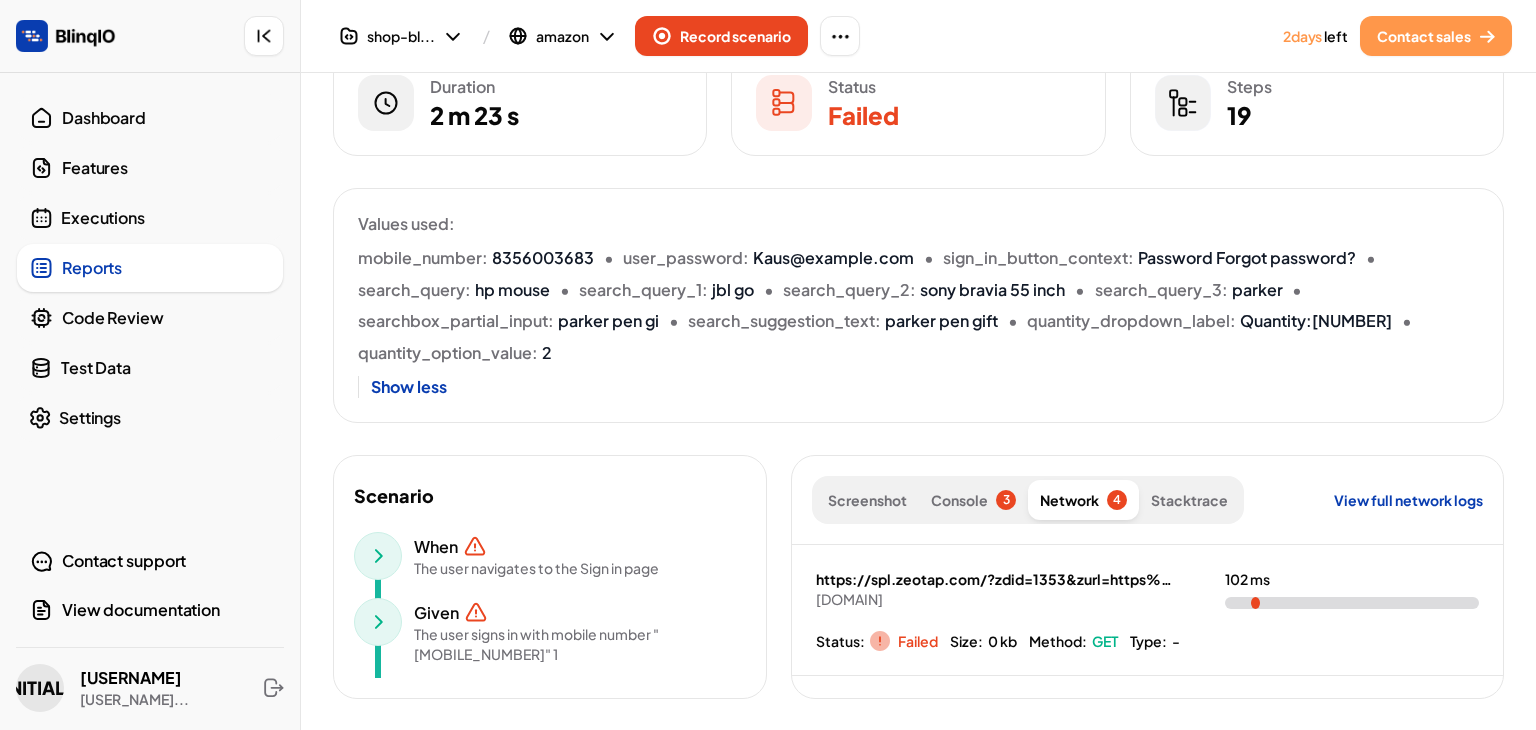 click 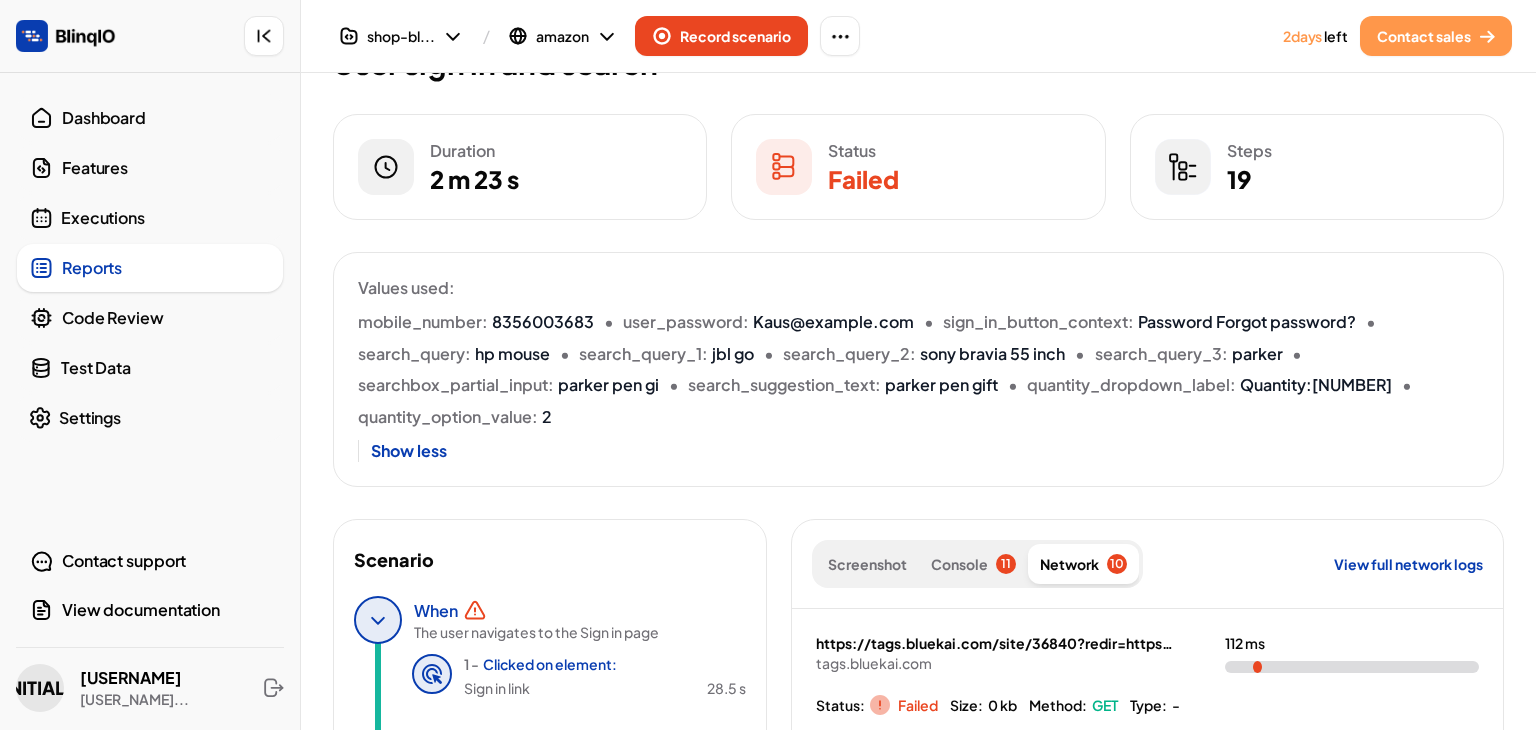 scroll, scrollTop: 0, scrollLeft: 0, axis: both 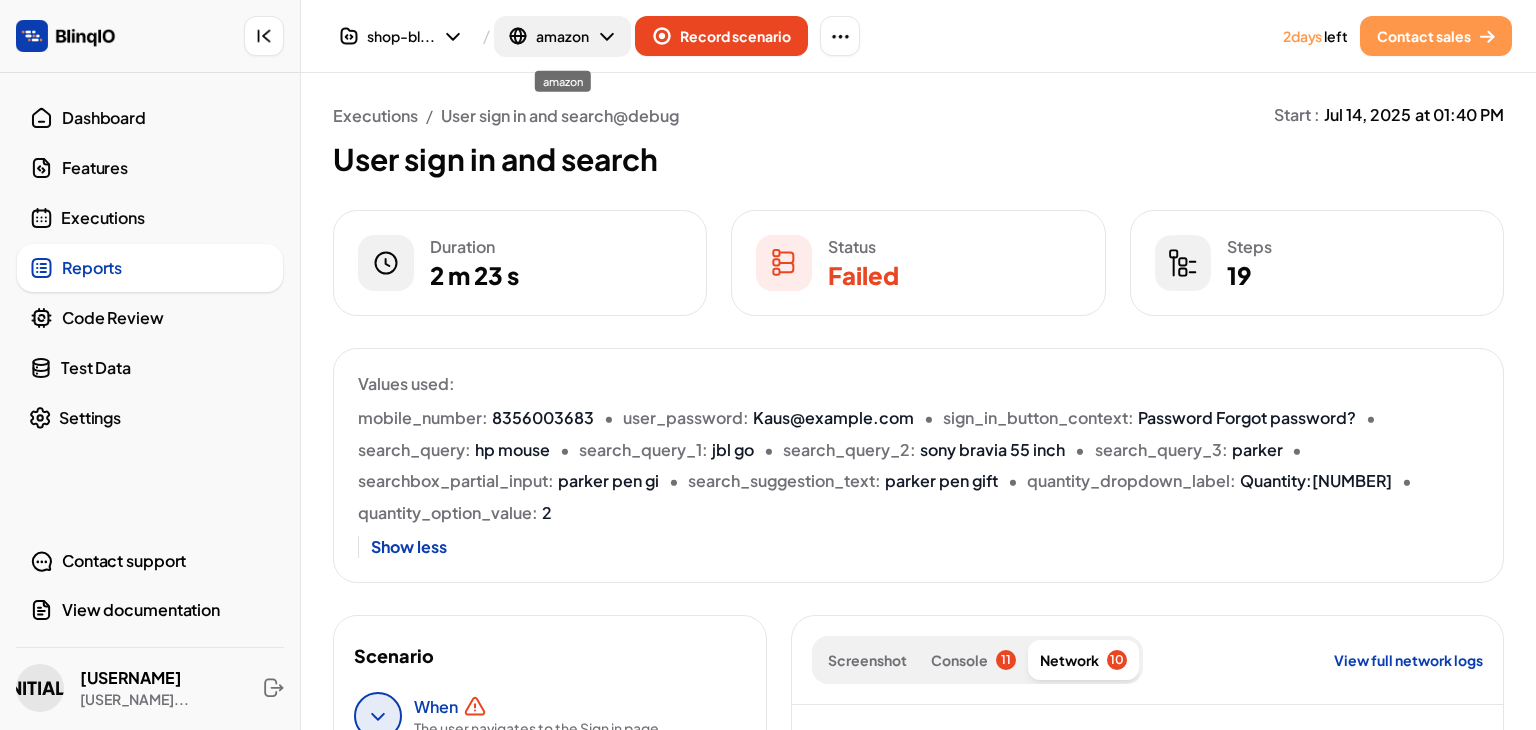 click on "amazon" at bounding box center [562, 36] 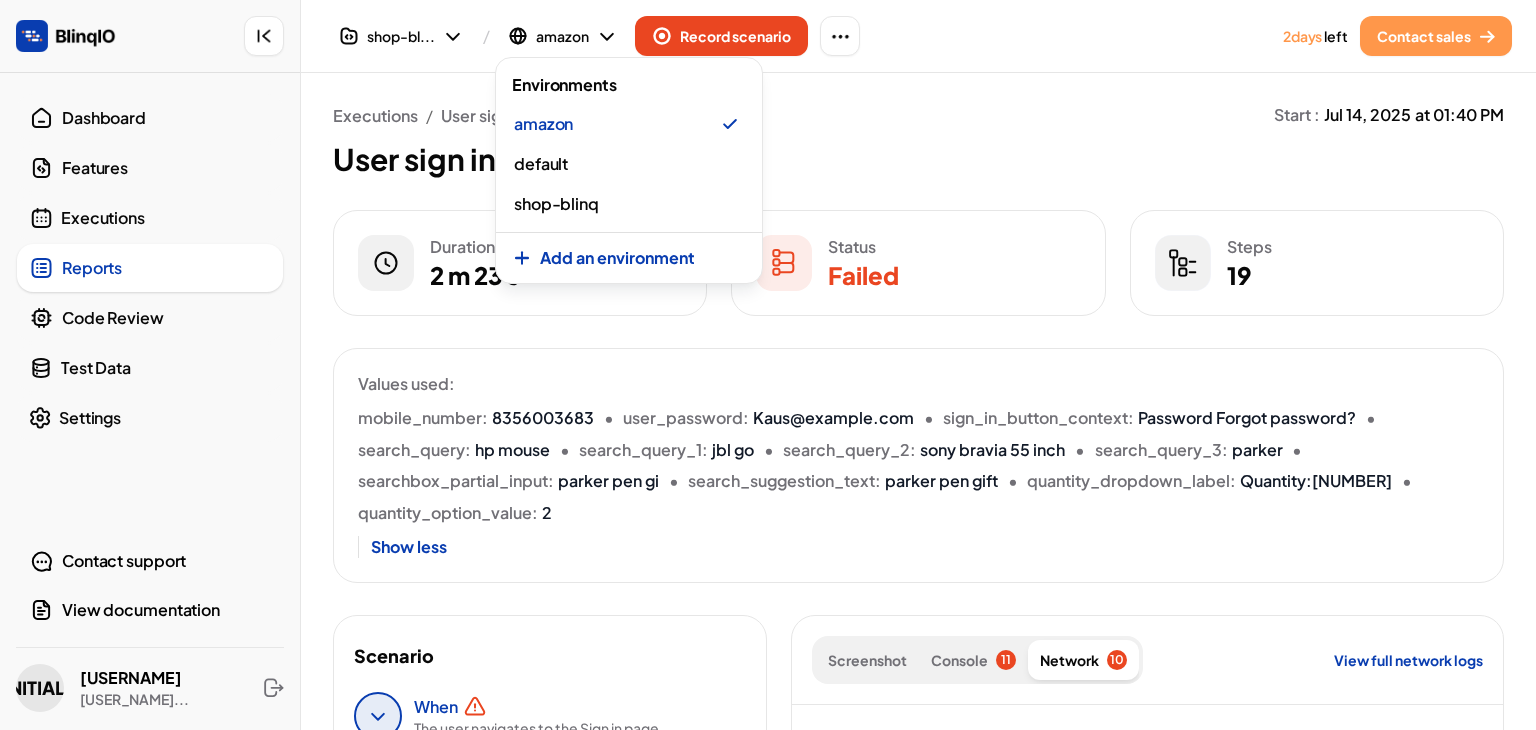 click at bounding box center [768, 365] 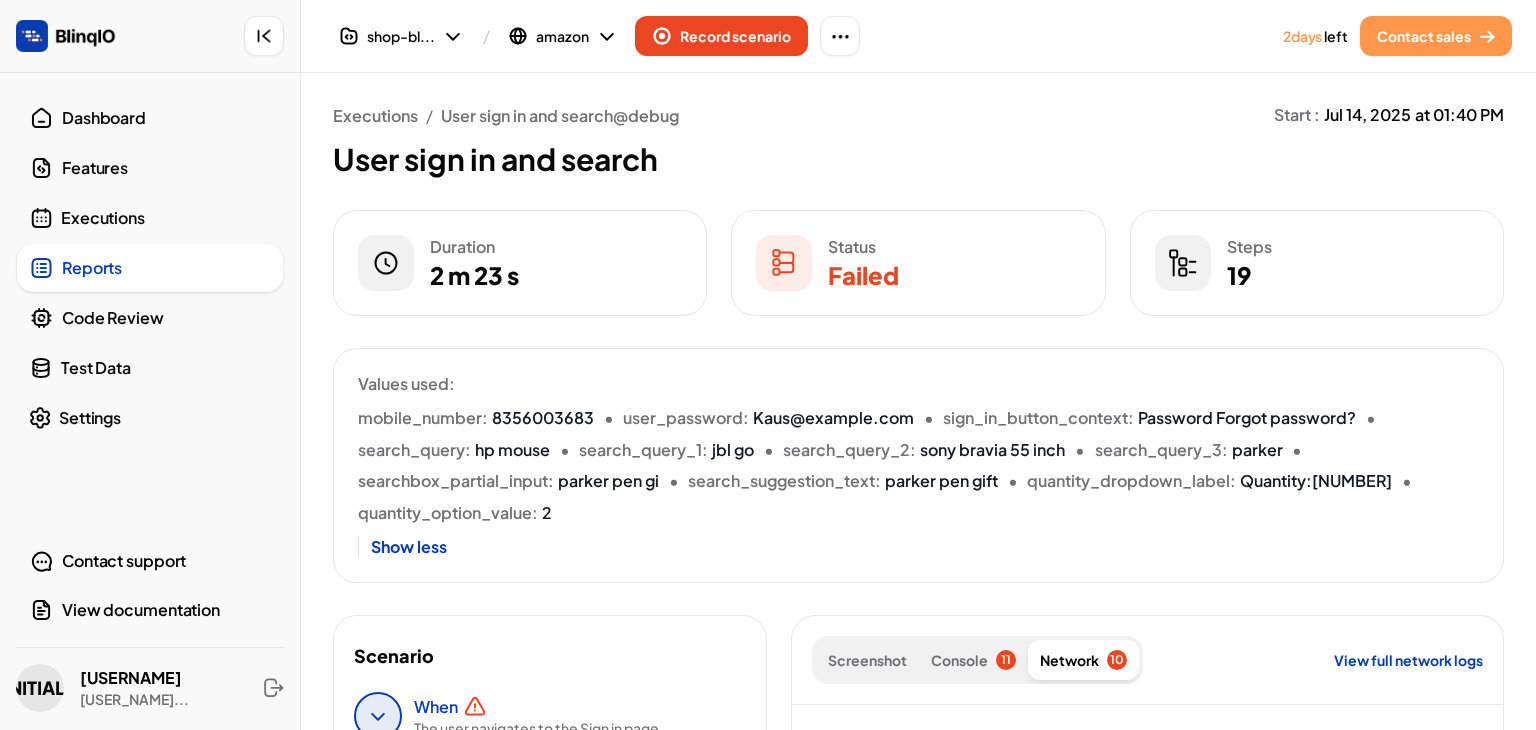 click on "Executions" at bounding box center (166, 218) 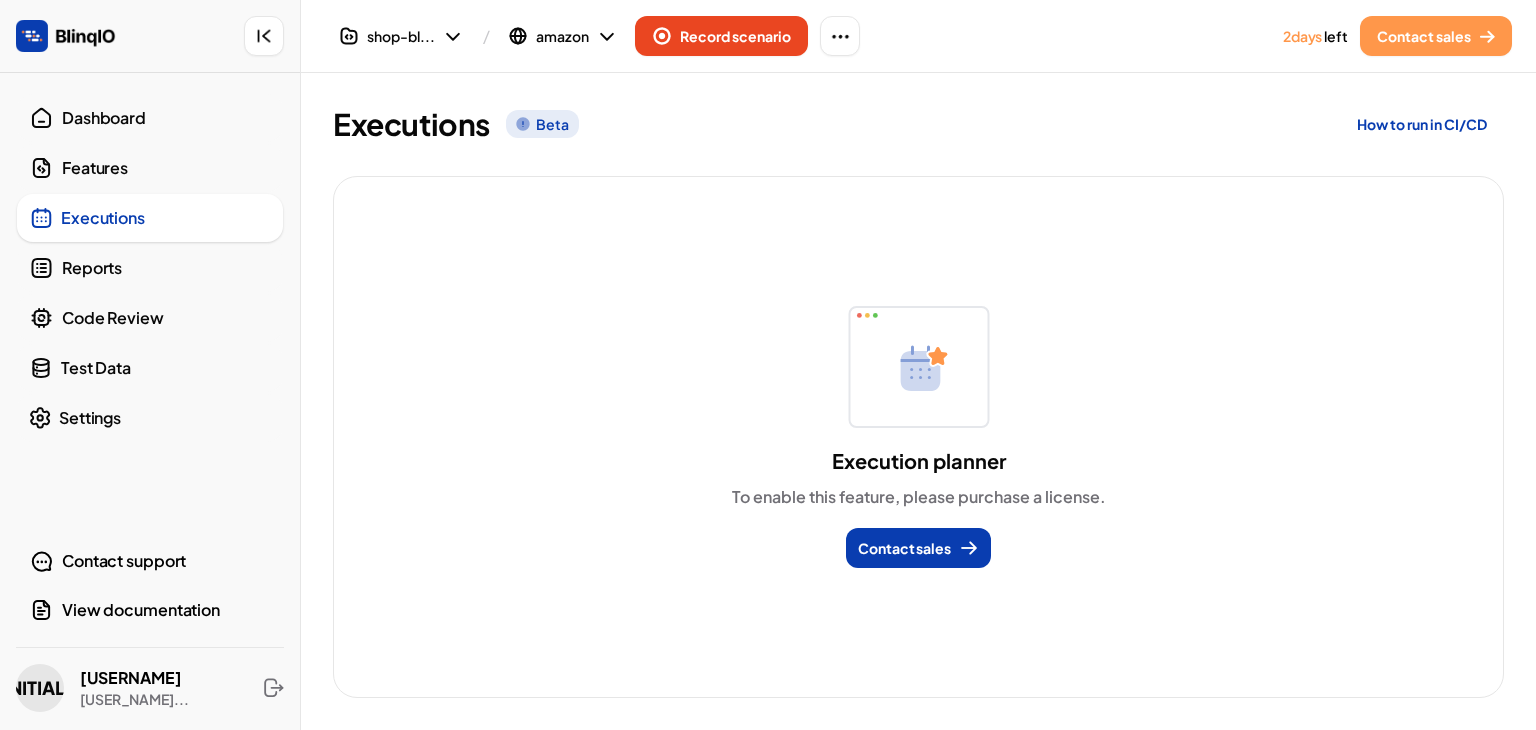 click on "Features" at bounding box center [166, 168] 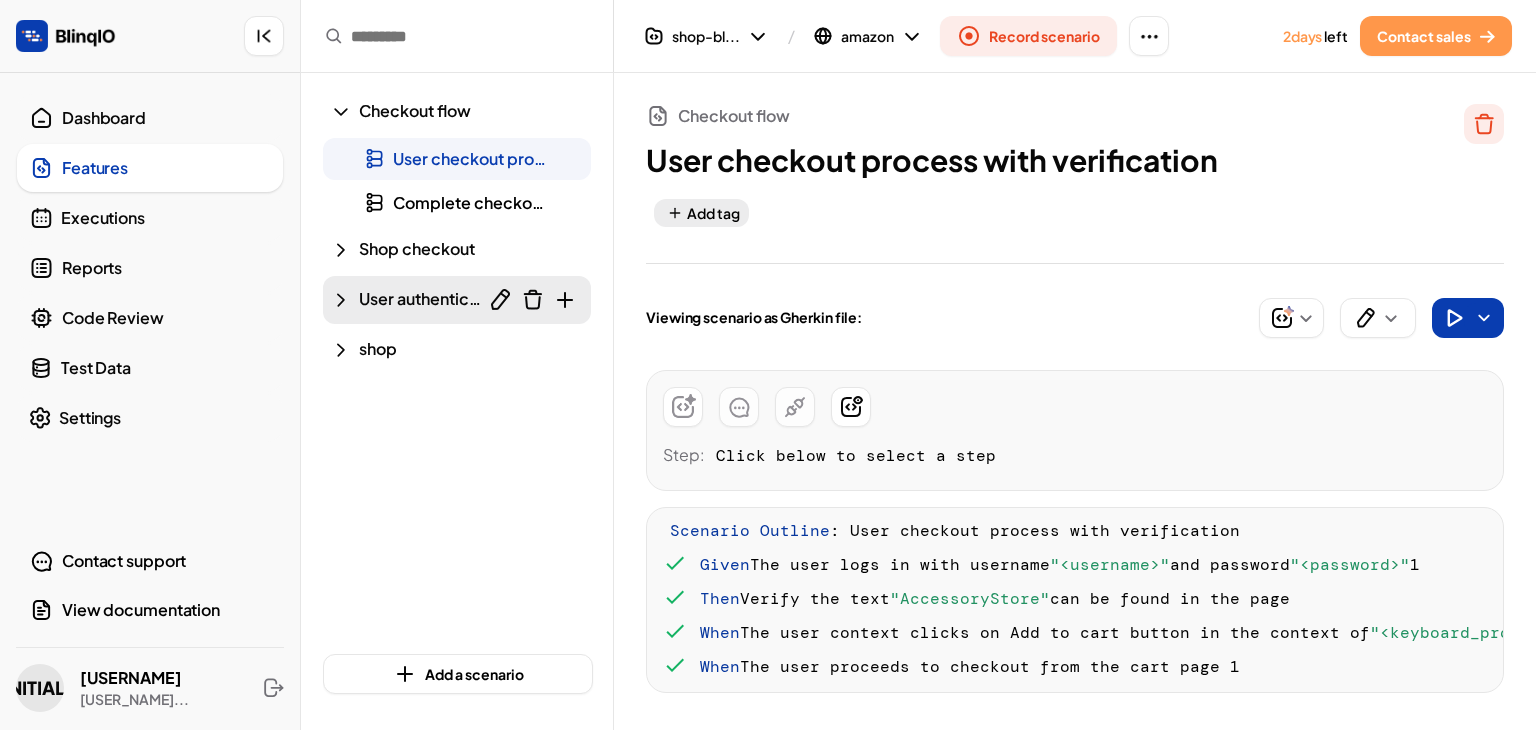 click 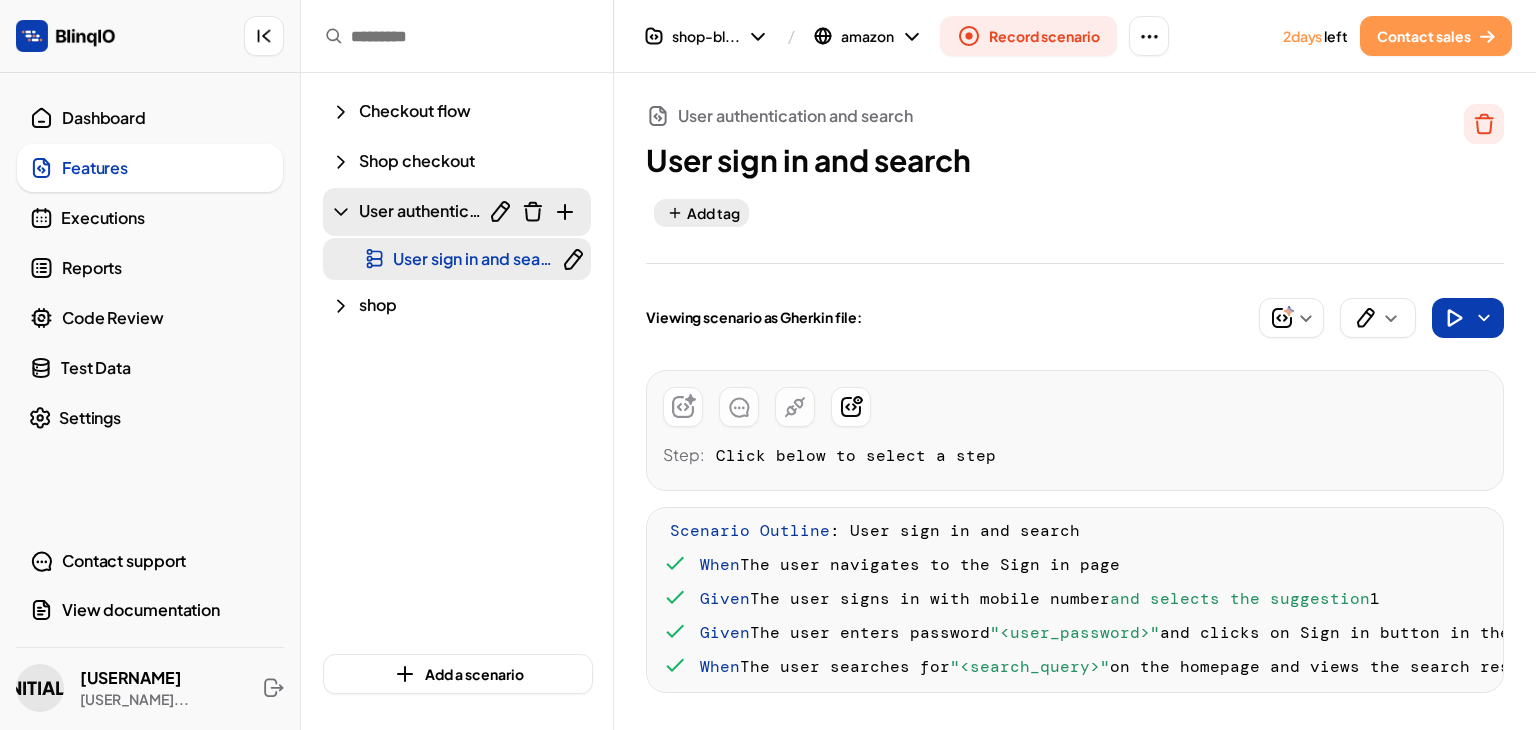 click on "User sign in and search" at bounding box center [479, 258] 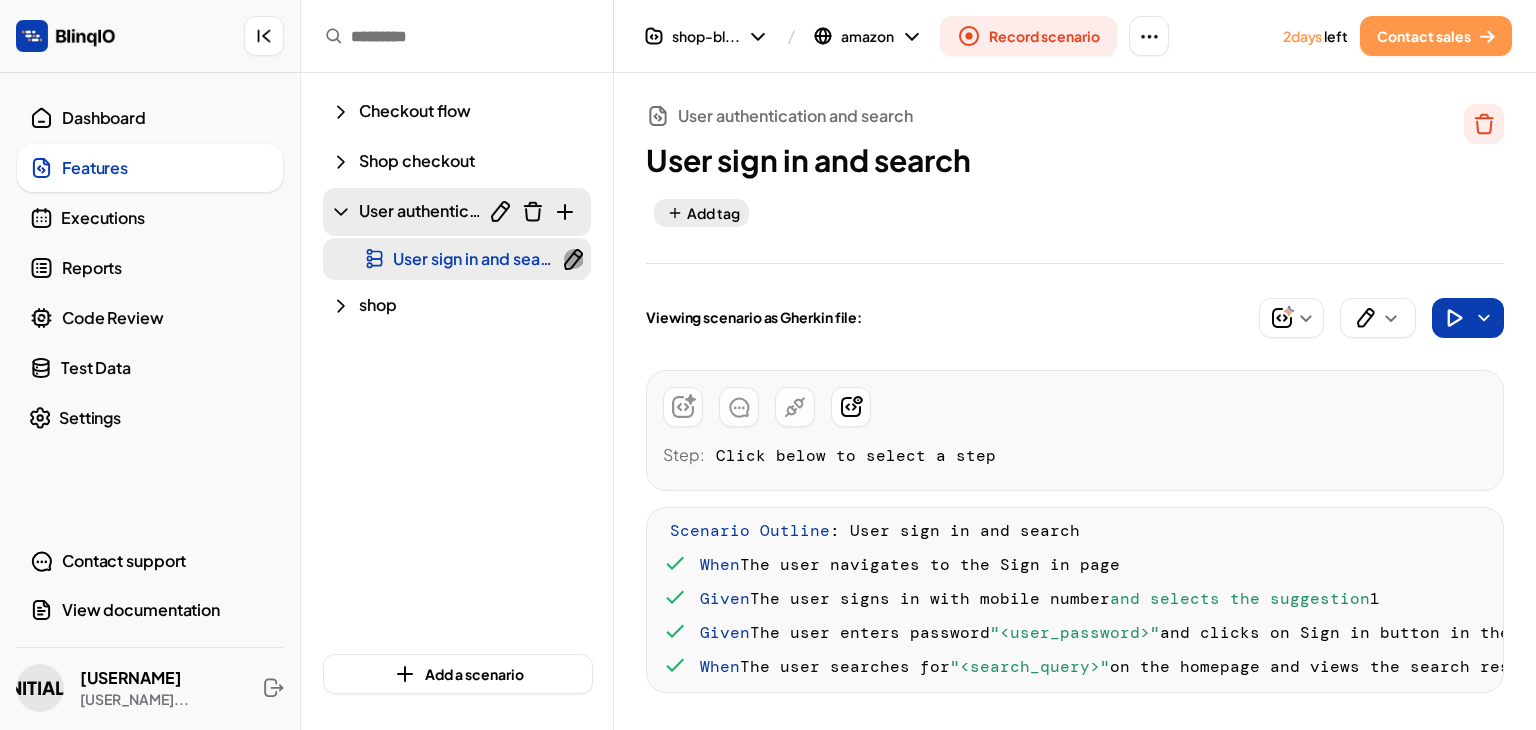 click 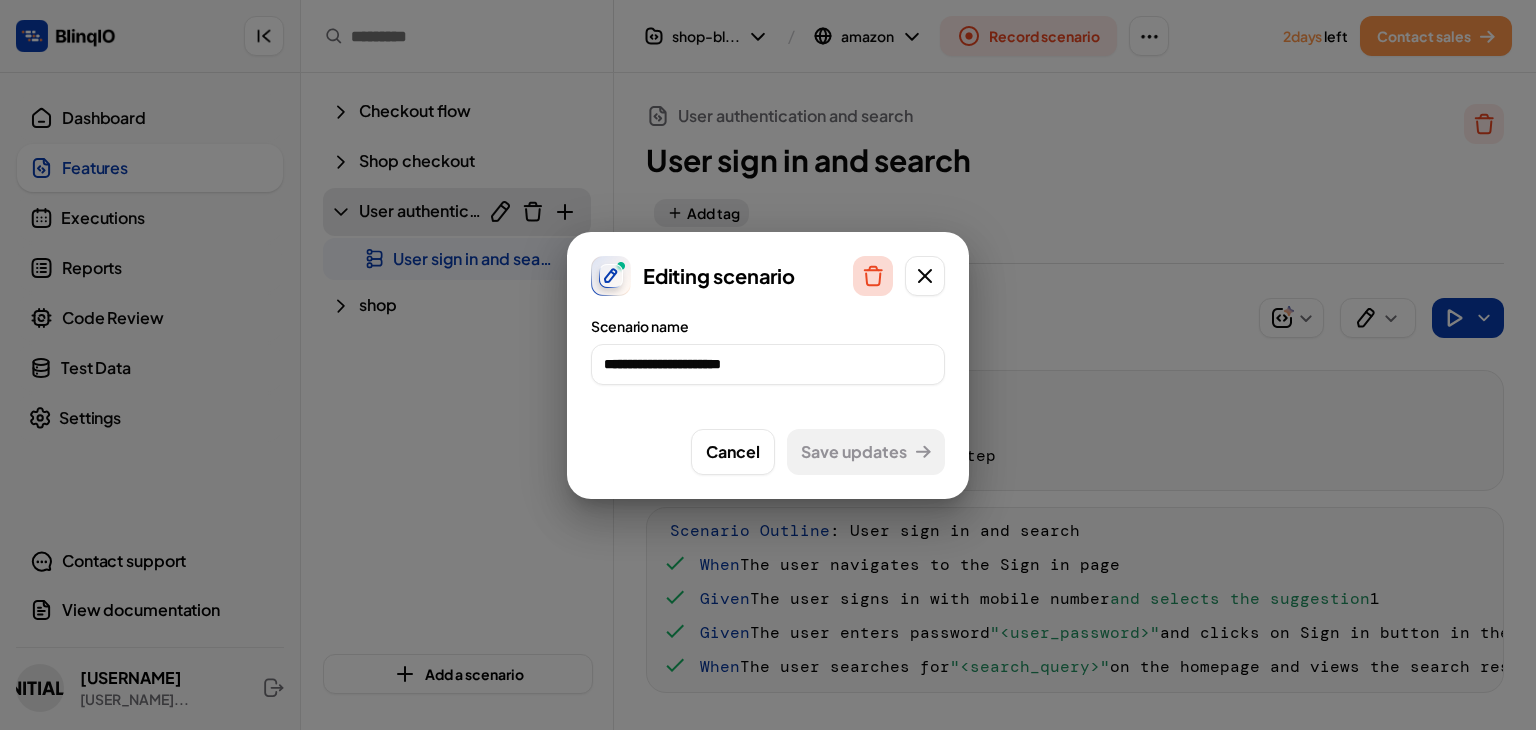 click at bounding box center [873, 276] 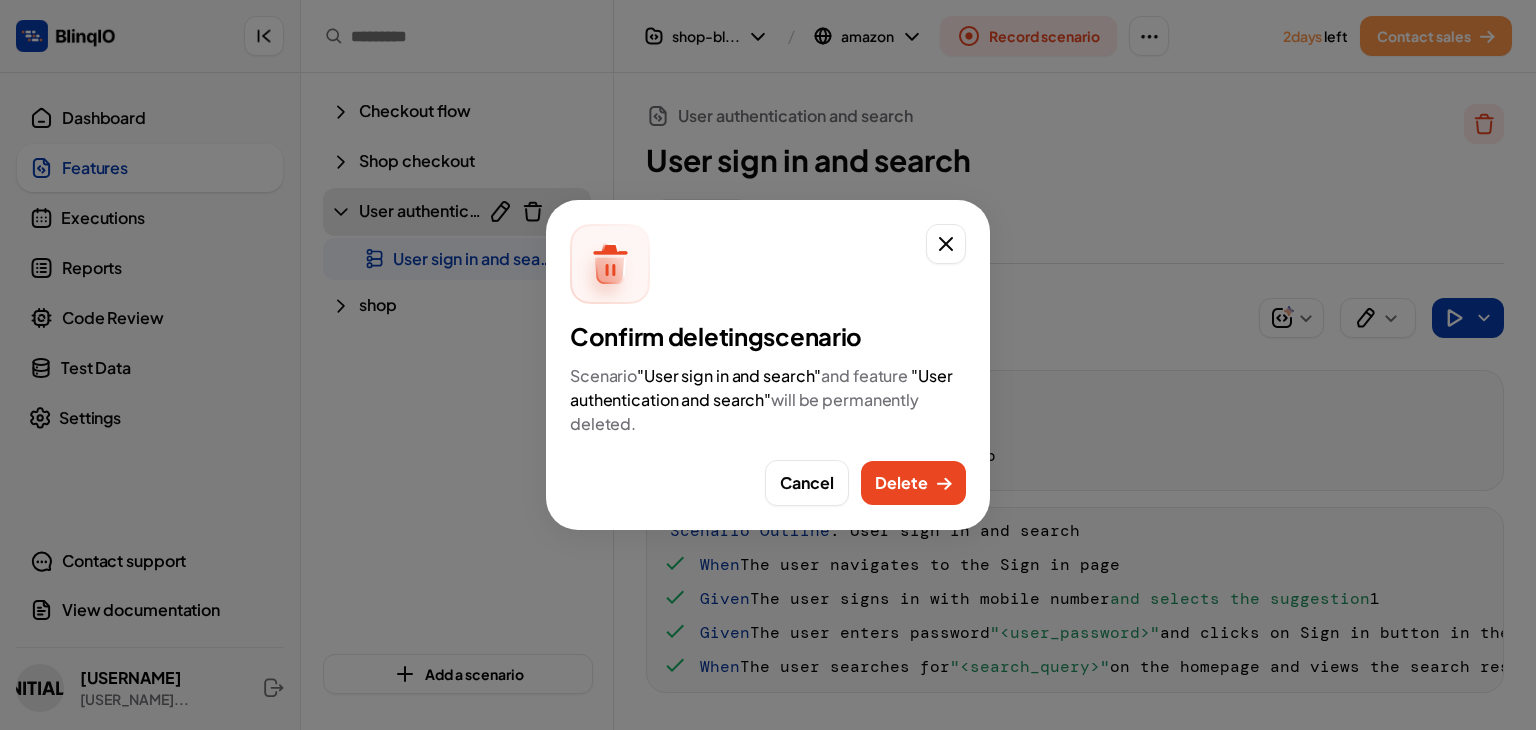 type 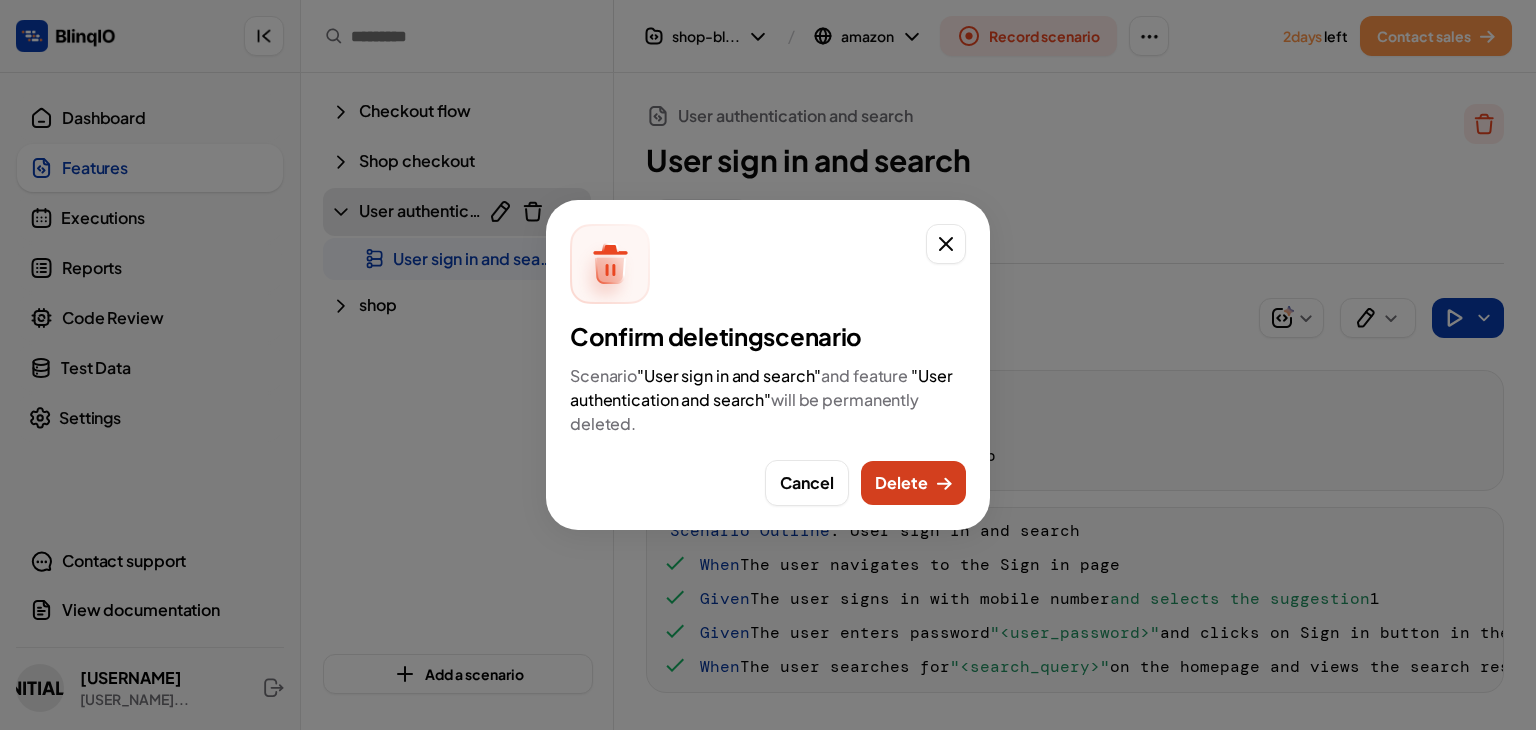 click on "Delete" at bounding box center (901, 483) 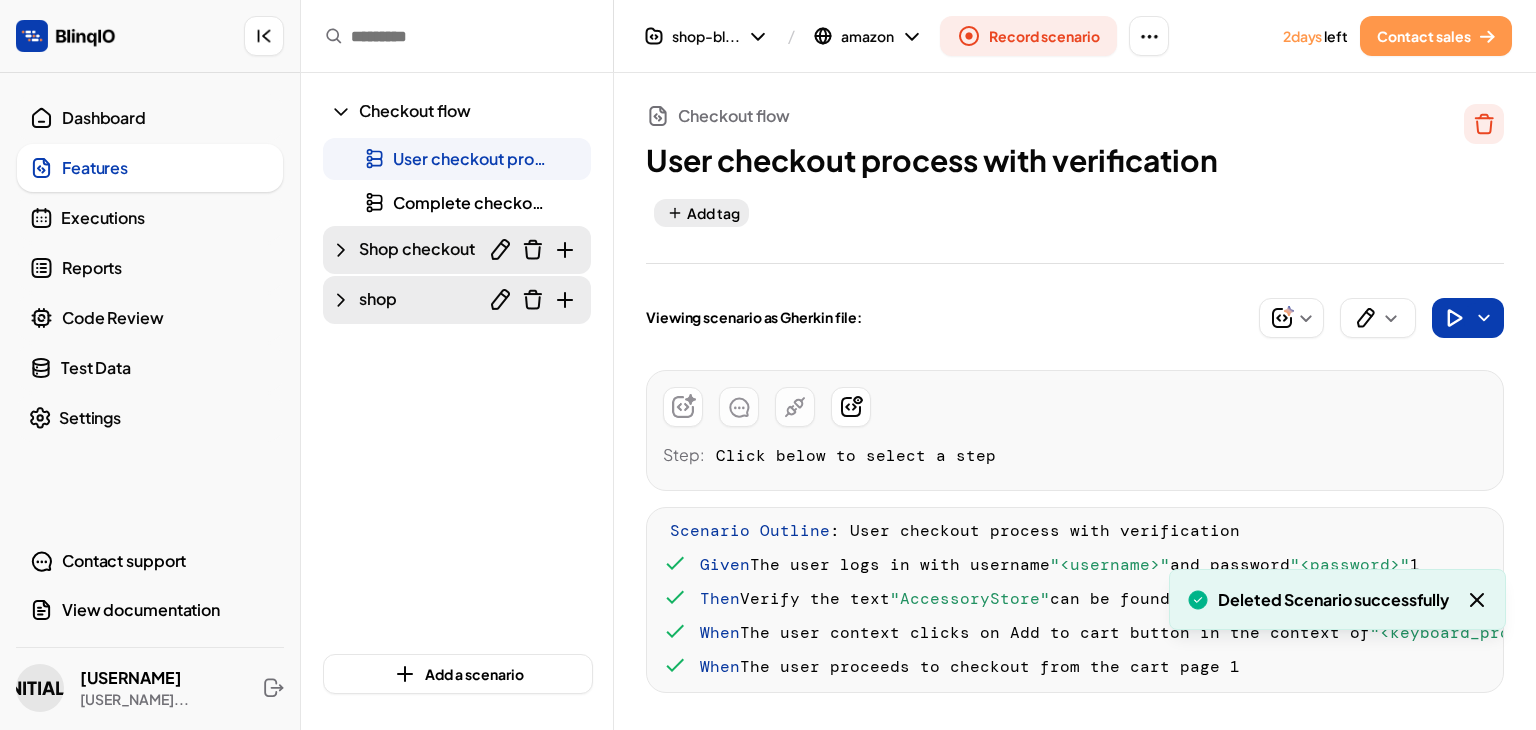 click on "Shop checkout" at bounding box center [417, 248] 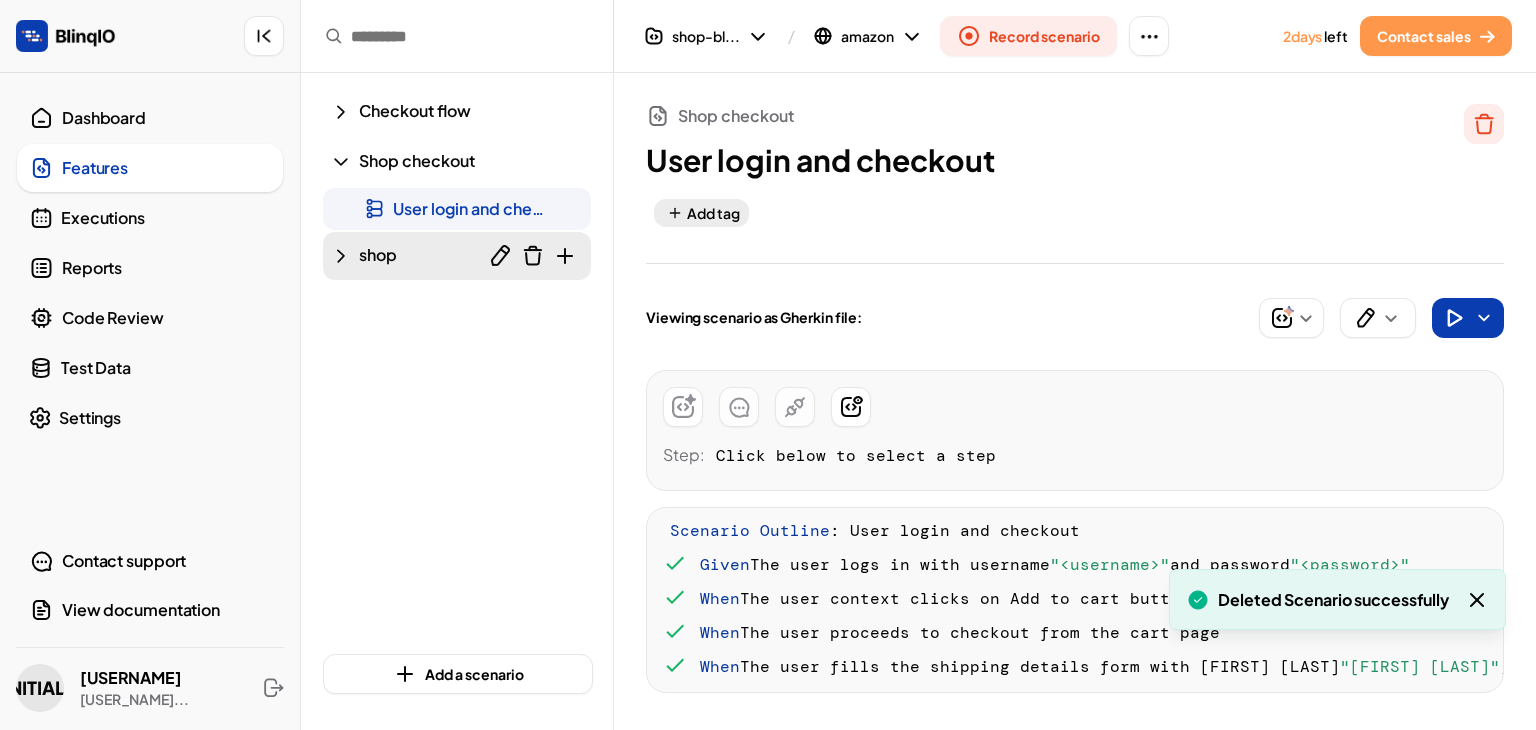 click 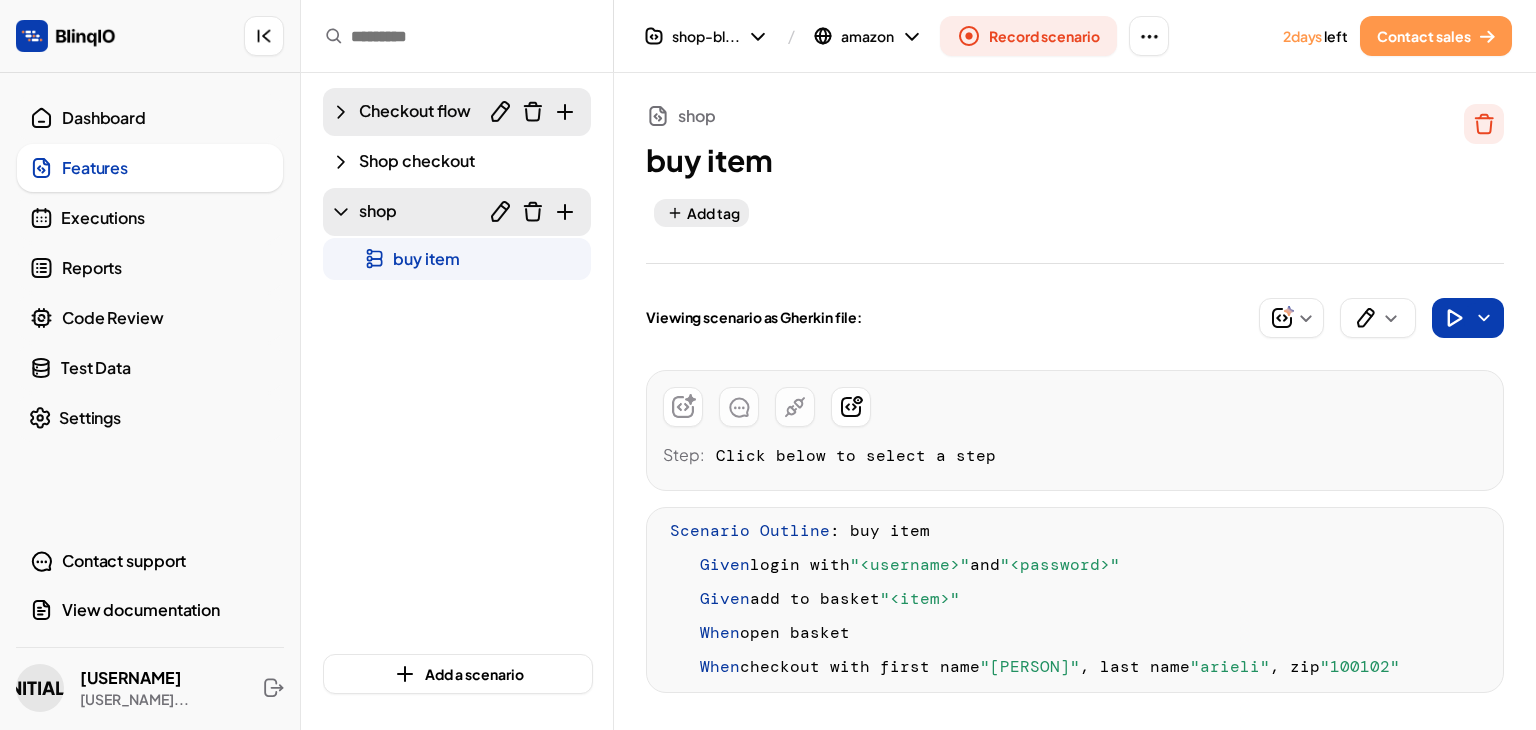 click 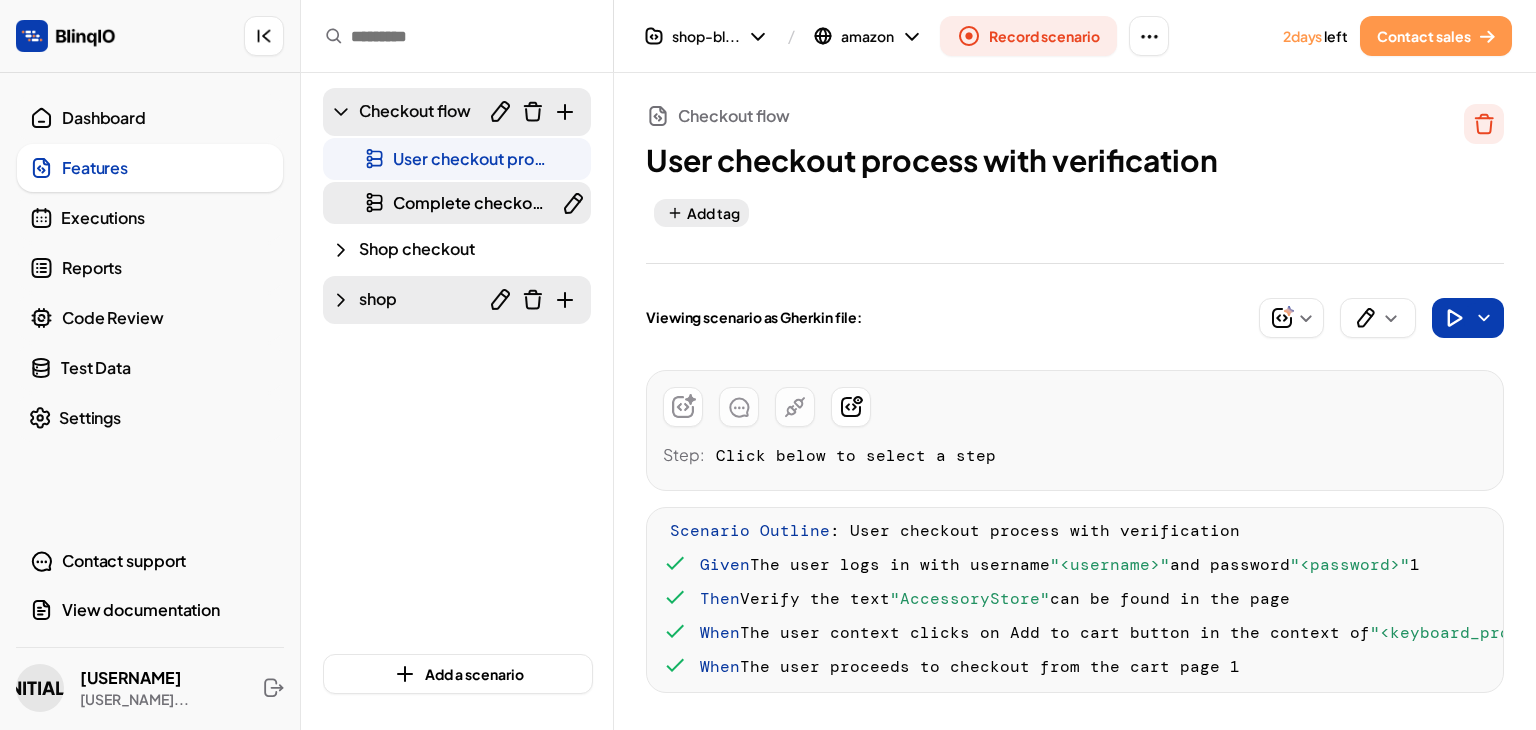 click on "Complete checkout process" at bounding box center [457, 203] 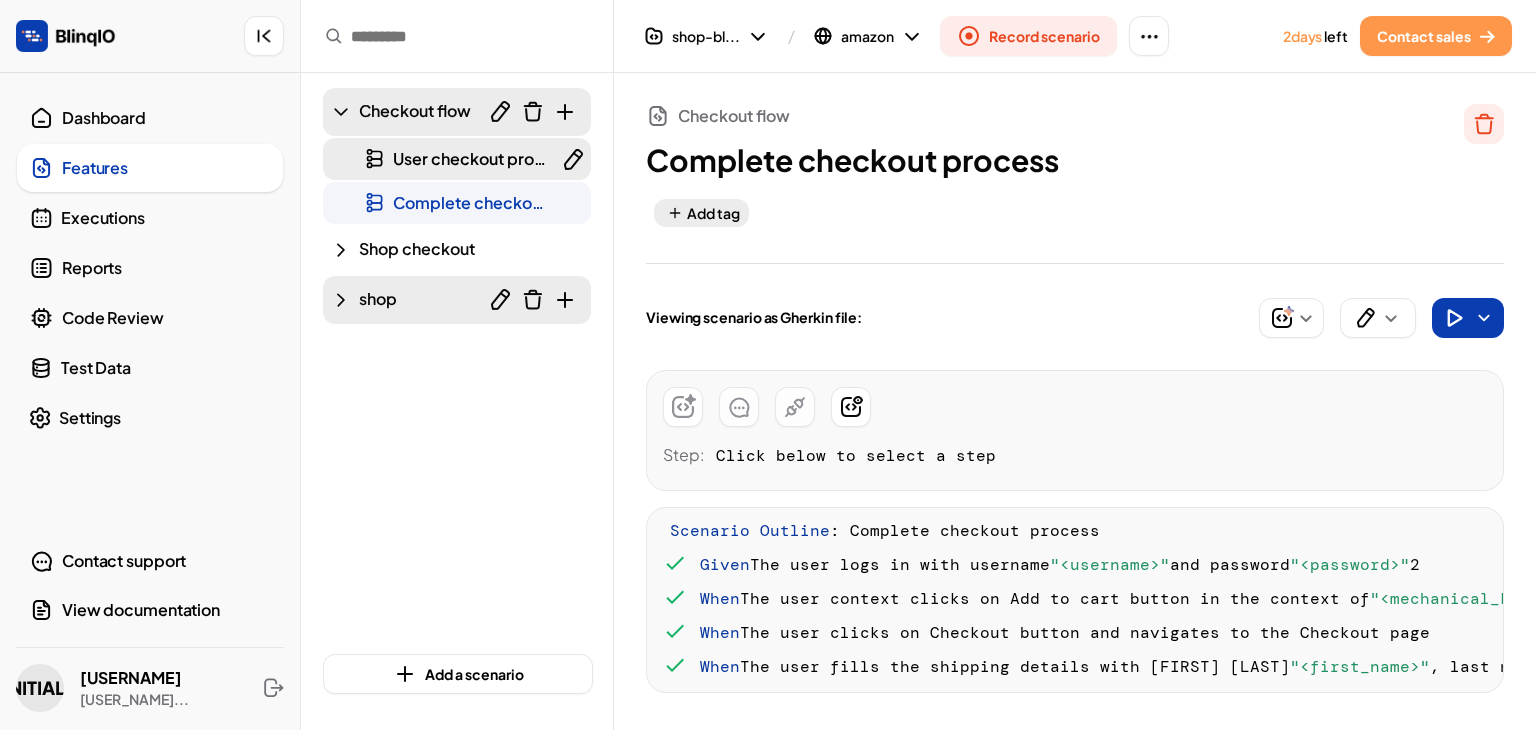 click on "User checkout process with verification" at bounding box center [544, 158] 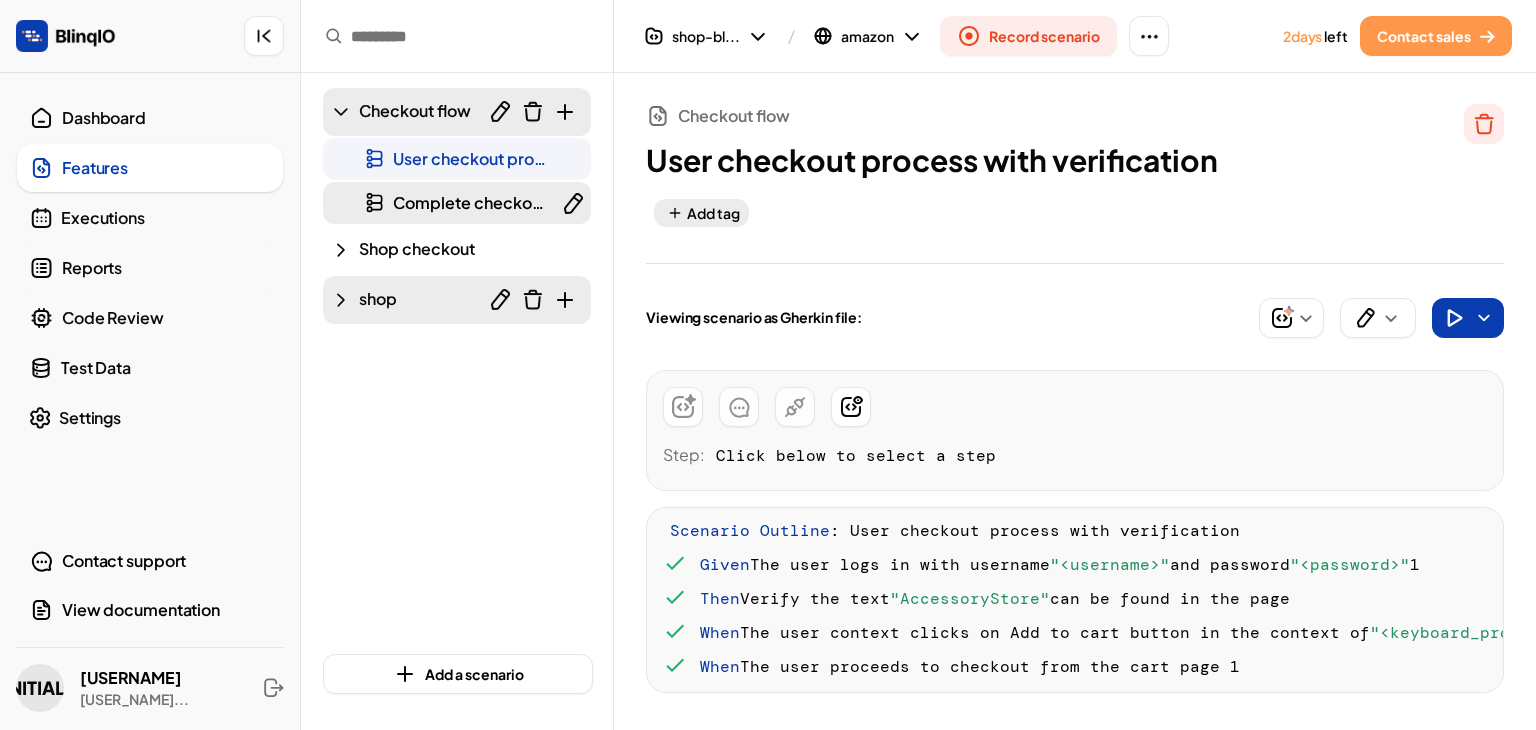 click on "Complete checkout process" at bounding box center [457, 203] 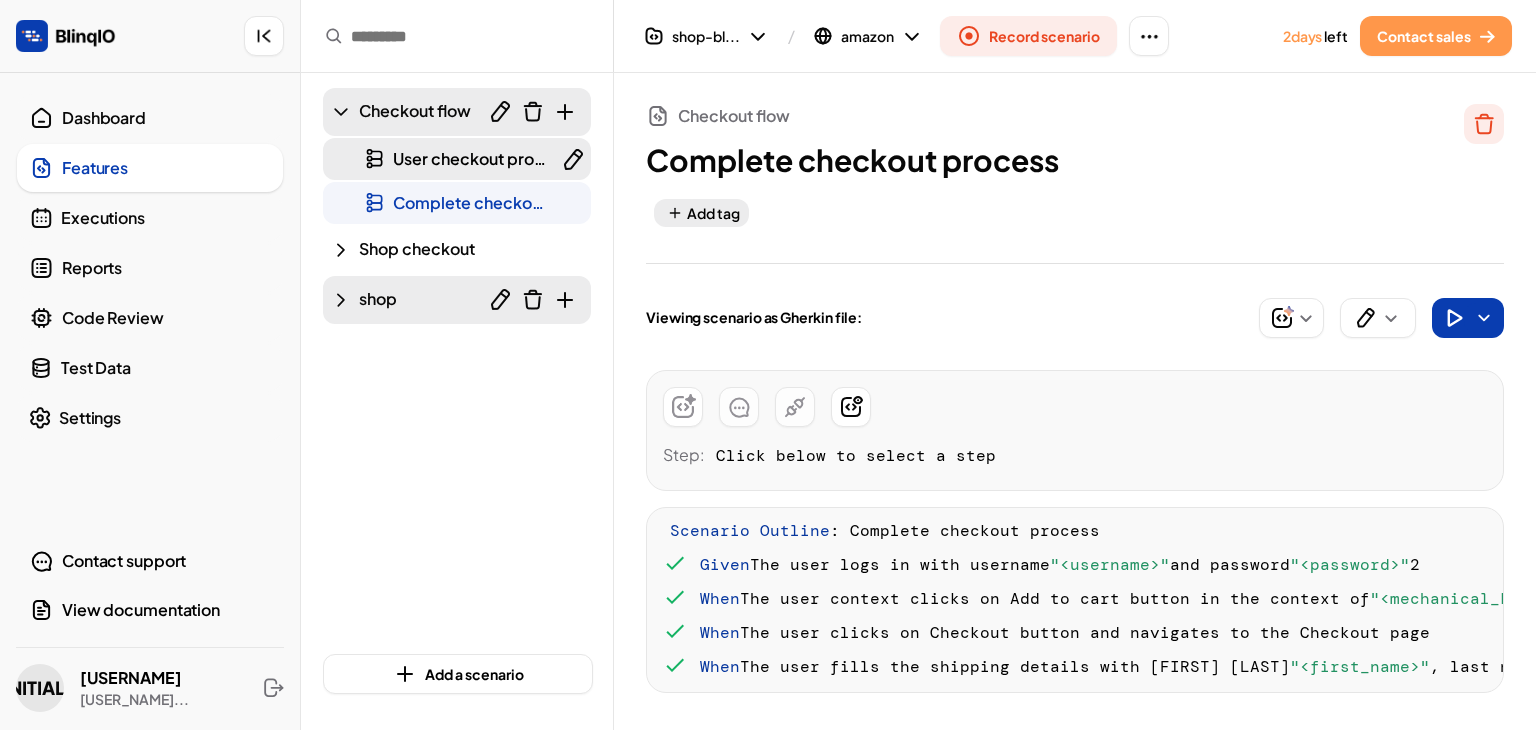 click on "User checkout process with verification" at bounding box center (544, 158) 